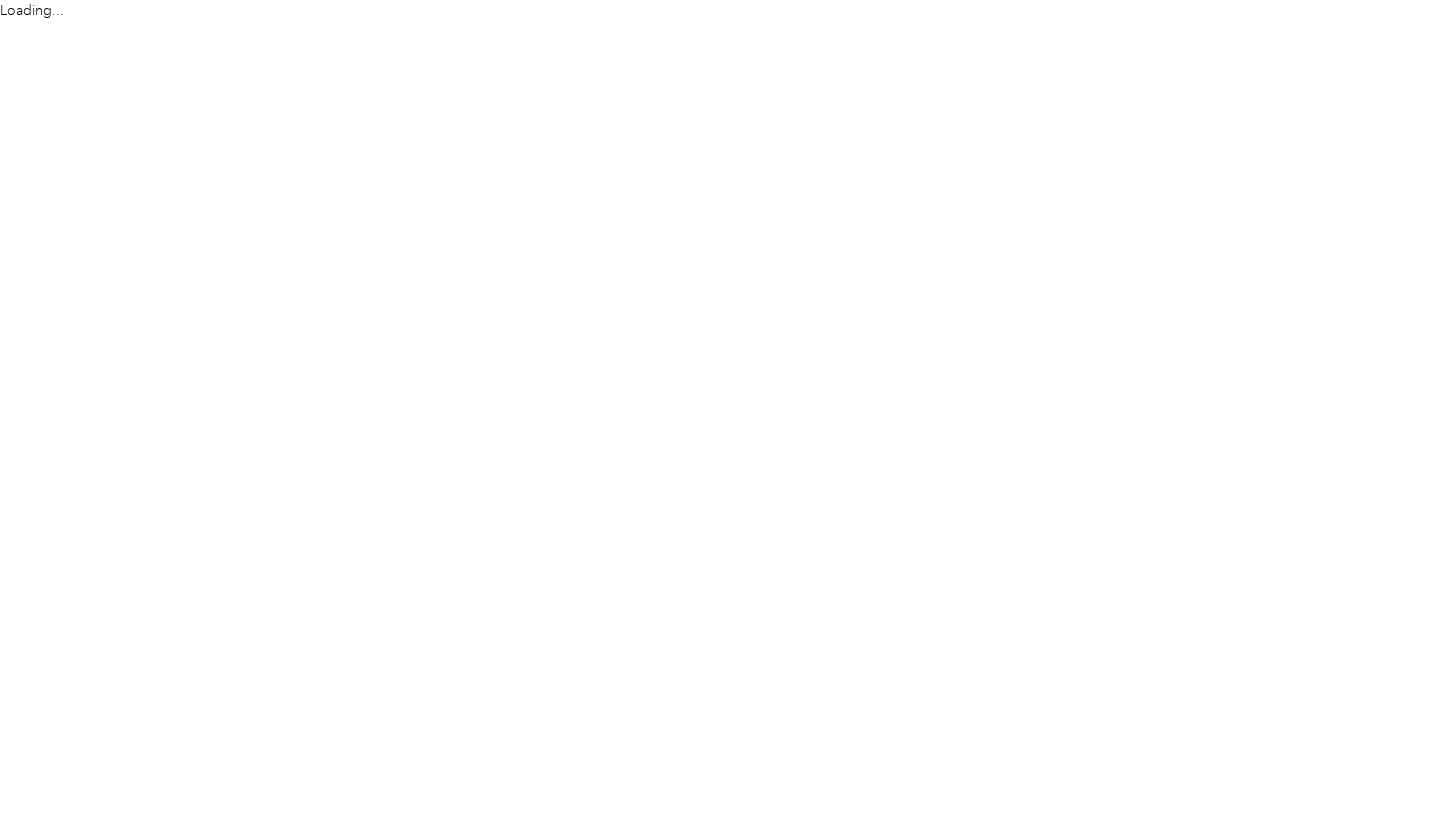 scroll, scrollTop: 0, scrollLeft: 0, axis: both 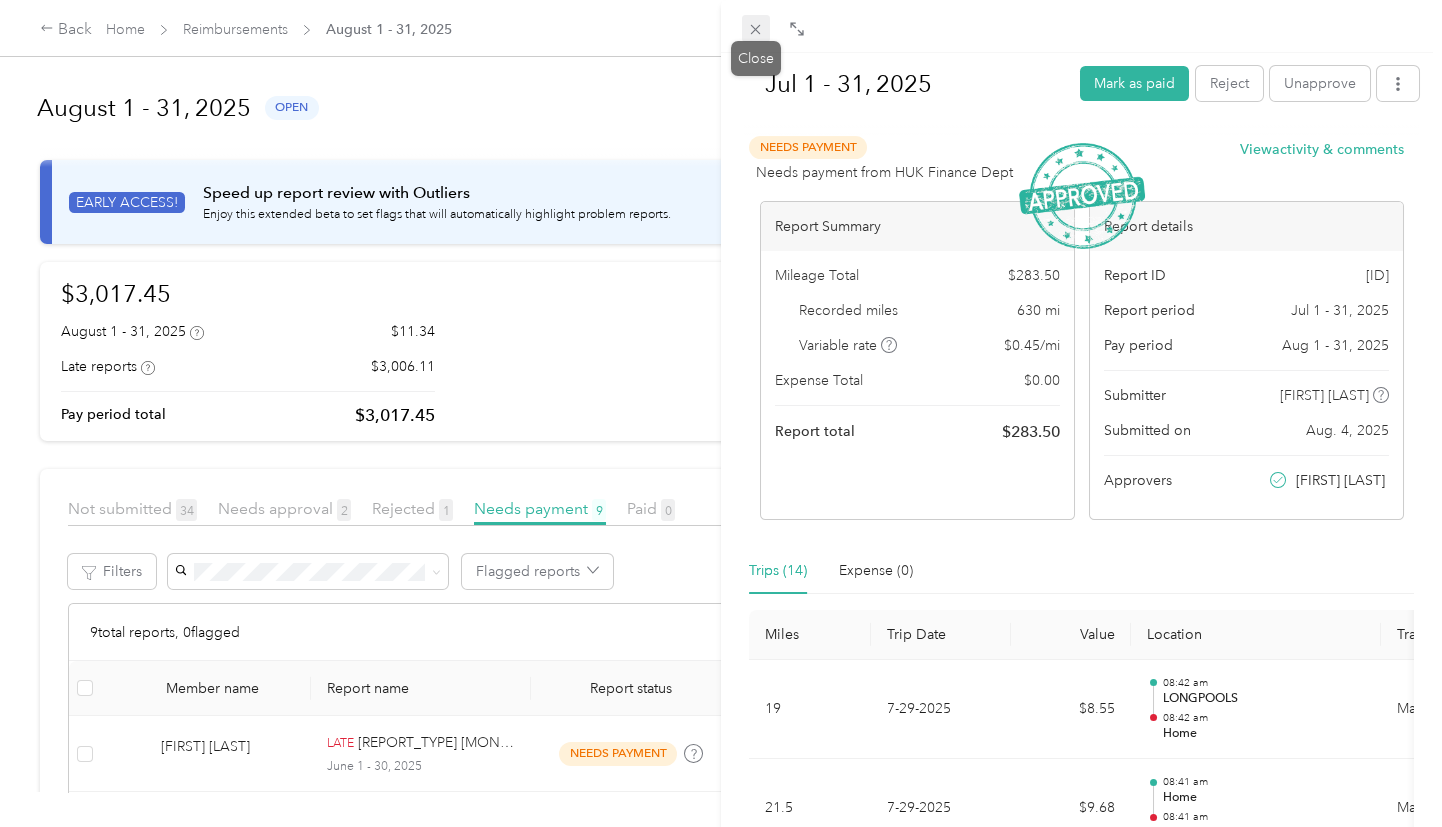 click at bounding box center [756, 29] 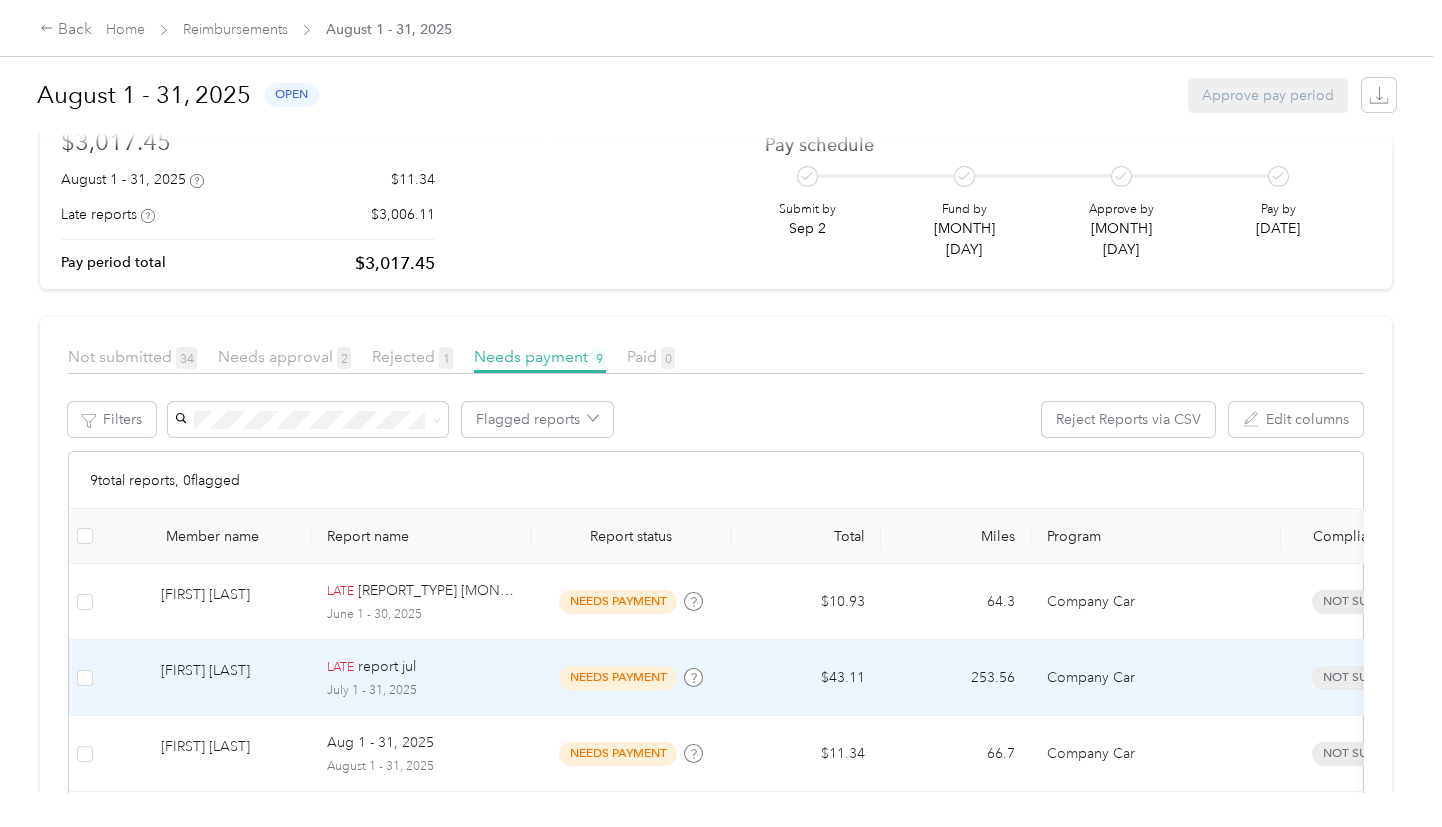 scroll, scrollTop: 0, scrollLeft: 0, axis: both 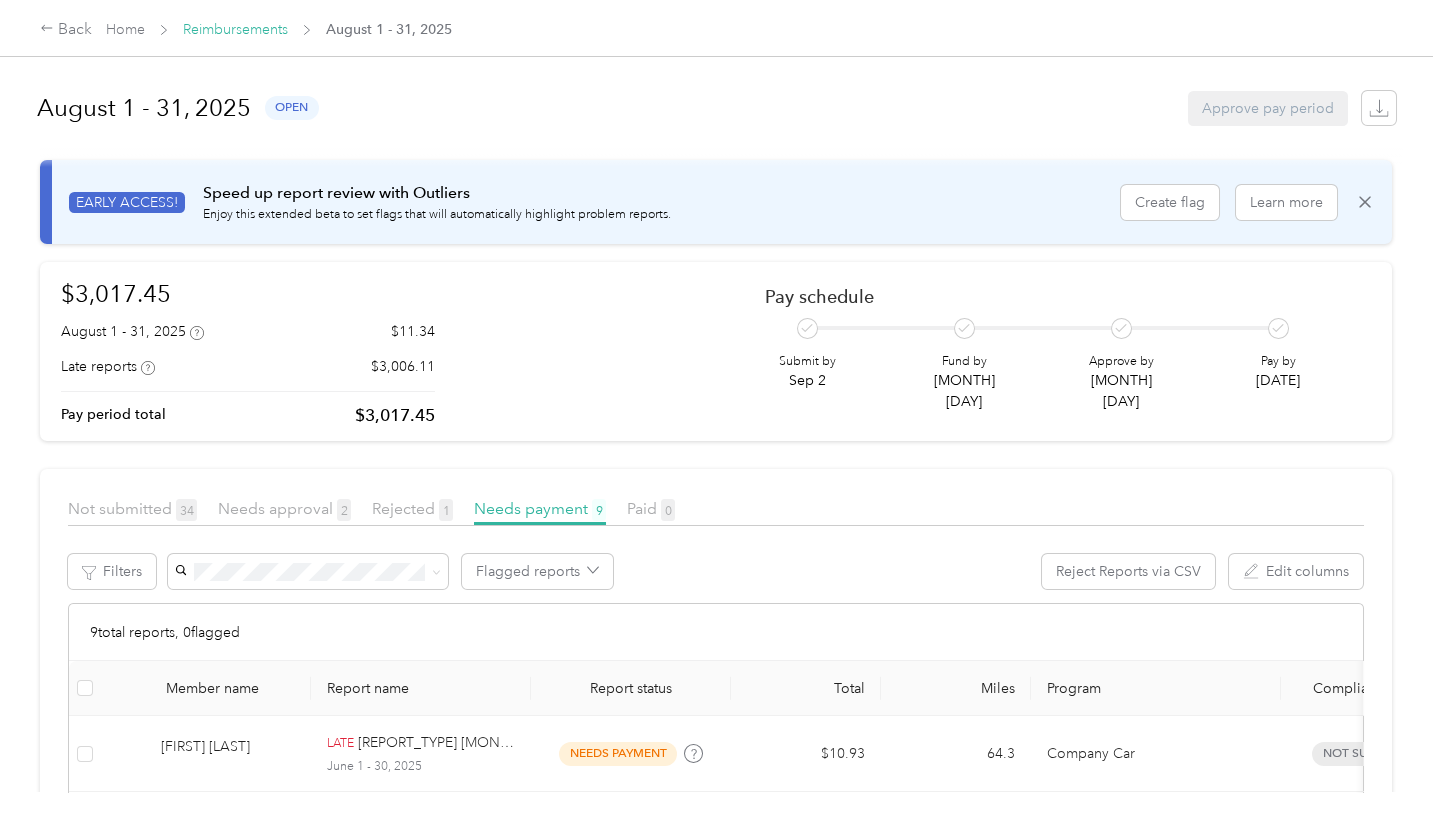 click on "Reimbursements" at bounding box center (235, 29) 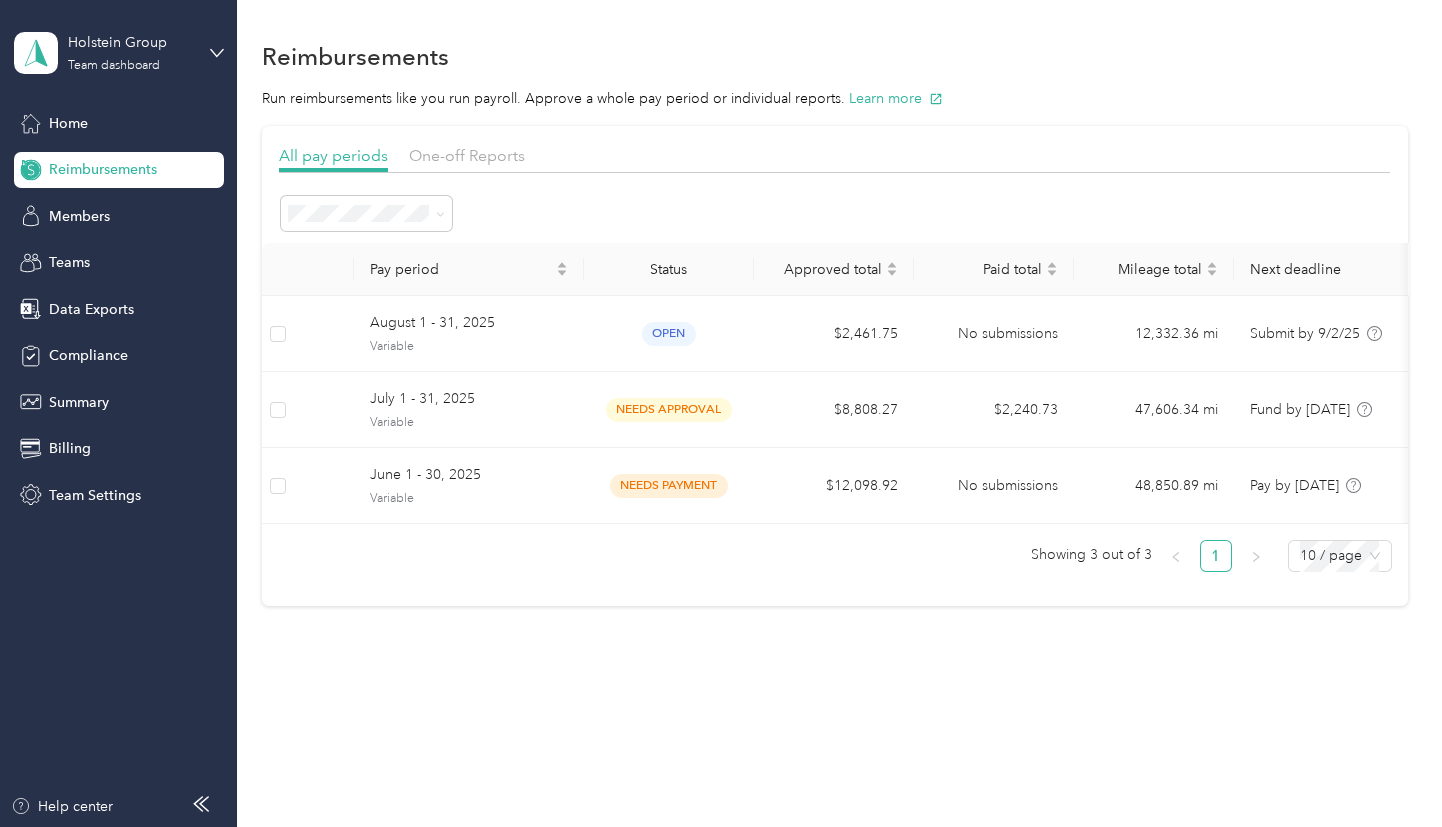 click on "Reimbursements" at bounding box center (103, 169) 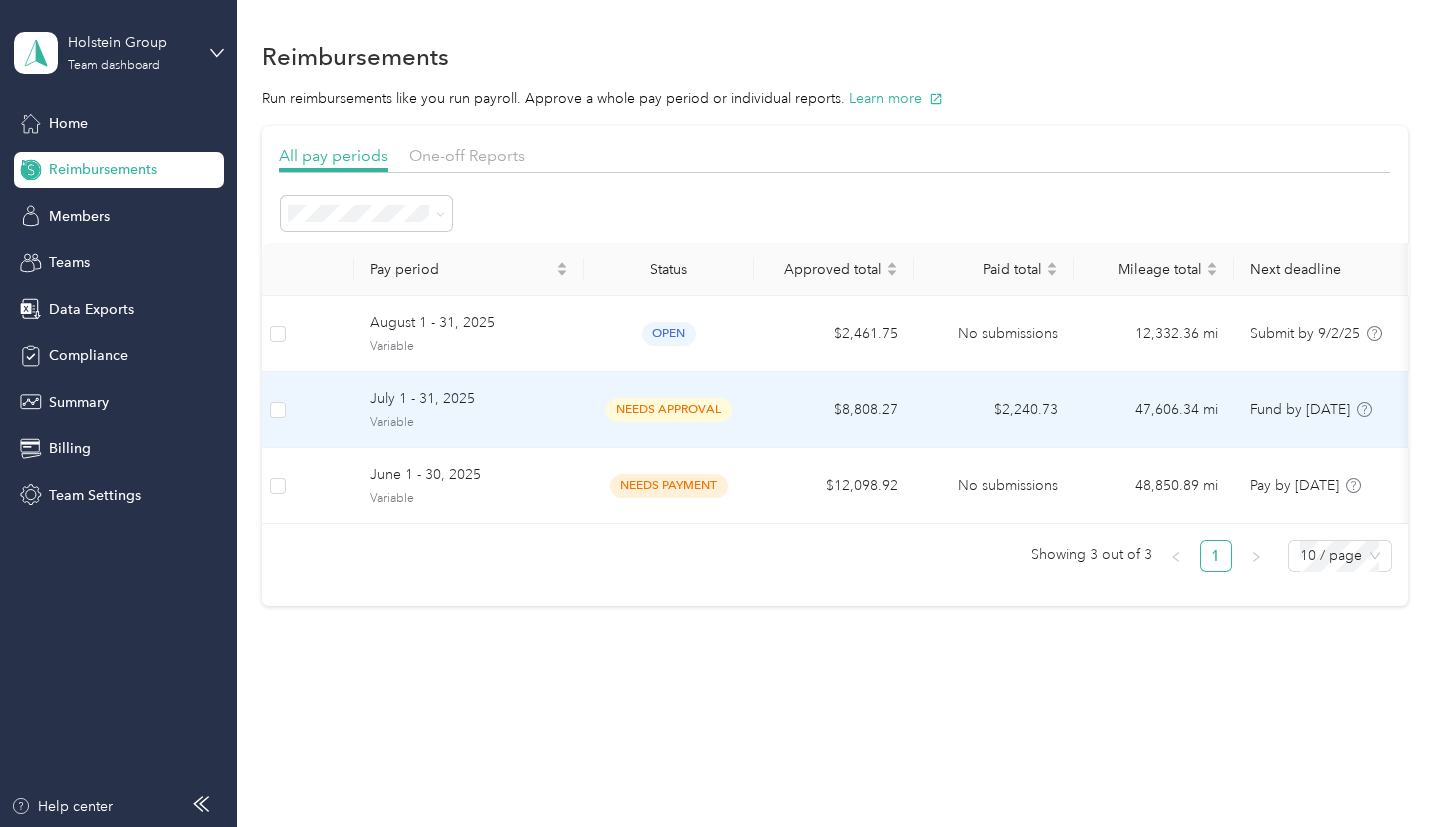 click on "$8,808.27" at bounding box center (834, 410) 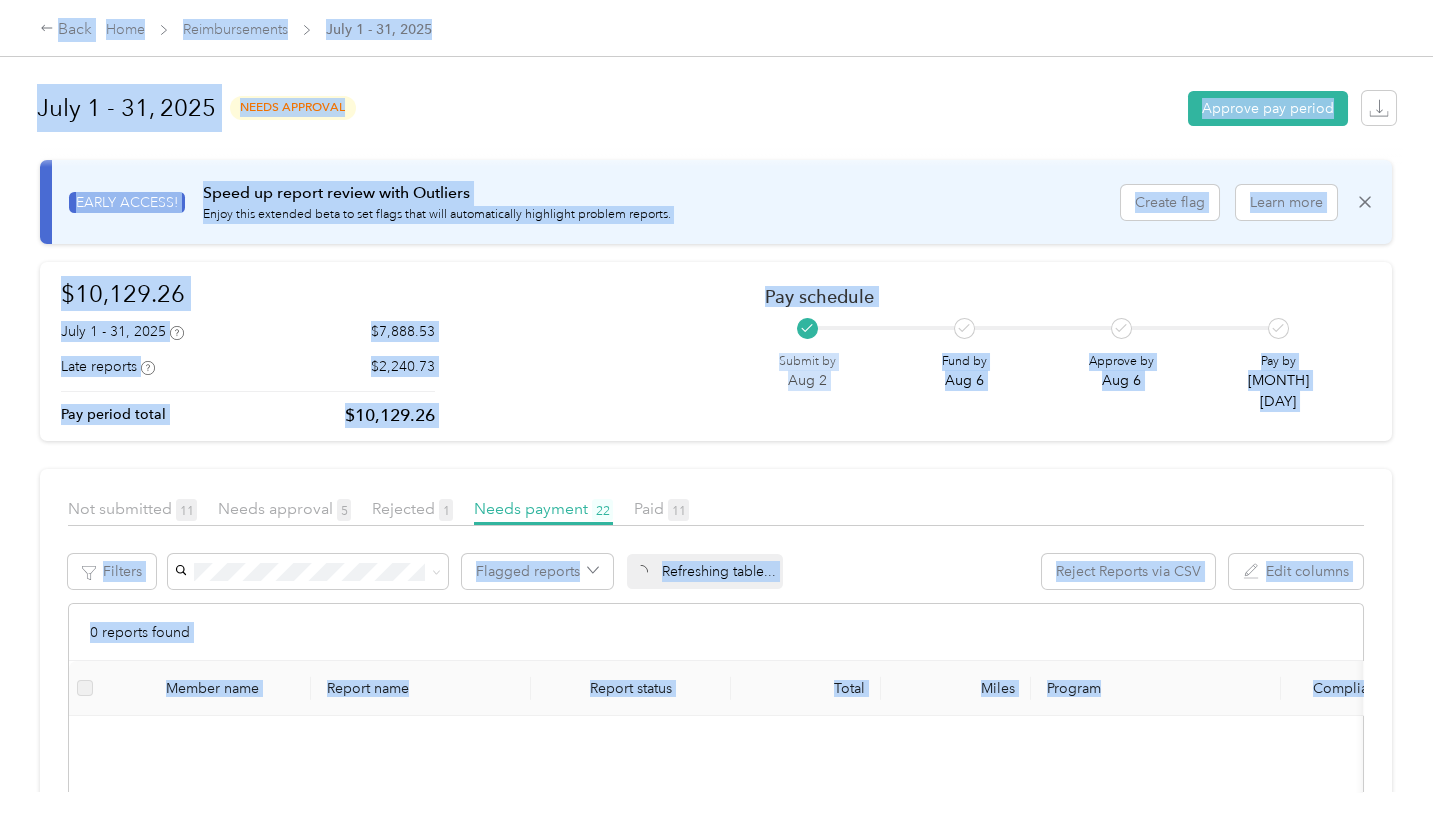 click on "$[AMOUNT] [MONTH] - [DAY], [YEAR]   $[AMOUNT] [DESCRIPTION]   $[AMOUNT] [DESCRIPTION] $[AMOUNT] [DESCRIPTION] [DESCRIPTION] by [DATE] [FUND] by [DATE] [APPROVE] by [DATE] [PAY] by [DATE]" at bounding box center [716, 352] 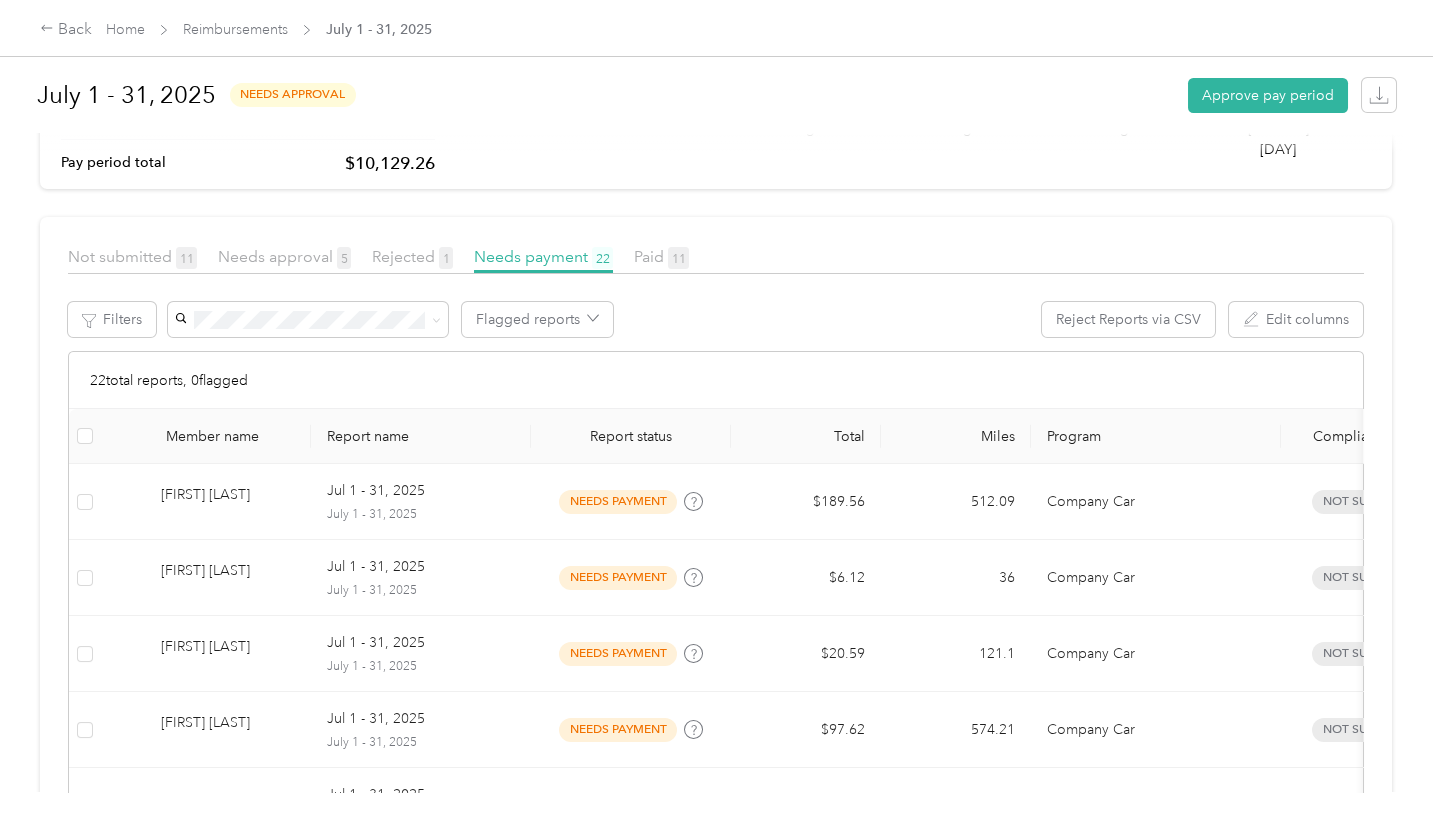 scroll, scrollTop: 16, scrollLeft: 0, axis: vertical 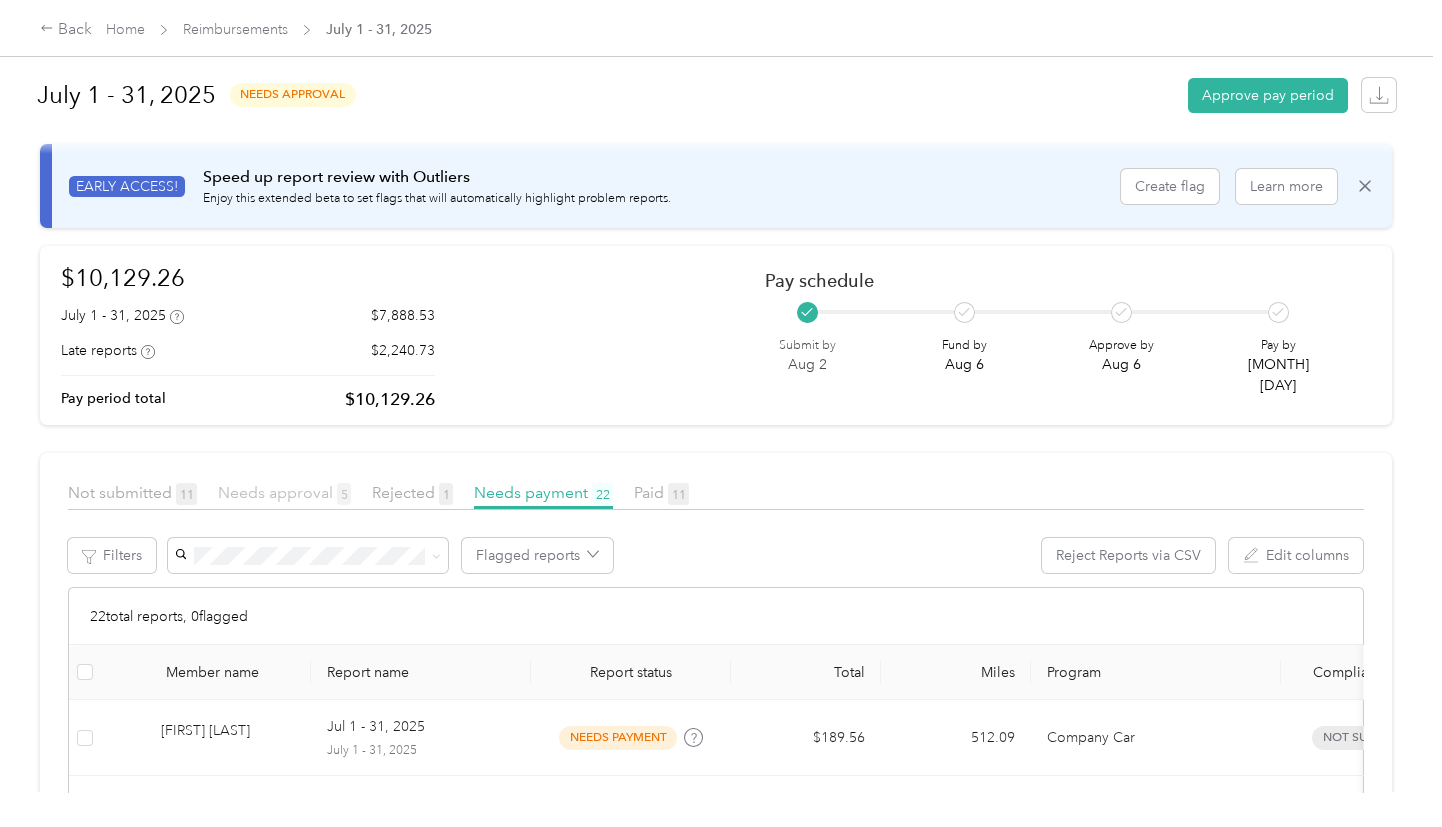 click on "Needs approval   5" at bounding box center [284, 492] 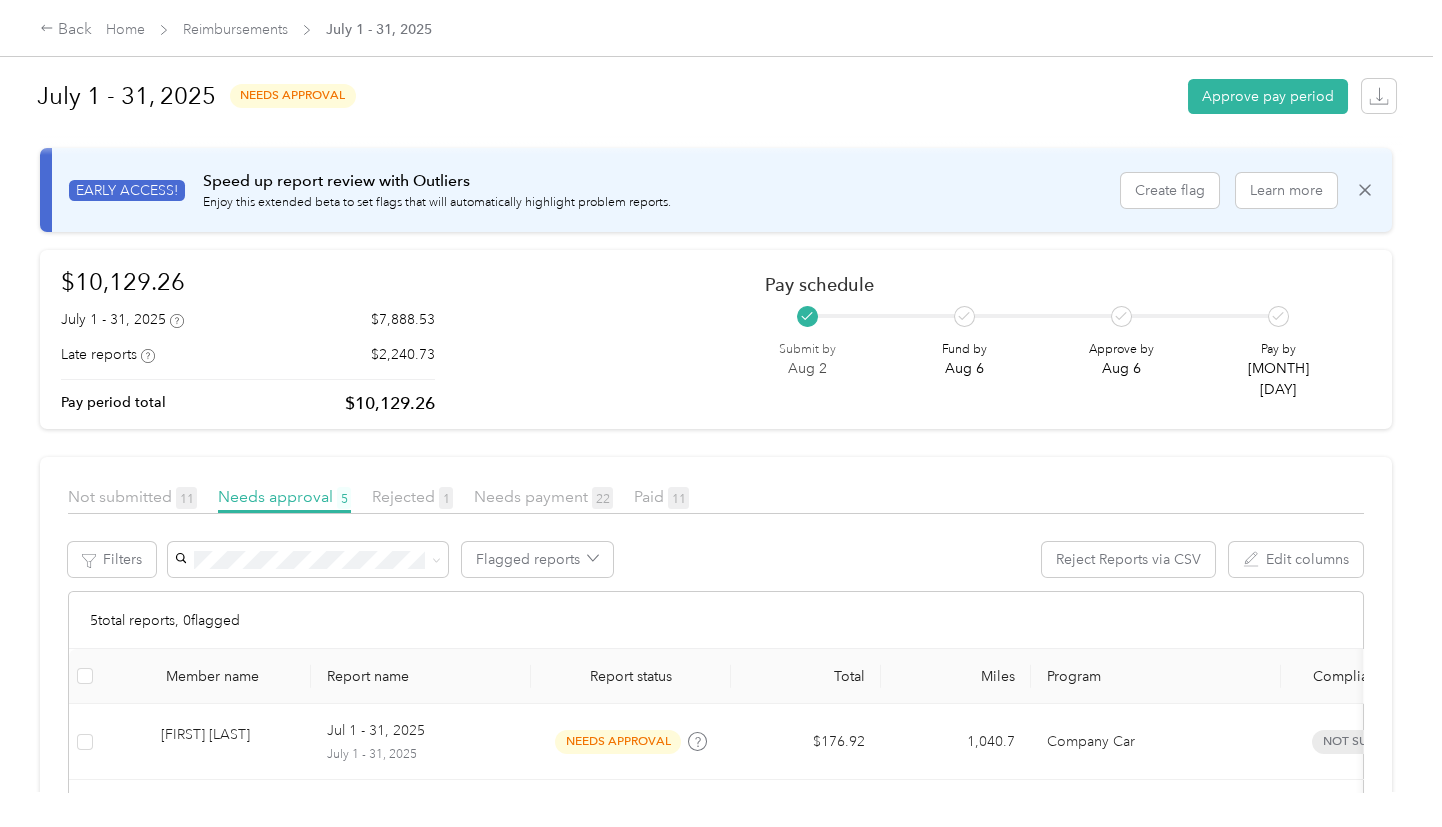 scroll, scrollTop: 0, scrollLeft: 0, axis: both 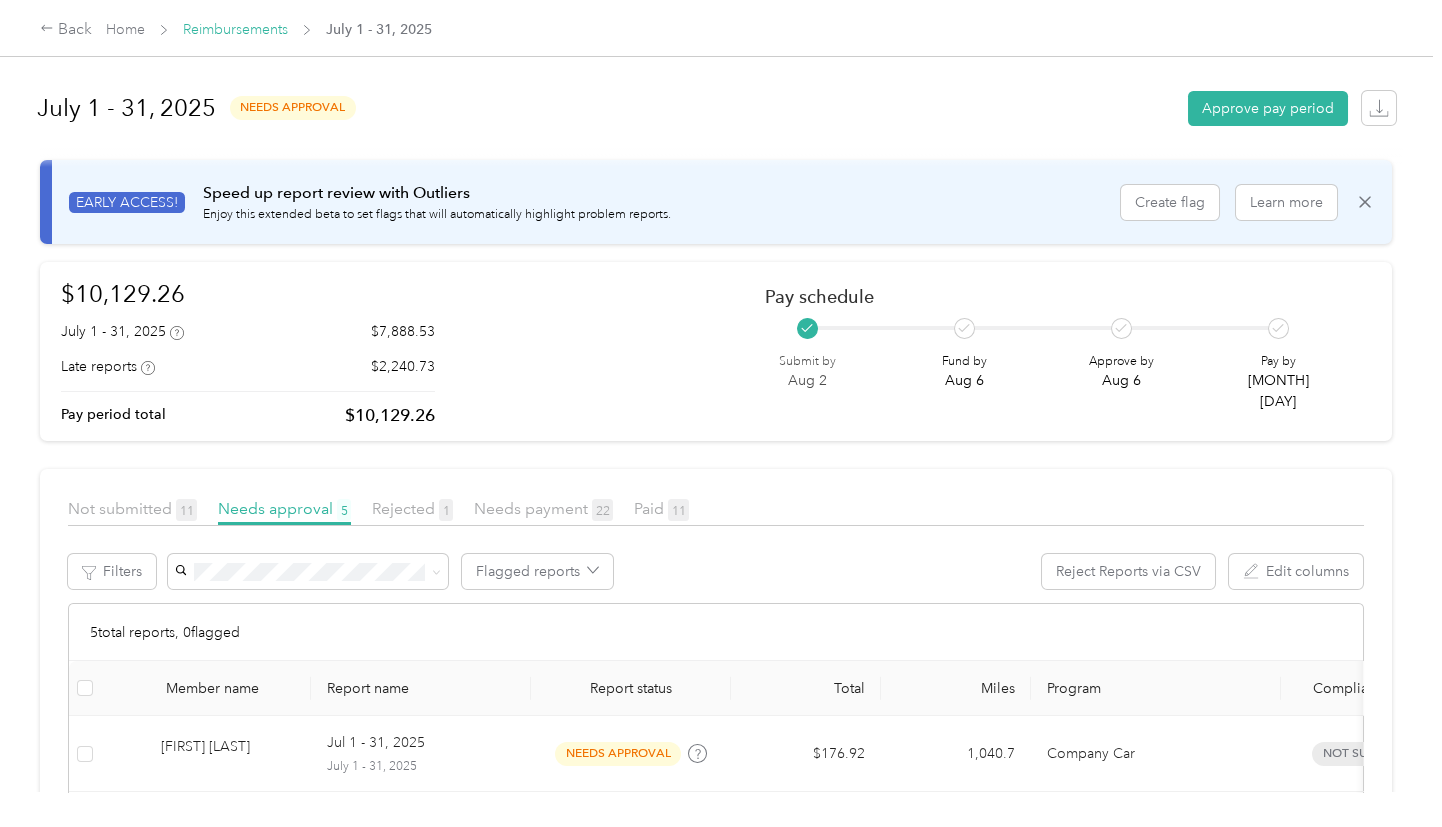 click on "Reimbursements" at bounding box center (235, 29) 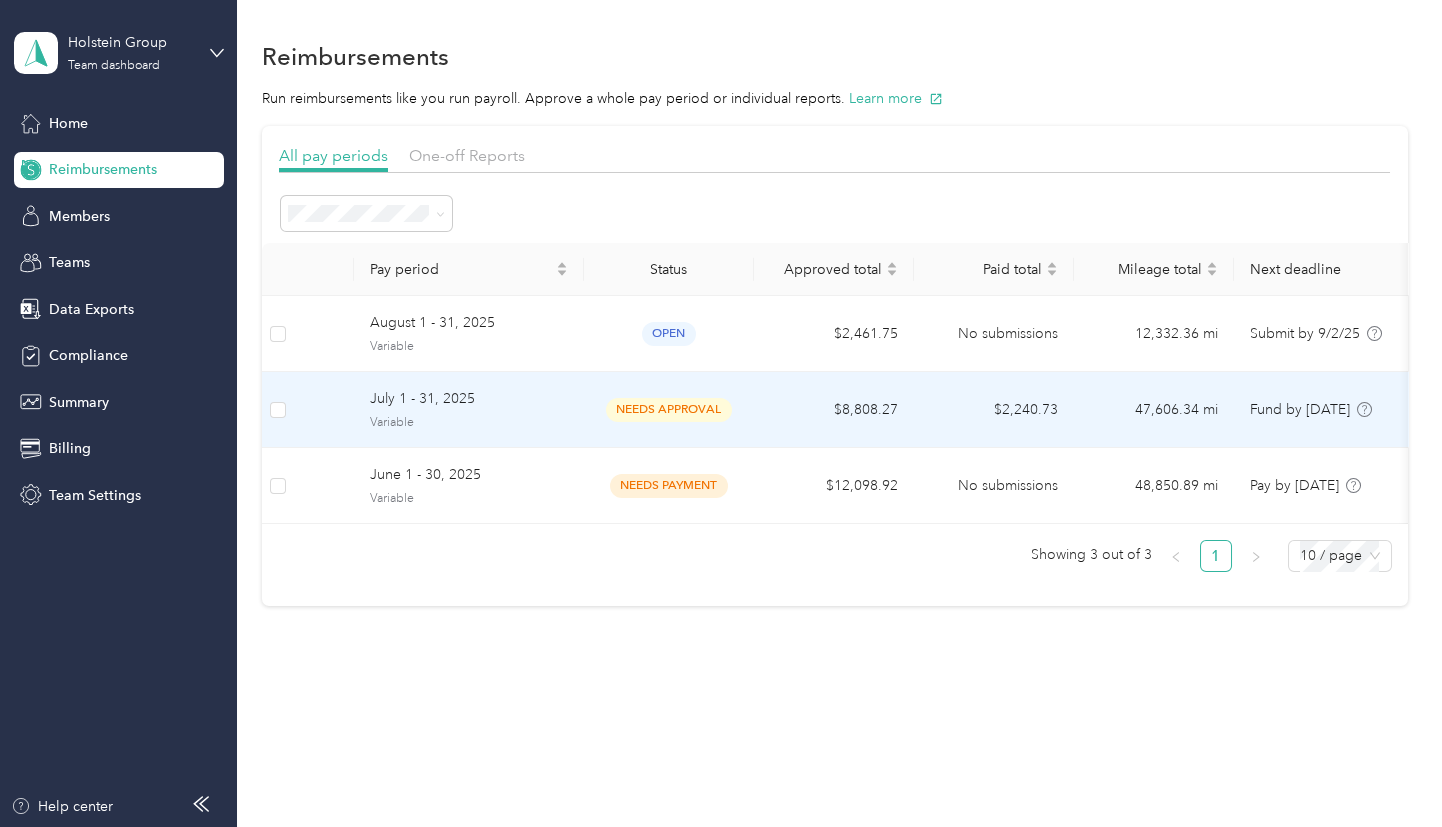click on "needs approval" at bounding box center [669, 409] 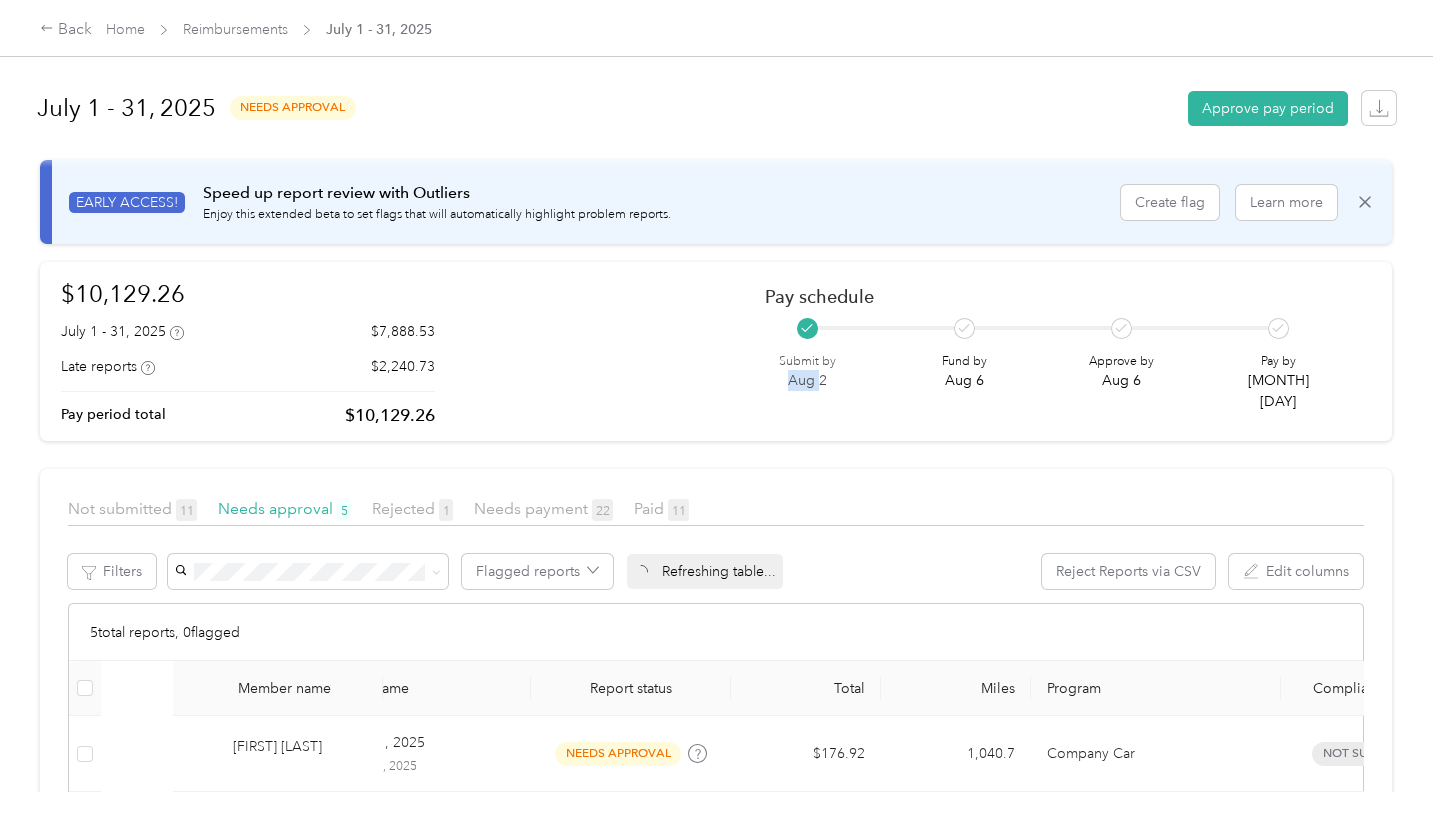 click on "$[AMOUNT] [MONTH] - [DAY], [YEAR]   $[AMOUNT] [DESCRIPTION]   $[AMOUNT] [DESCRIPTION] $[AMOUNT] [DESCRIPTION] [DESCRIPTION] by [DATE] [FUND] by [DATE] [APPROVE] by [DATE] [PAY] by [DATE]" at bounding box center (716, 352) 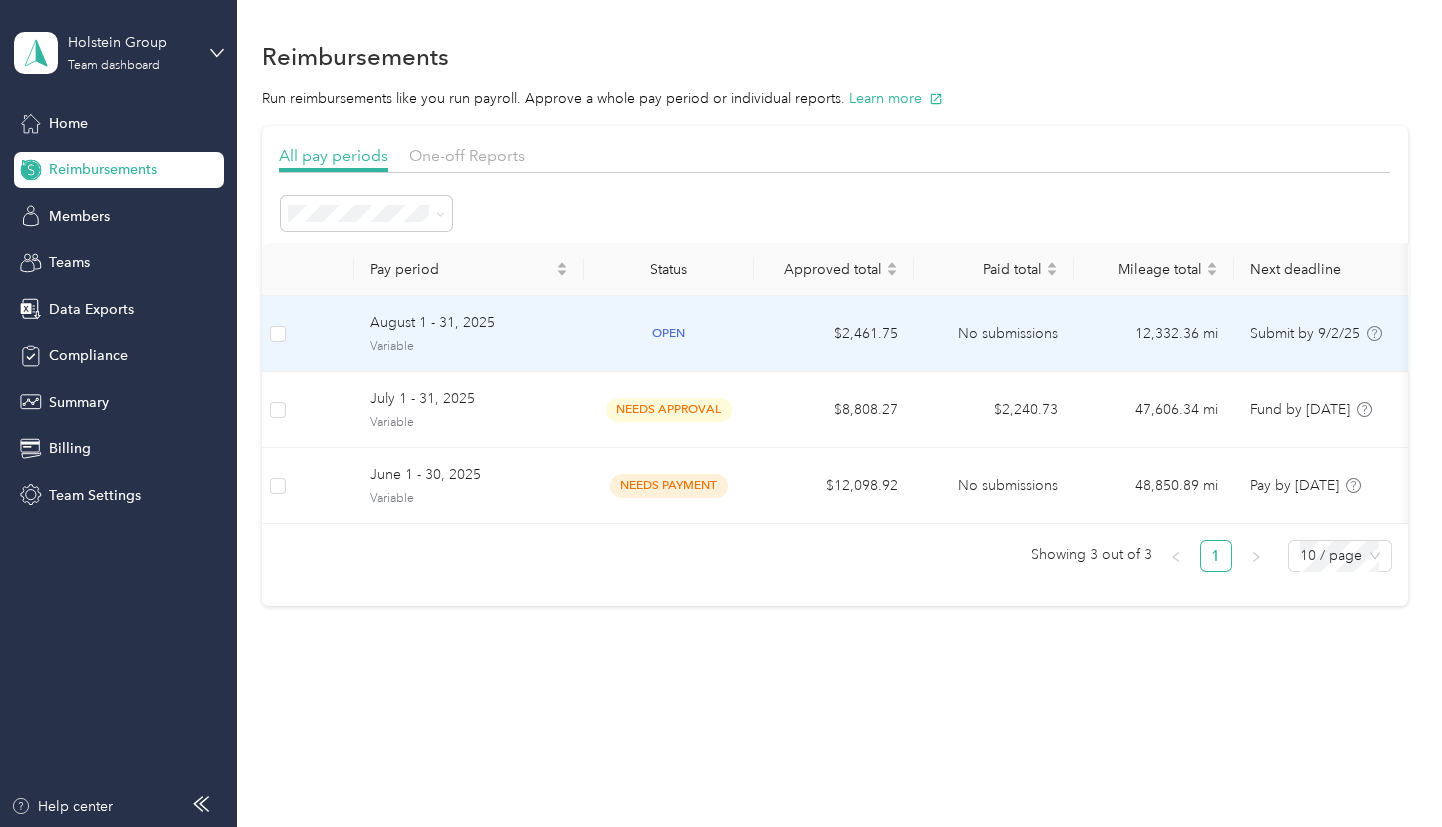 click on "August 1 - 31, 2025" at bounding box center [469, 323] 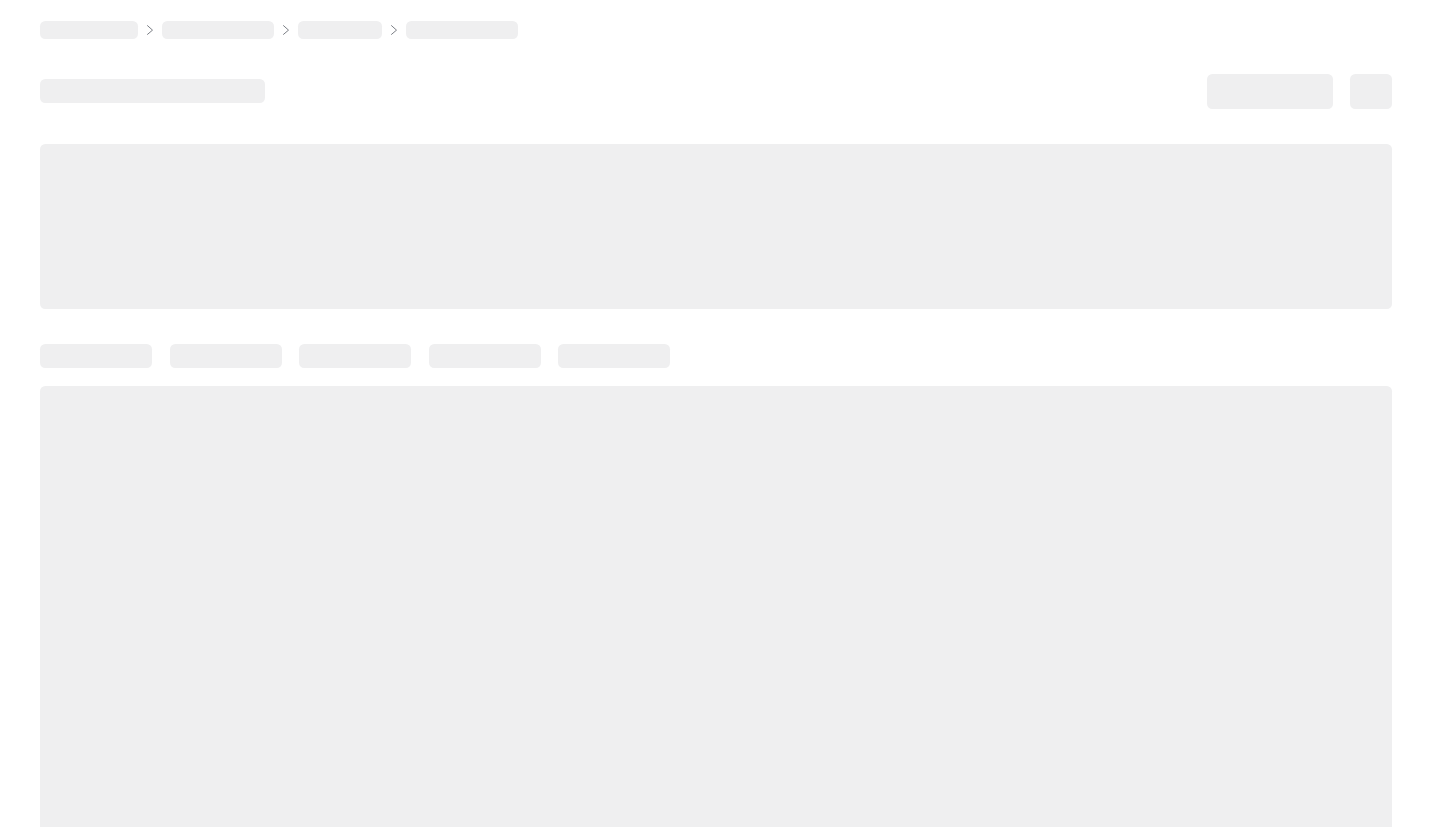 click at bounding box center [716, 451] 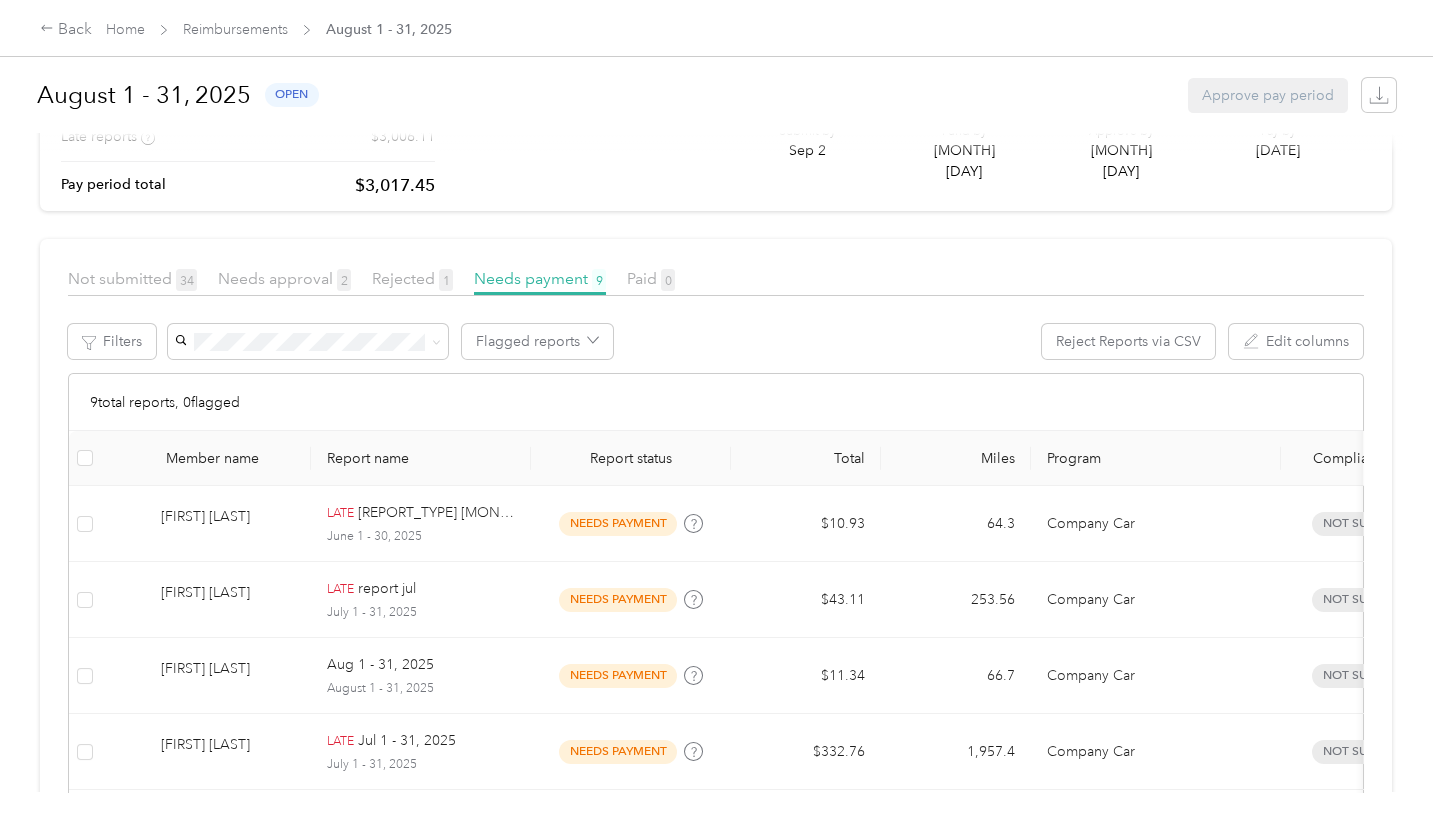 scroll, scrollTop: 191, scrollLeft: 0, axis: vertical 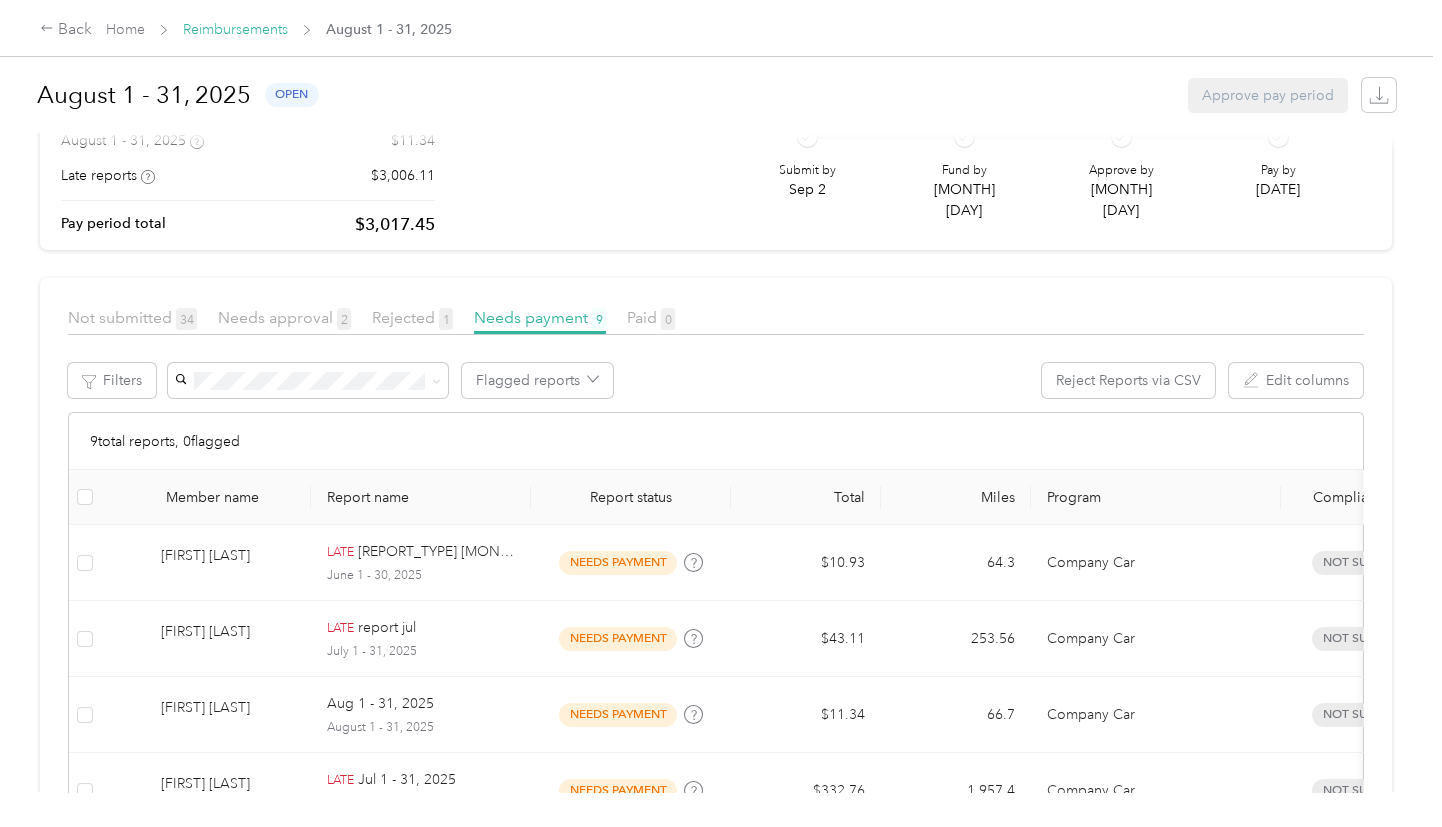 click on "Reimbursements" at bounding box center [235, 29] 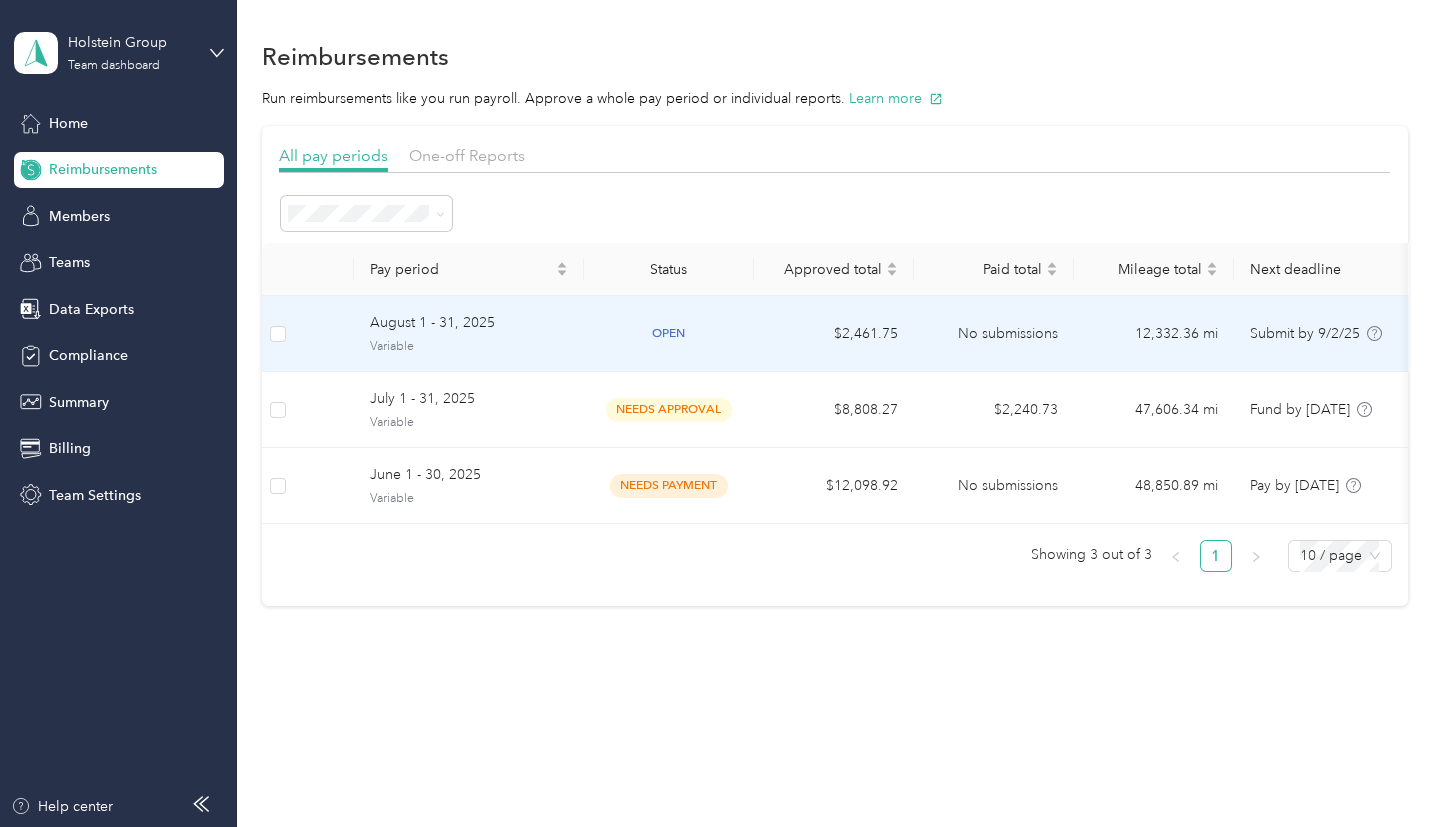 click on "$2,461.75" at bounding box center [834, 334] 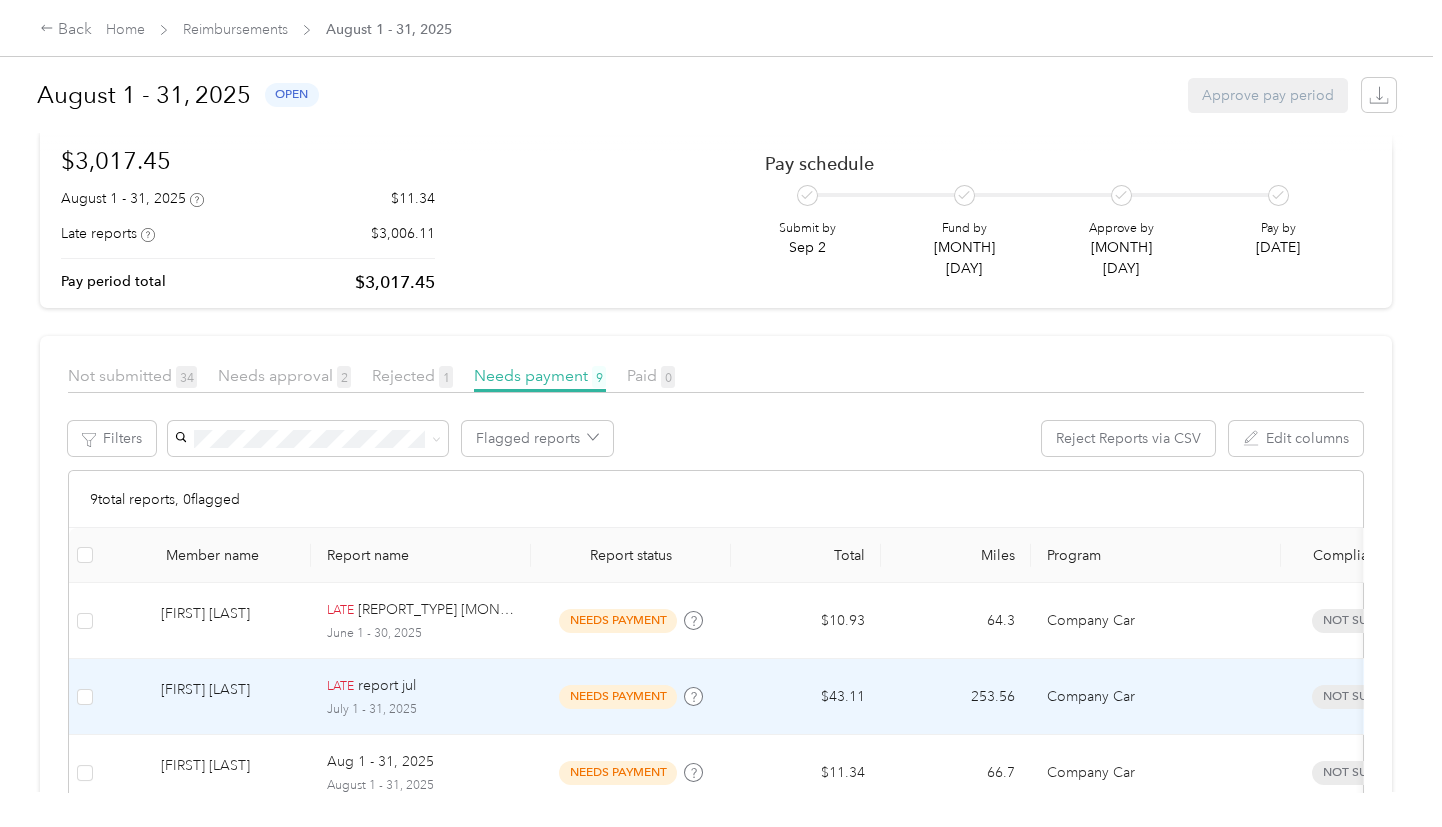 scroll, scrollTop: 101, scrollLeft: 0, axis: vertical 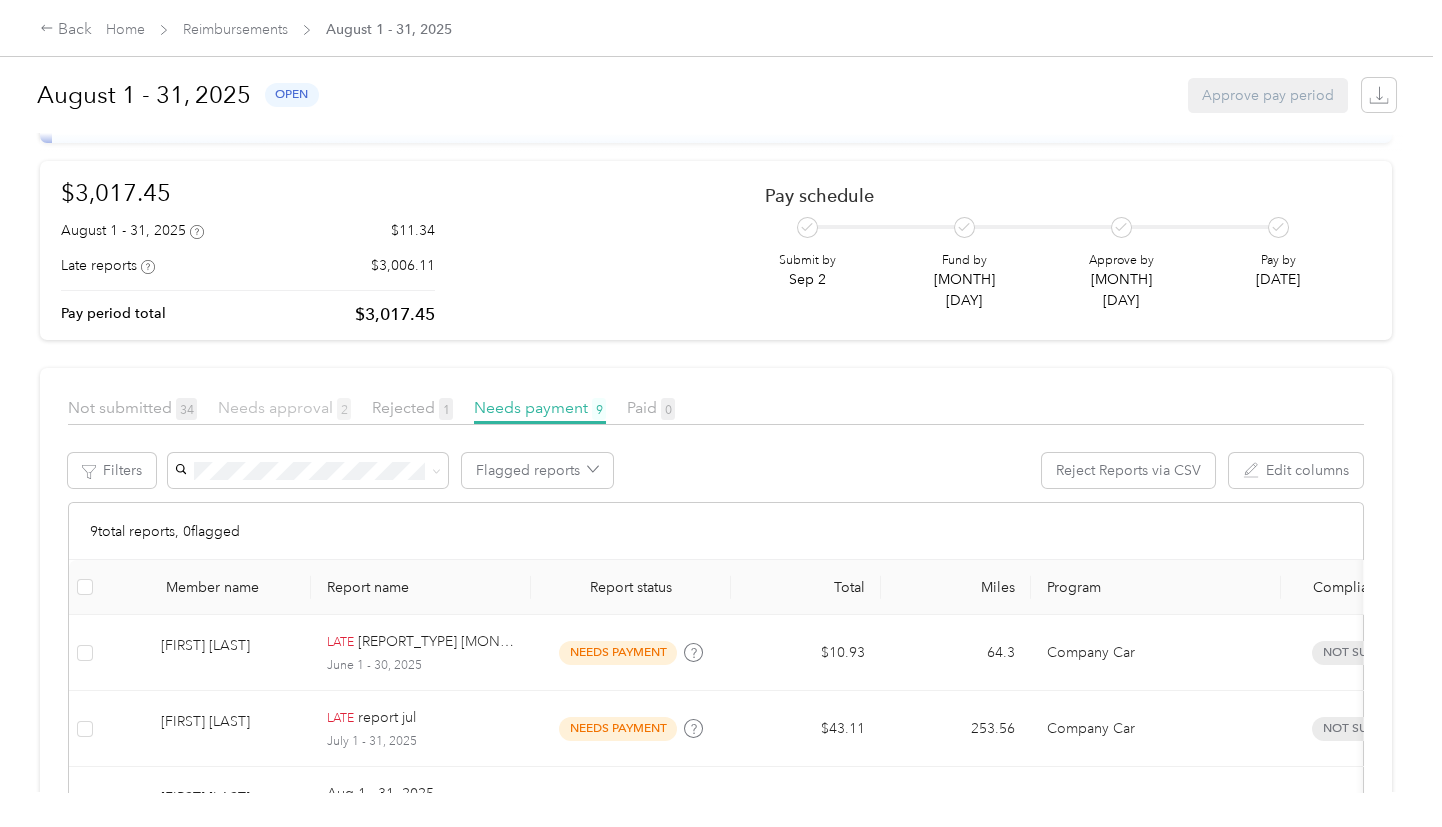 click on "Needs approval   2" at bounding box center [284, 407] 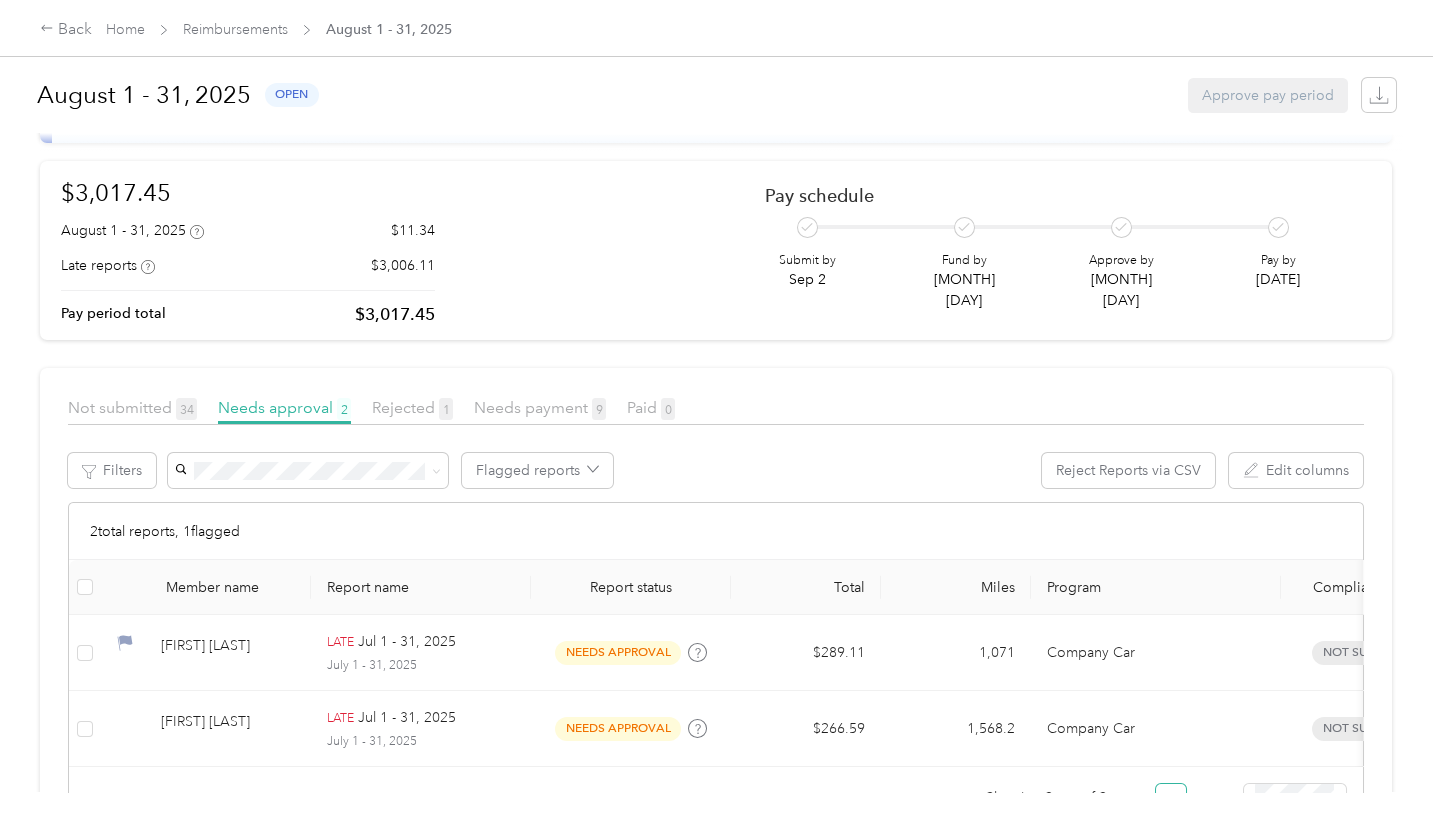 click on "Not submitted   34 Needs approval   2 Rejected   1 Needs payment   9 Paid   0" at bounding box center (716, 410) 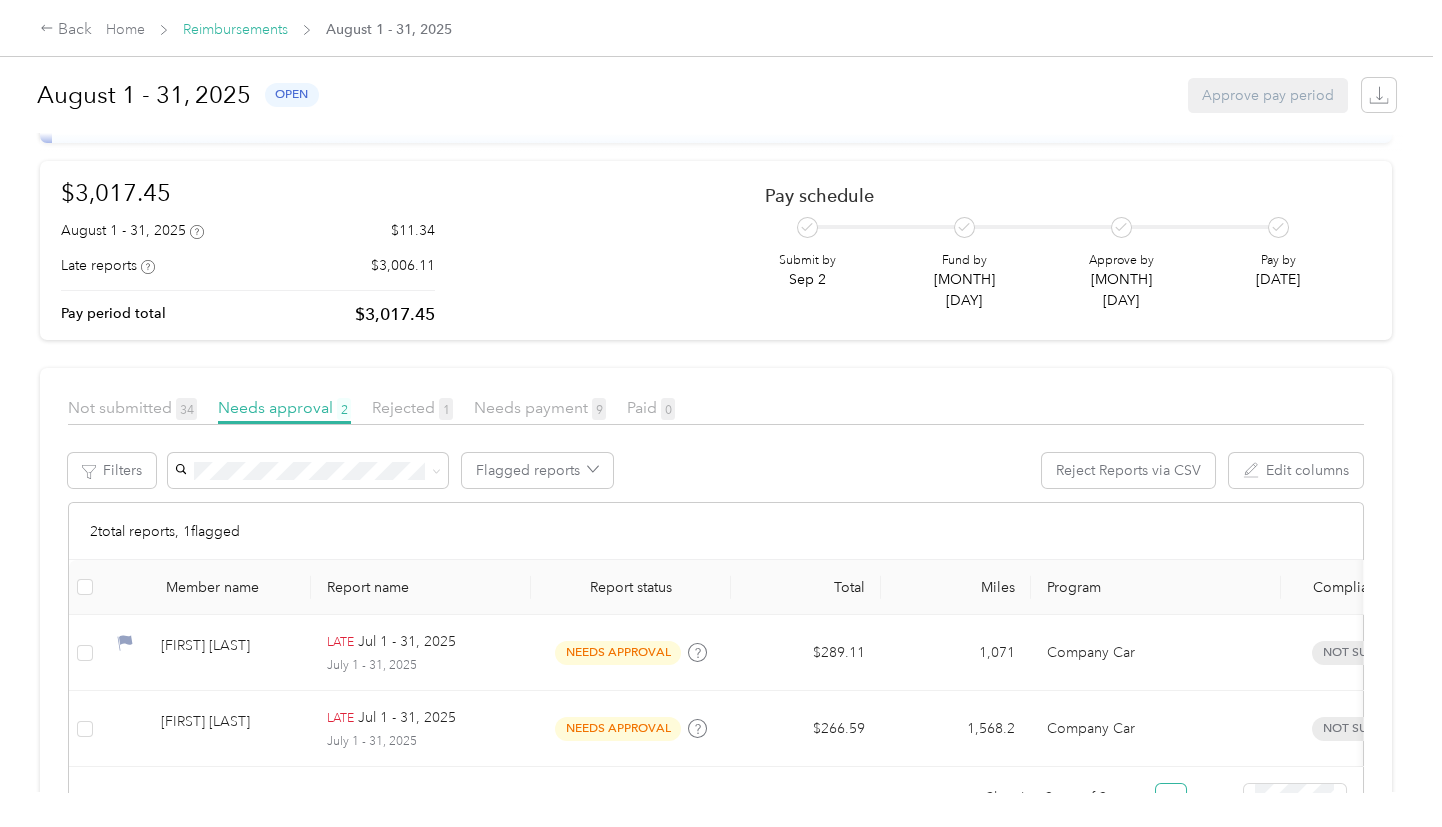 click on "Reimbursements" at bounding box center (235, 29) 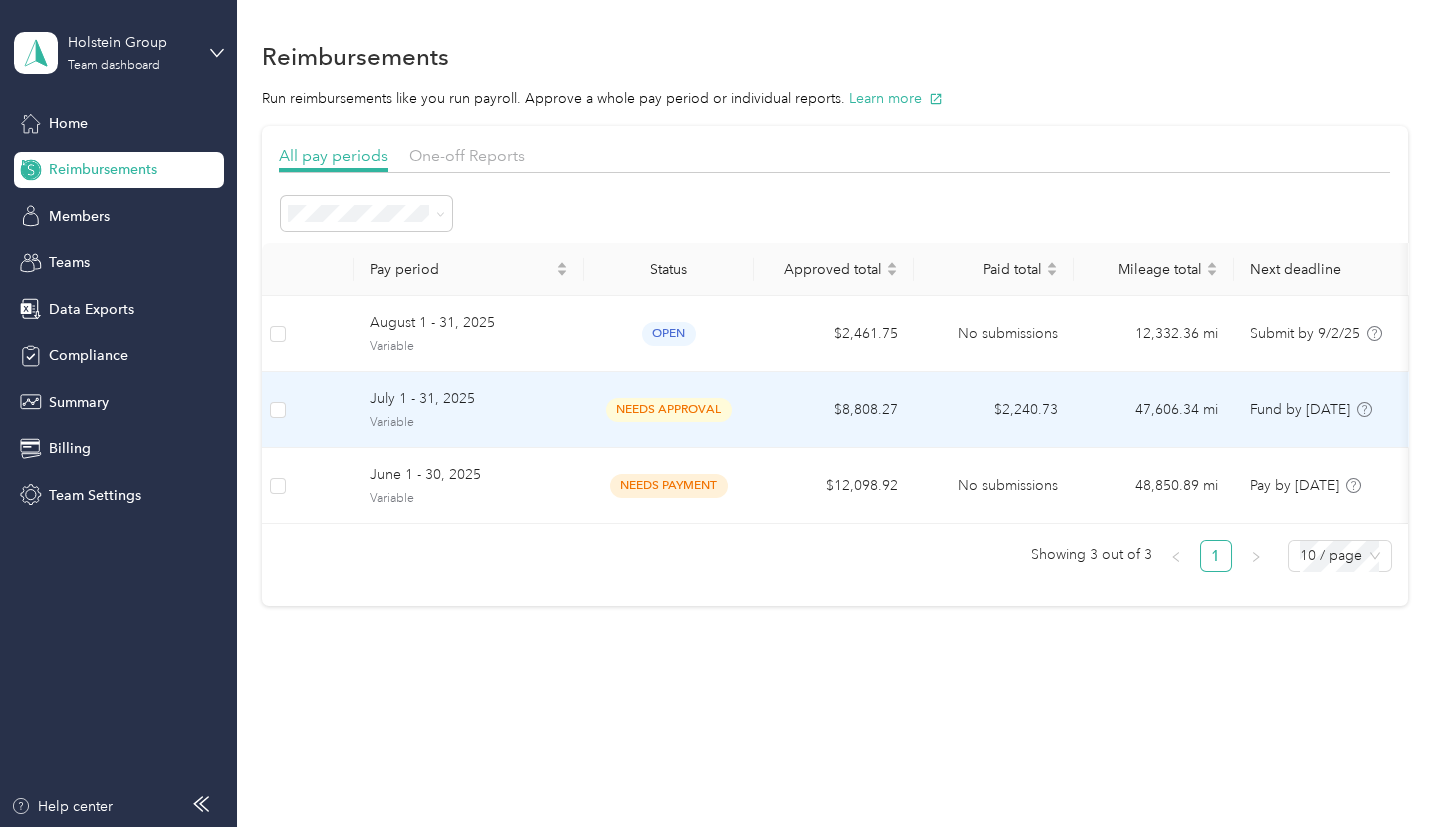 click on "July 1 - 31, 2025" at bounding box center (469, 399) 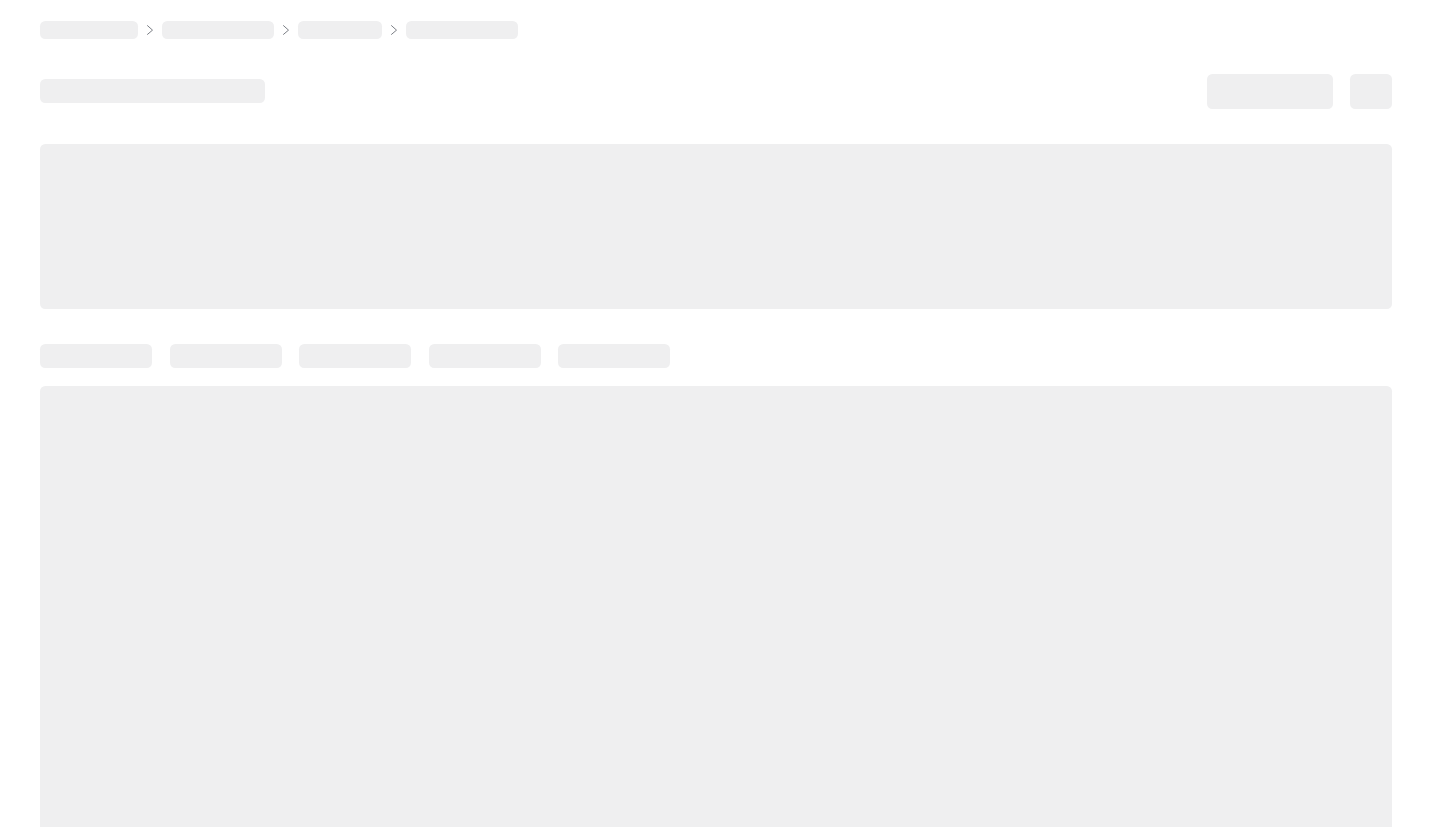 click at bounding box center (716, 634) 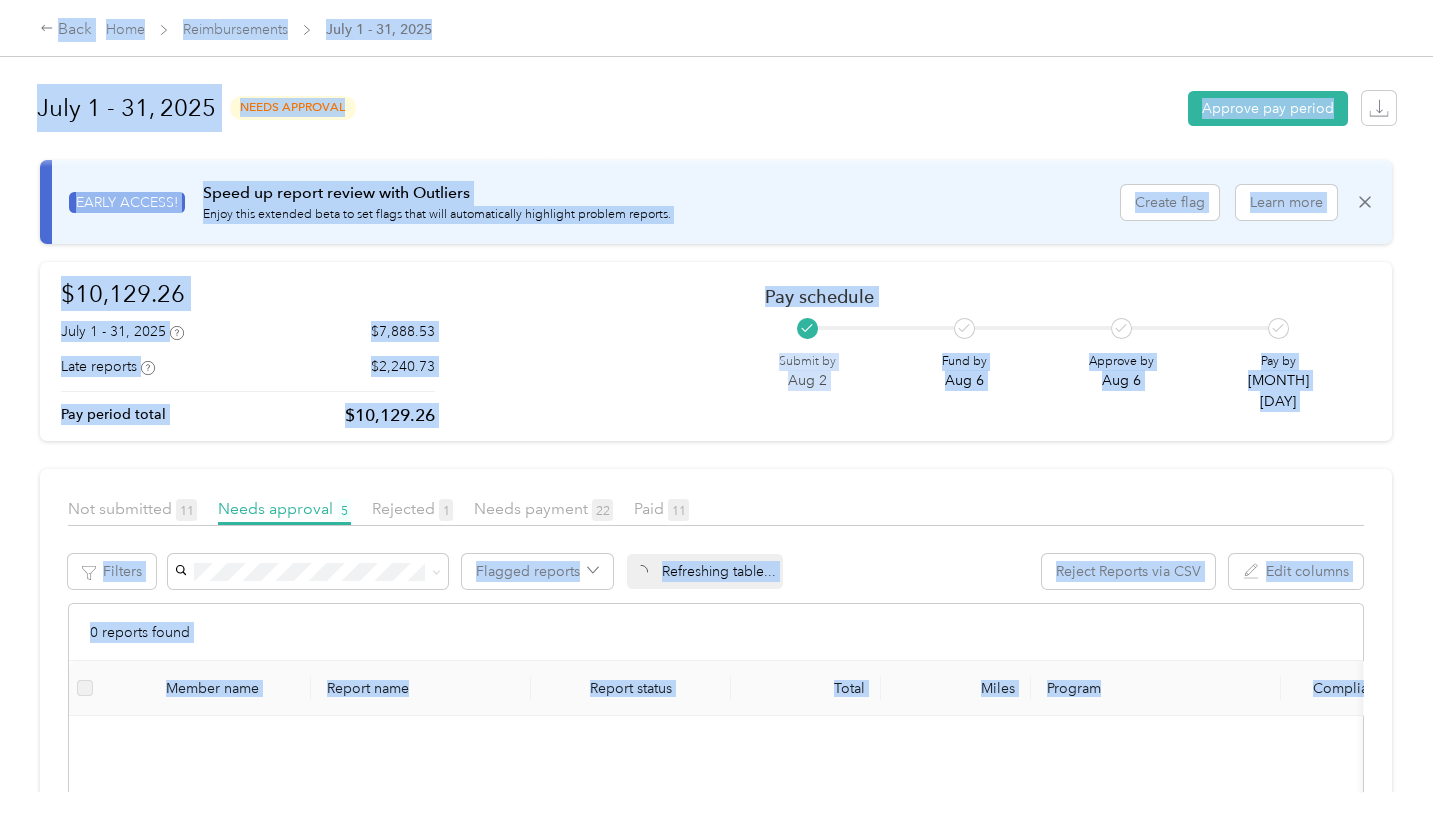 click on "$[AMOUNT] [MONTH] - [DAY], [YEAR]   $[AMOUNT] [DESCRIPTION]   $[AMOUNT] [DESCRIPTION] $[AMOUNT] [DESCRIPTION] [DESCRIPTION] by [DATE] [FUND] by [DATE] [APPROVE] by [DATE] [PAY] by [DATE]" at bounding box center [716, 352] 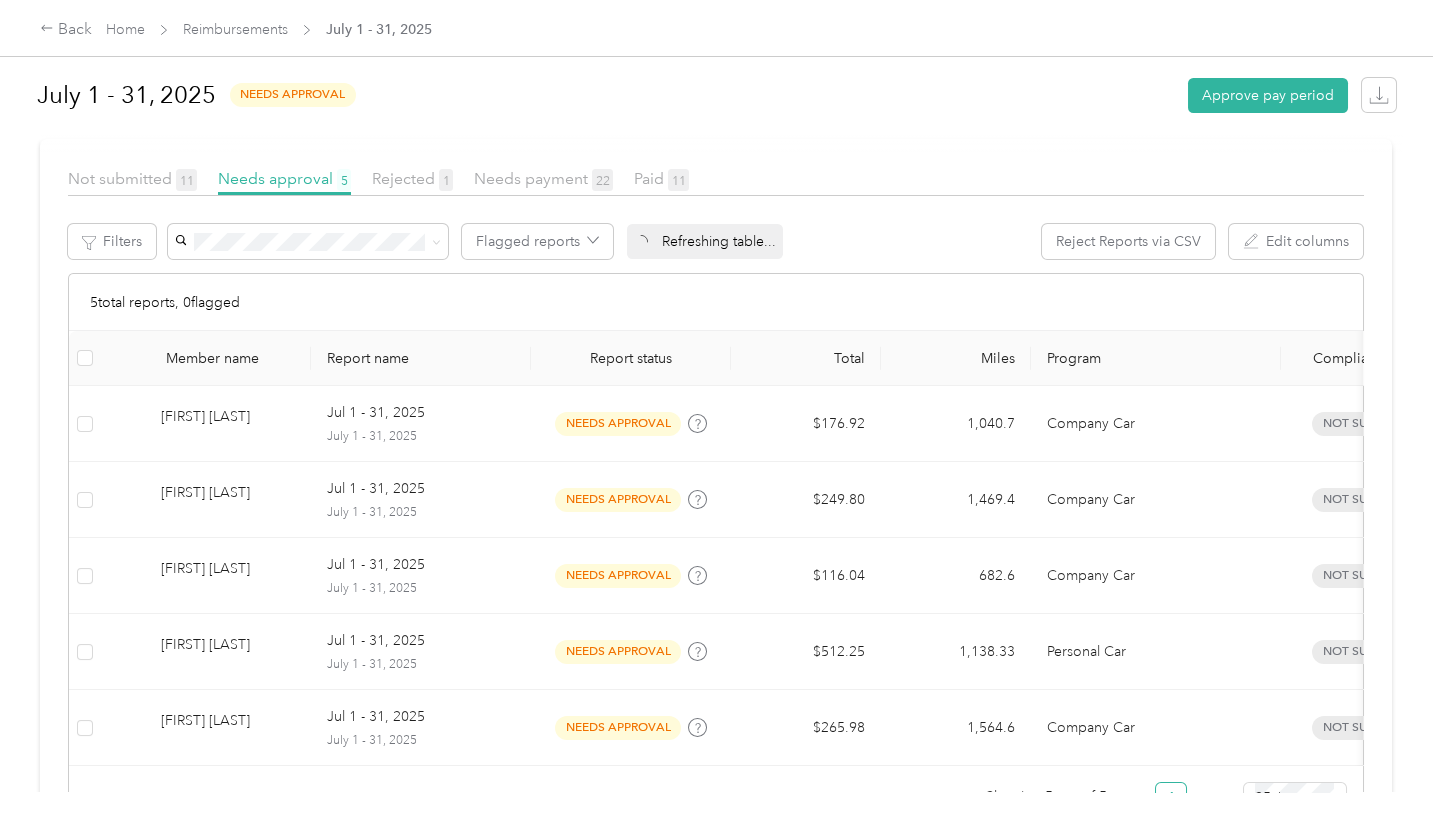 scroll, scrollTop: 244, scrollLeft: 0, axis: vertical 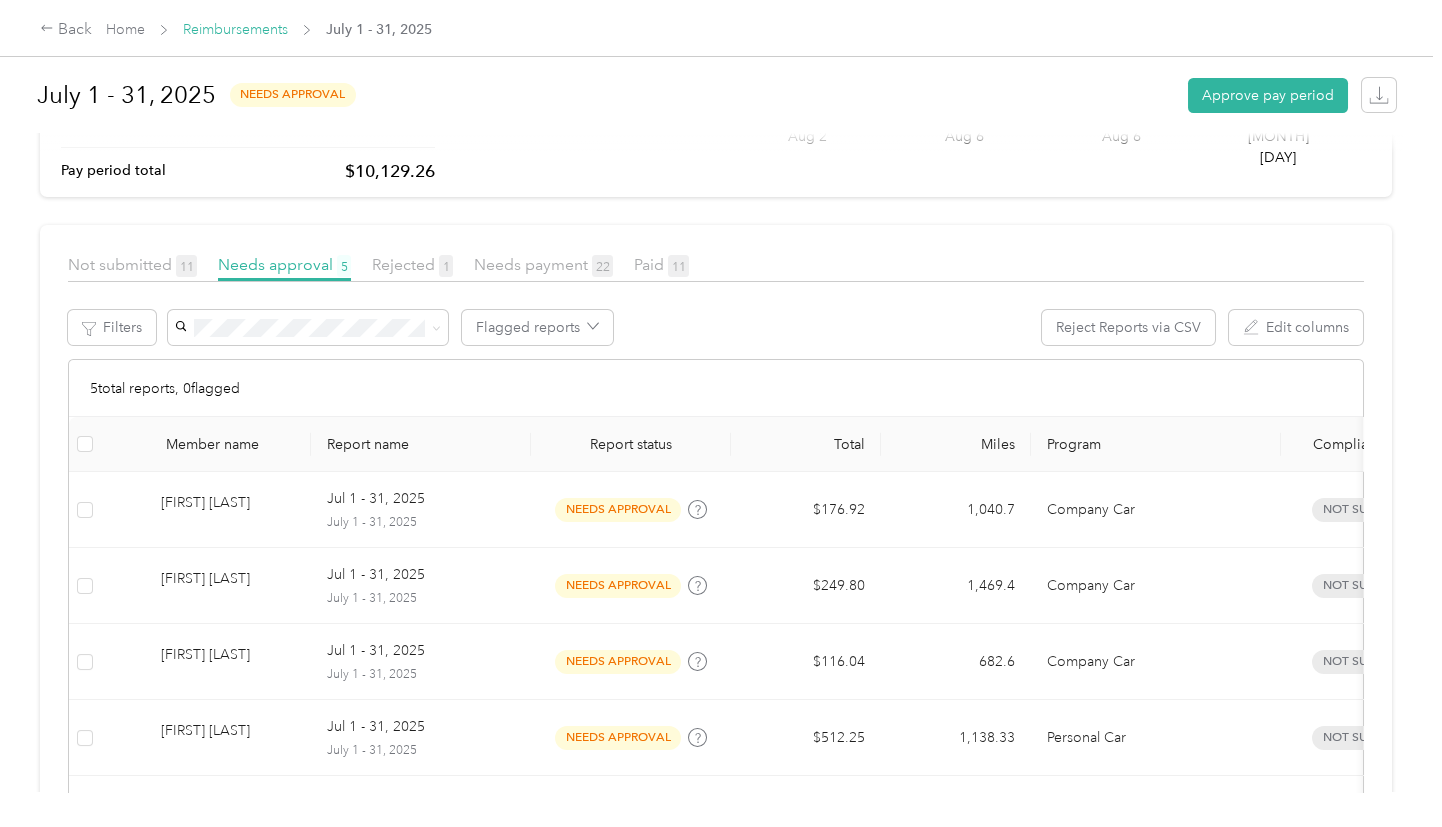 click on "Reimbursements" at bounding box center [235, 29] 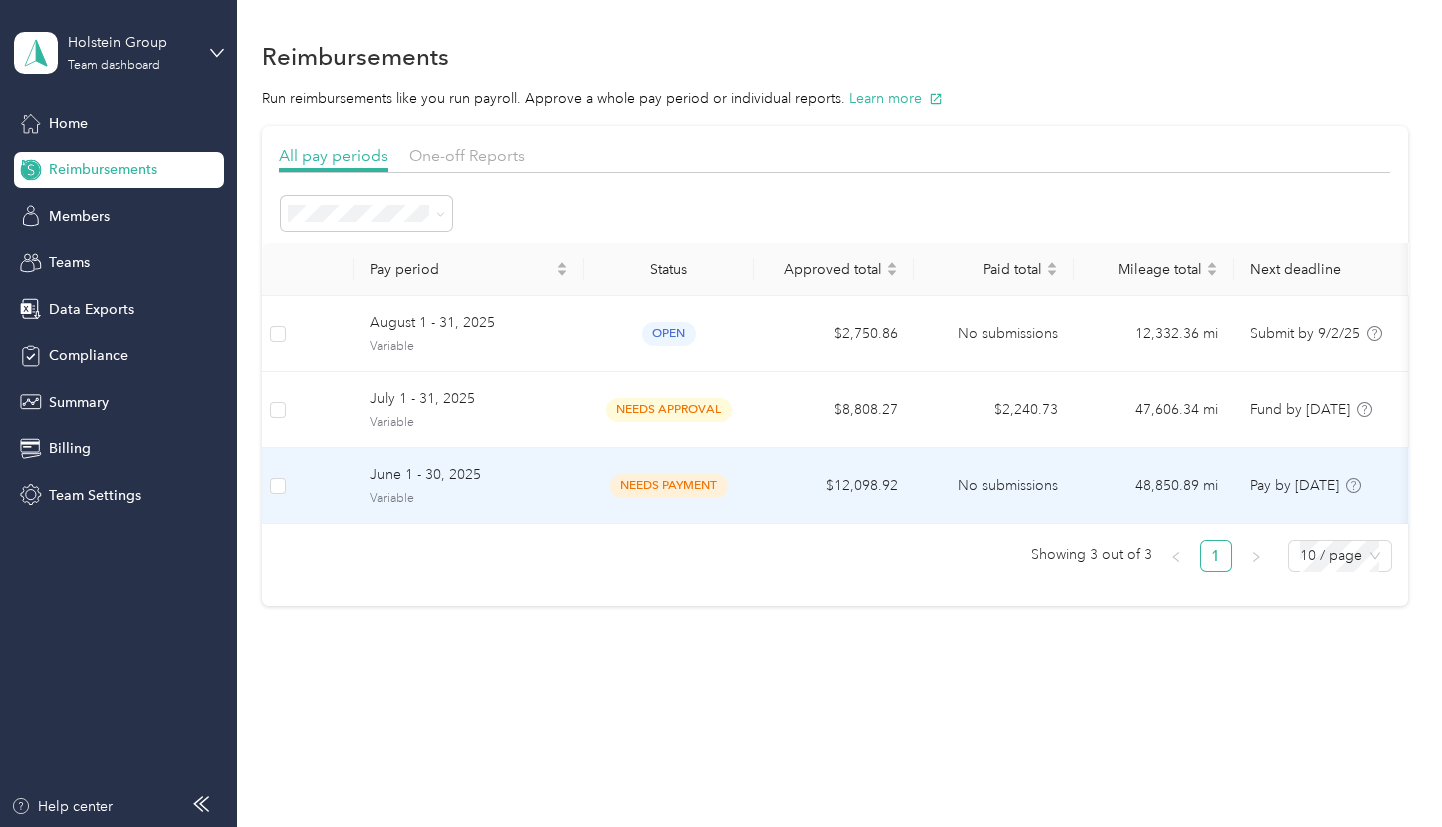 click on "$12,098.92" at bounding box center [834, 486] 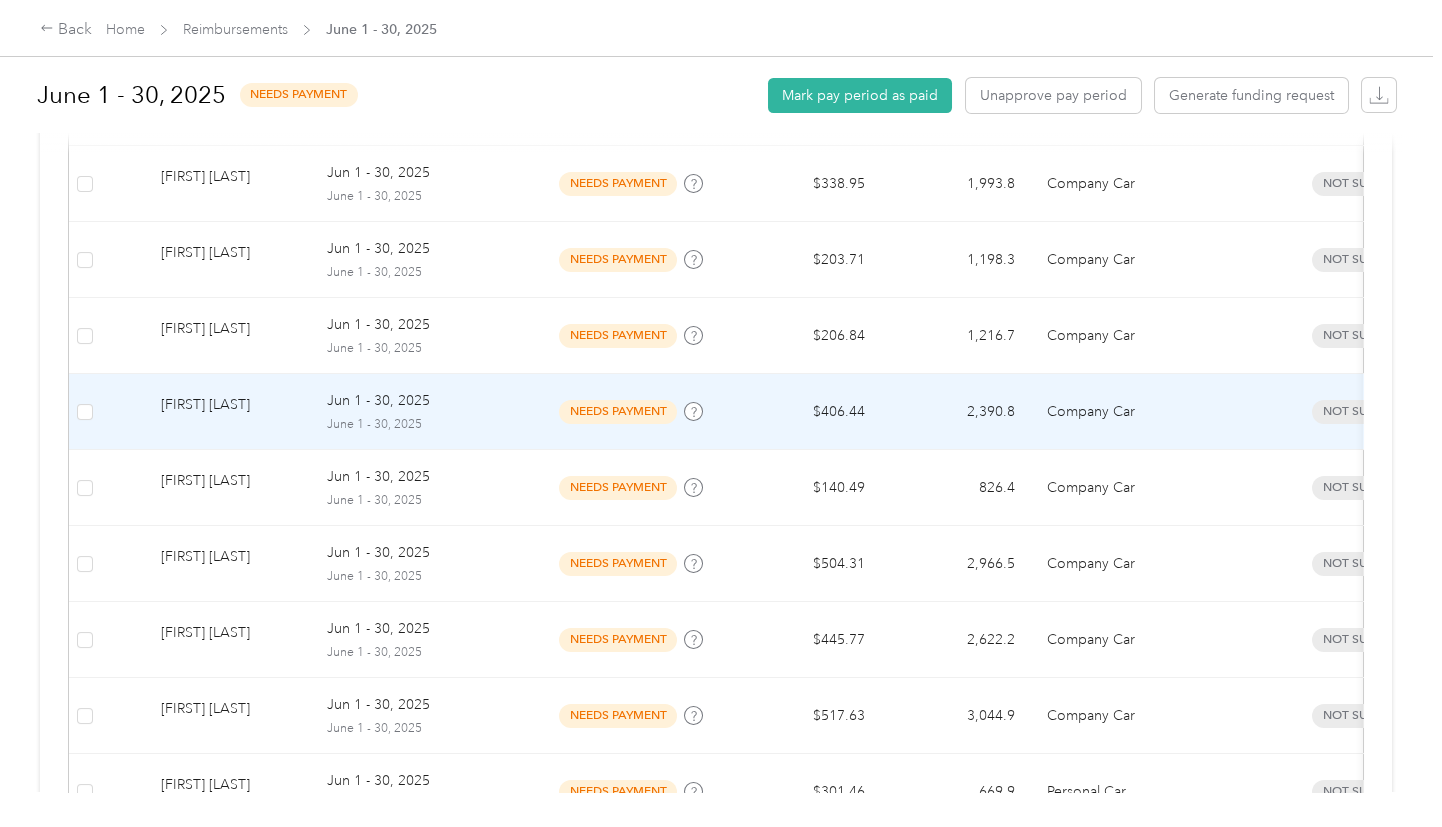 scroll, scrollTop: 535, scrollLeft: 0, axis: vertical 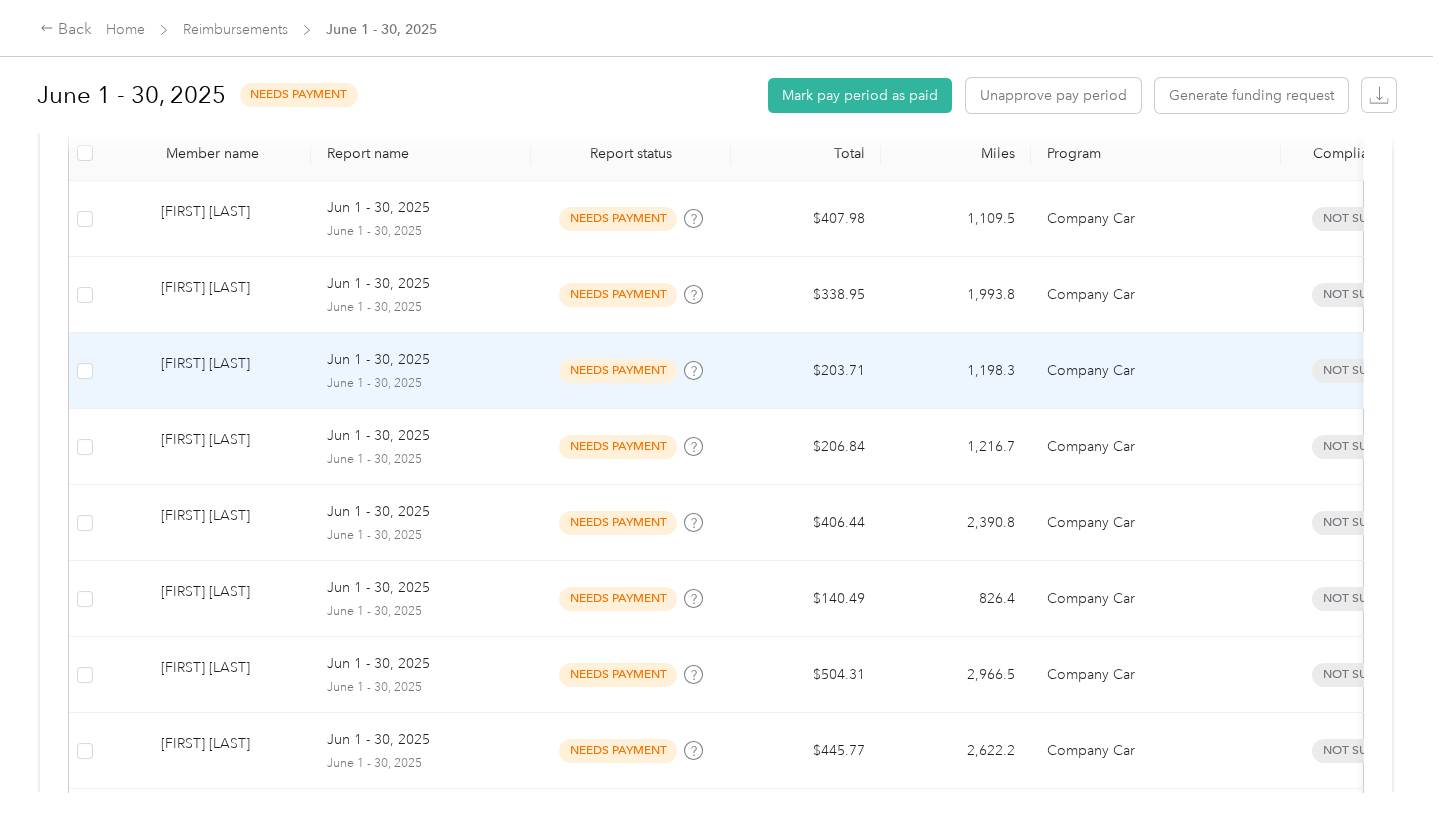click on "needs payment" at bounding box center [618, 370] 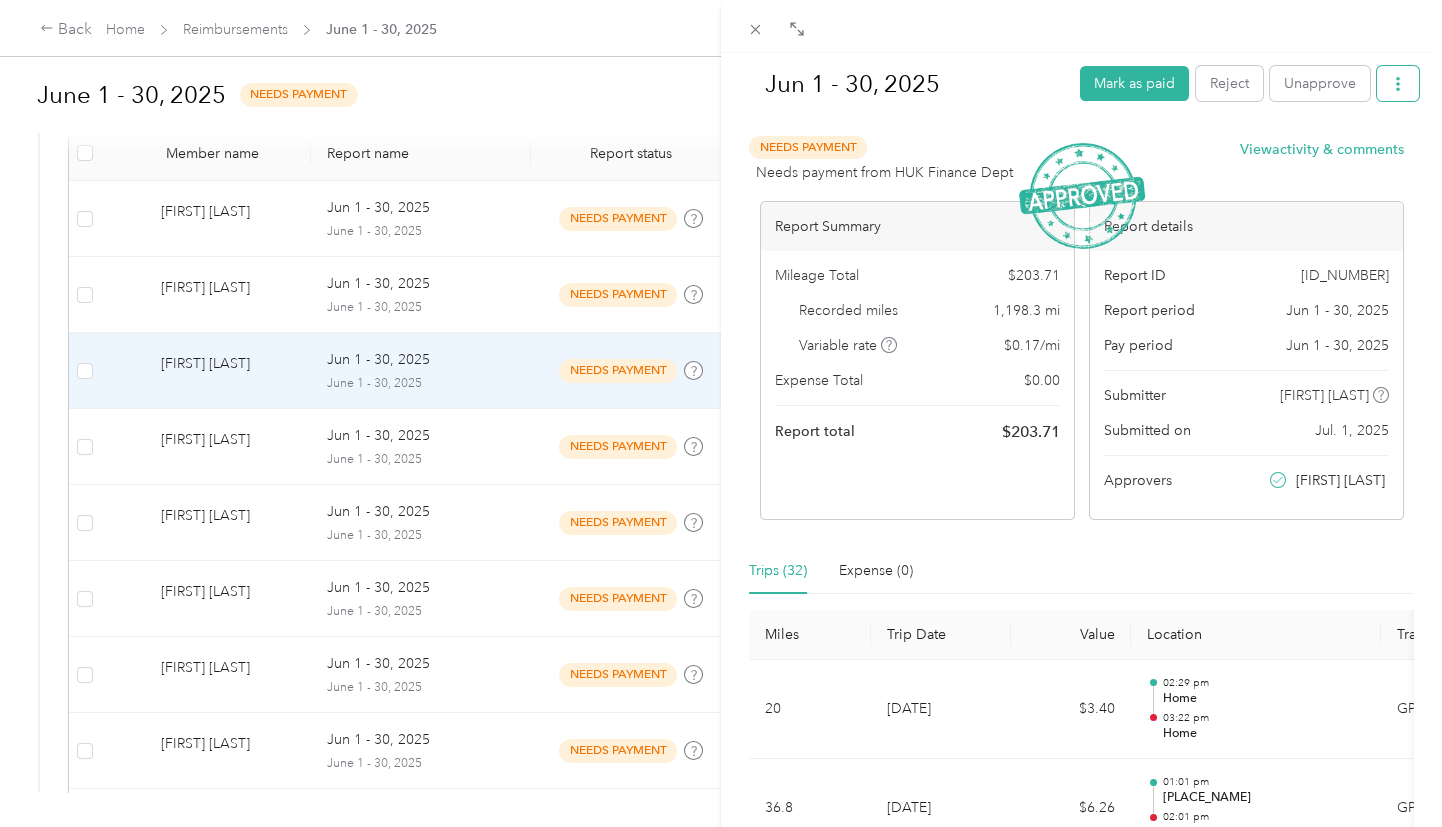click 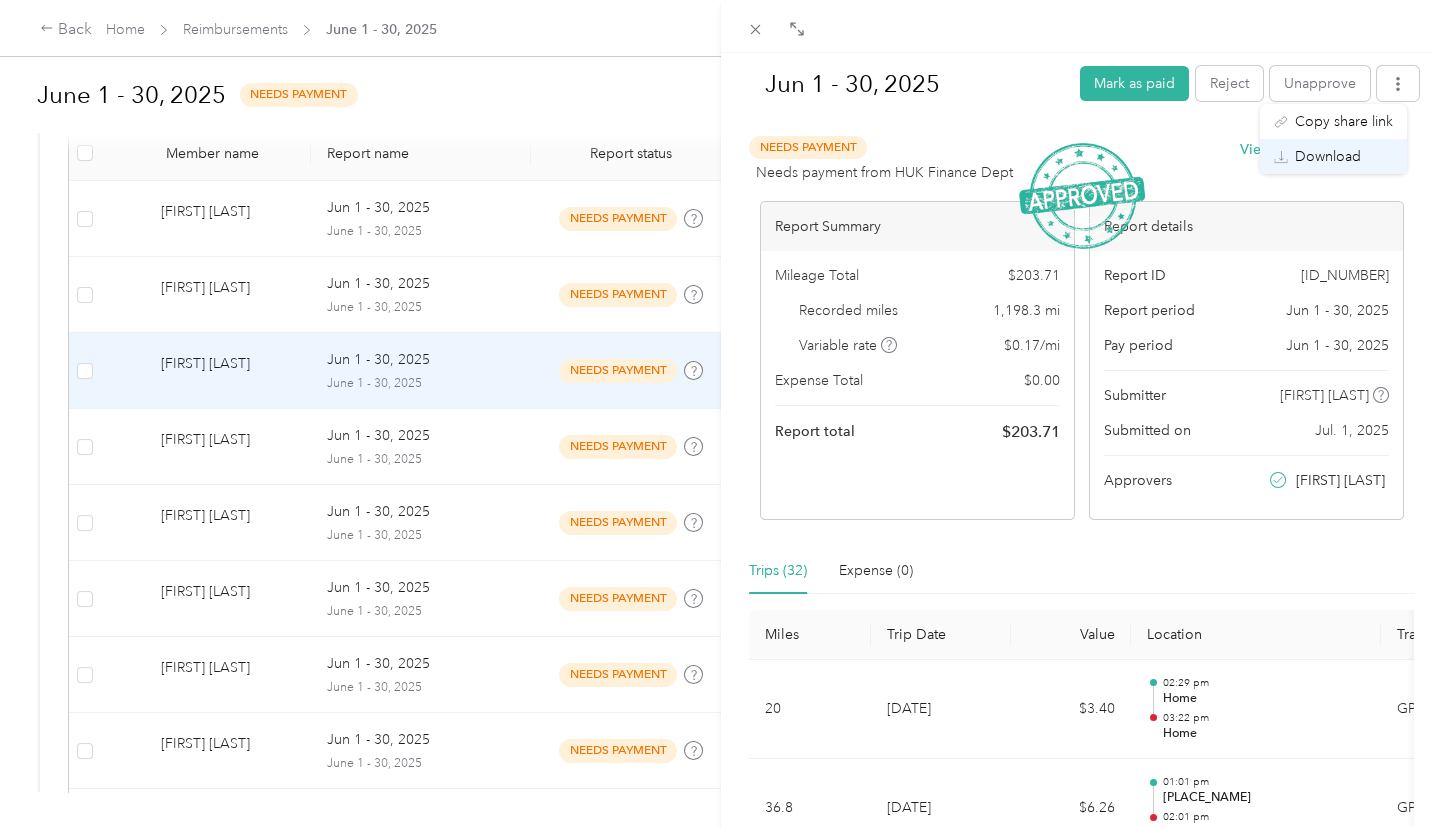 click on "Download" at bounding box center [1328, 156] 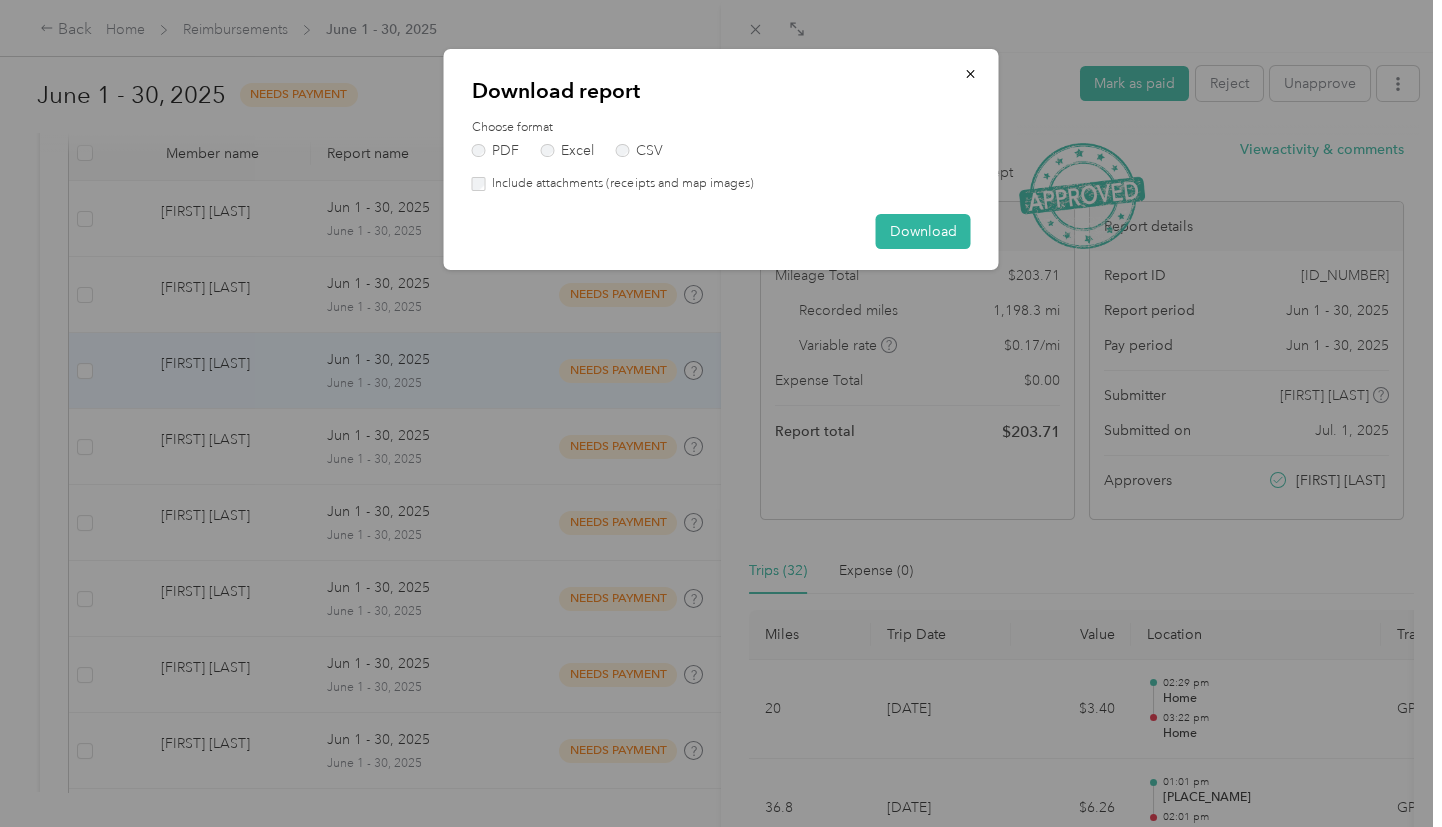 click on "Download report Choose format   PDF Excel CSV Include attachments (receipts and map images) Download" at bounding box center (721, 159) 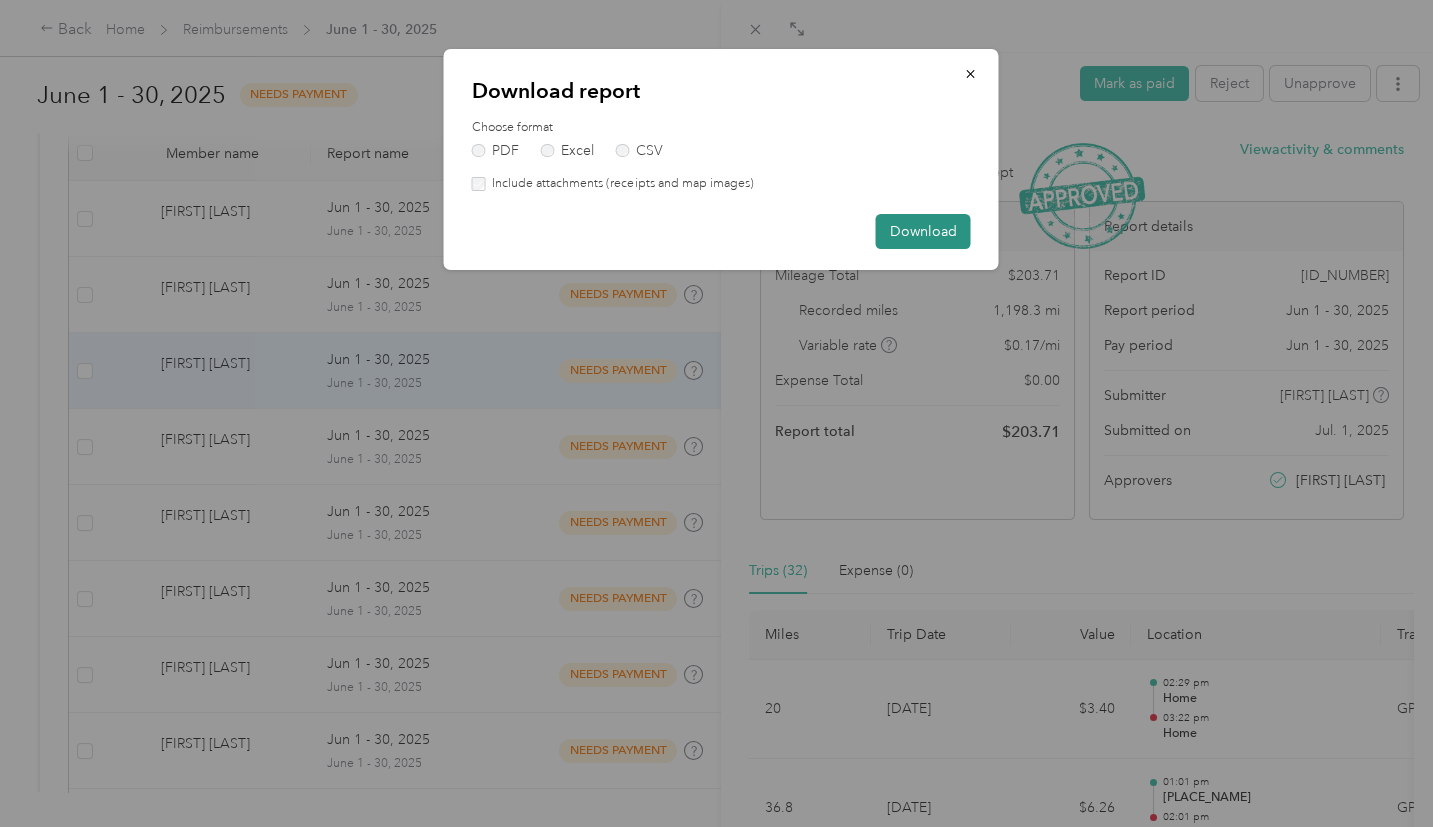click on "Download" at bounding box center [923, 231] 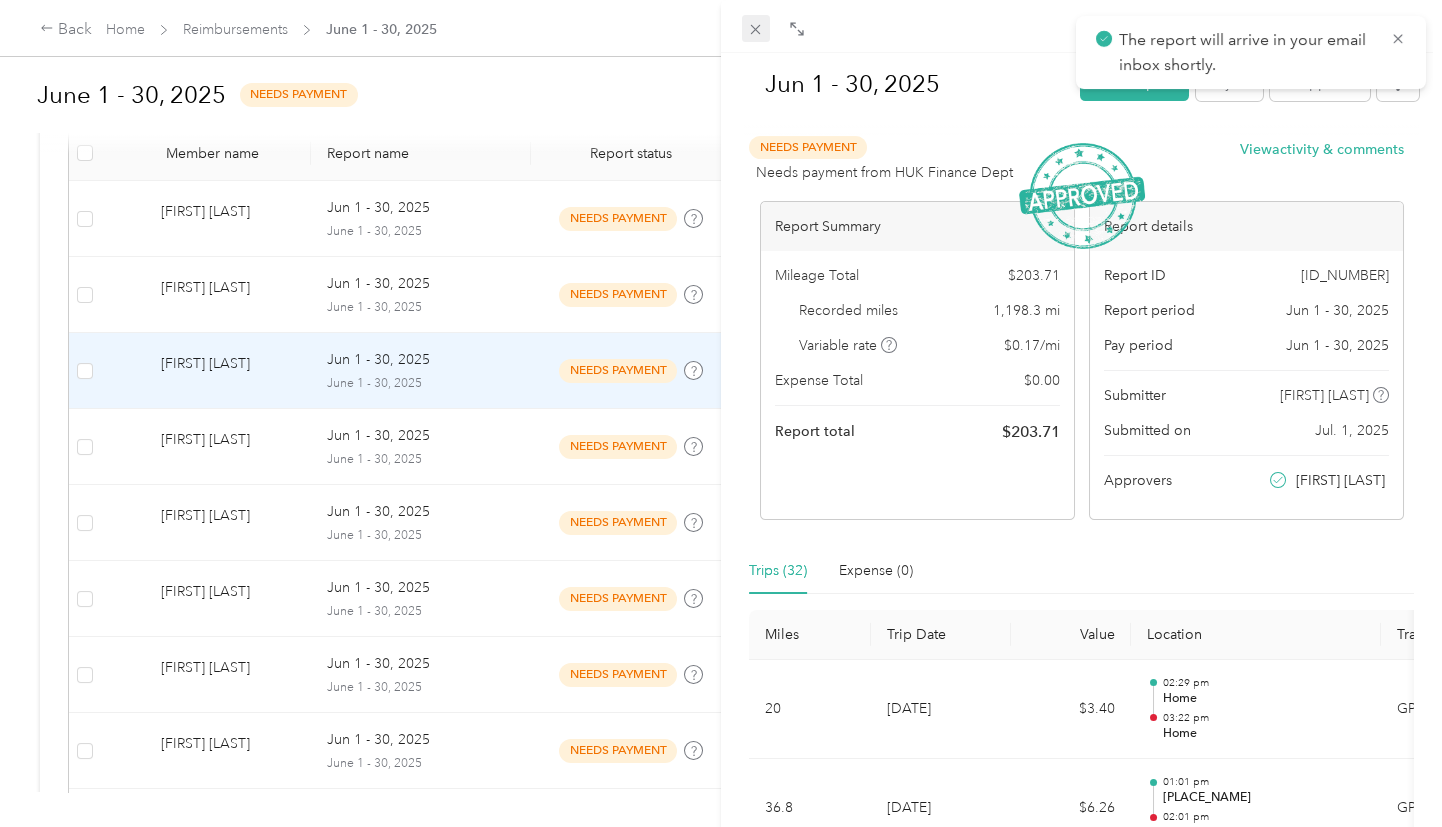 click 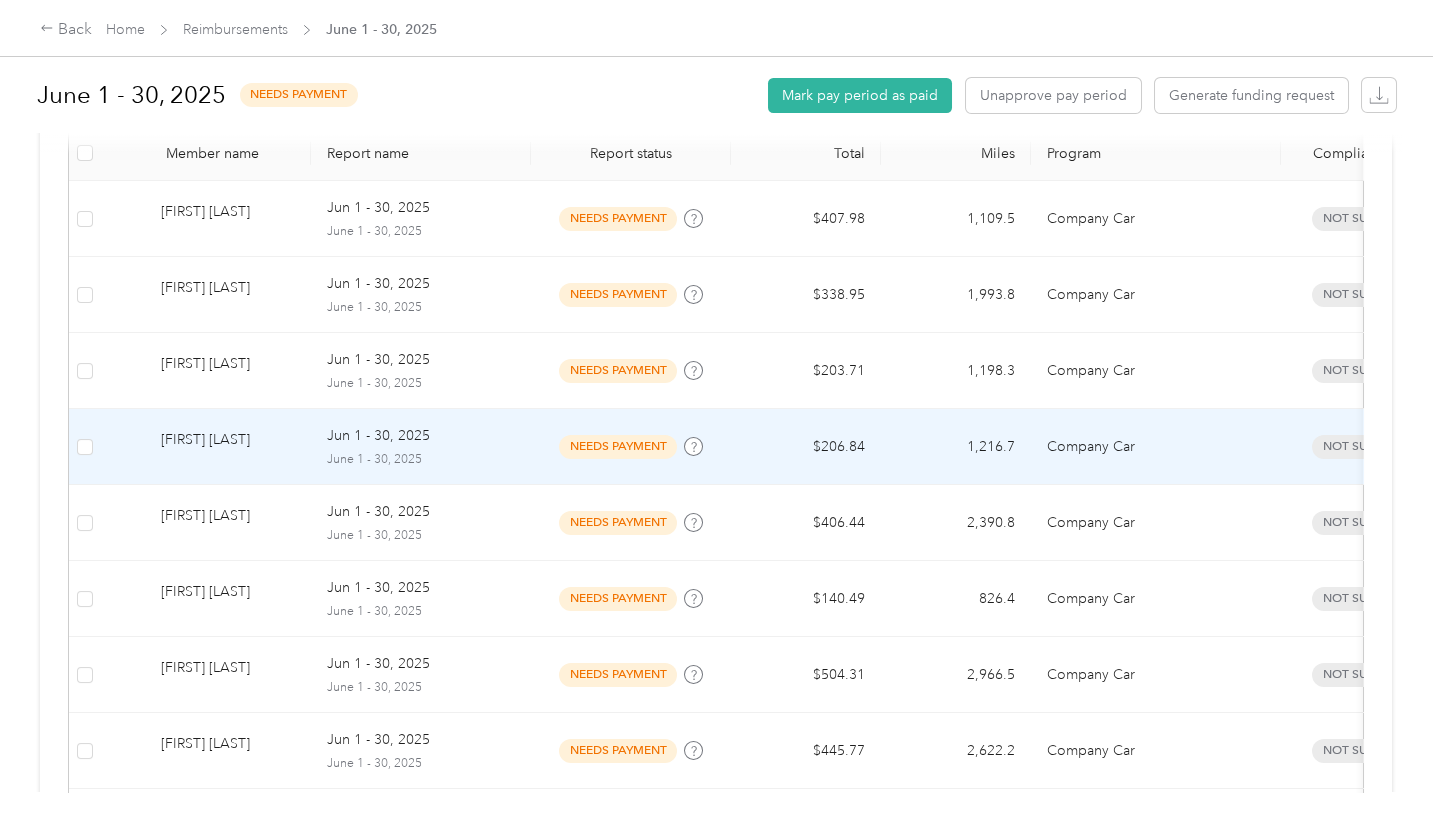 click on "needs payment" at bounding box center [618, 446] 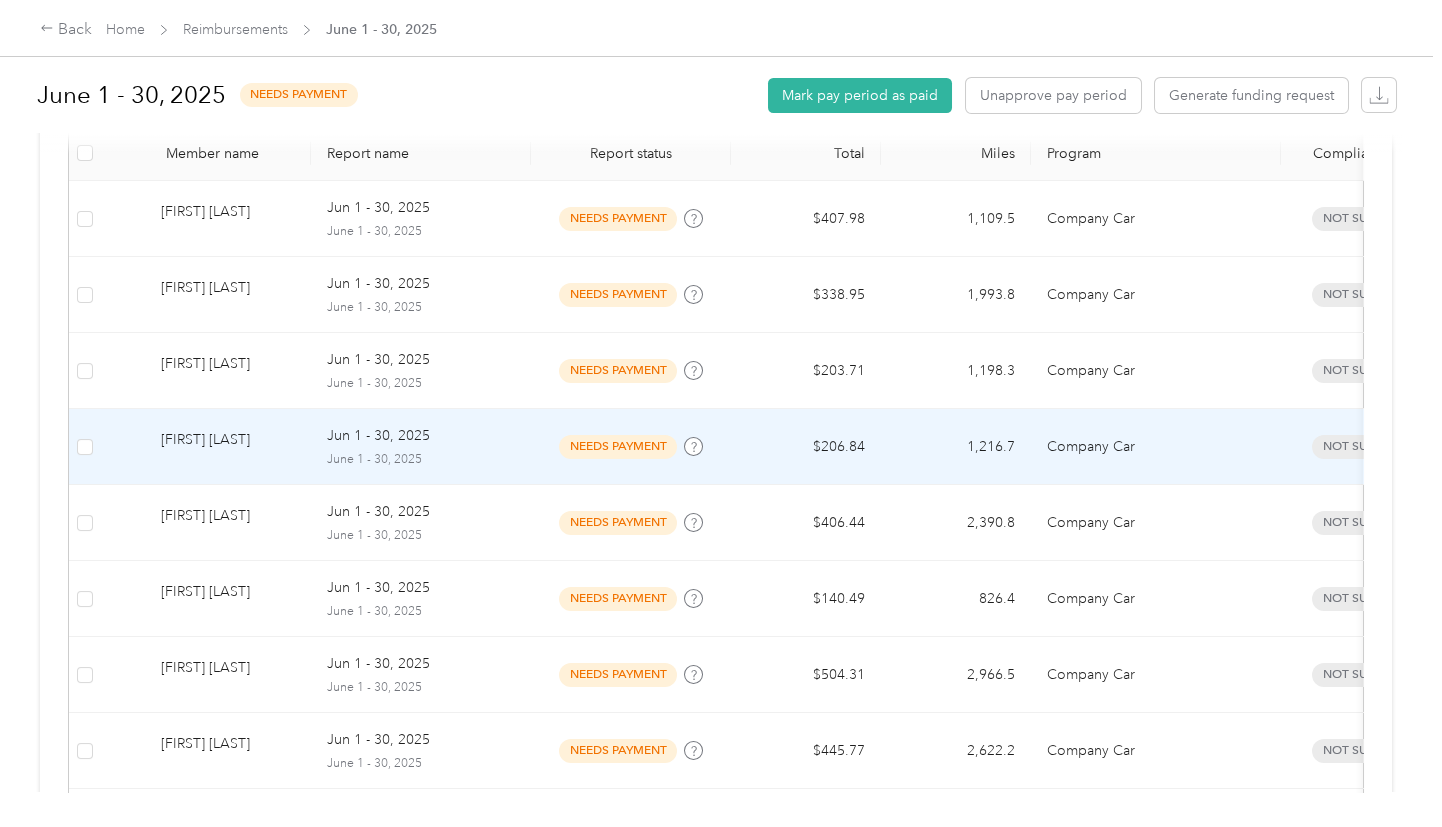 click at bounding box center [716, 827] 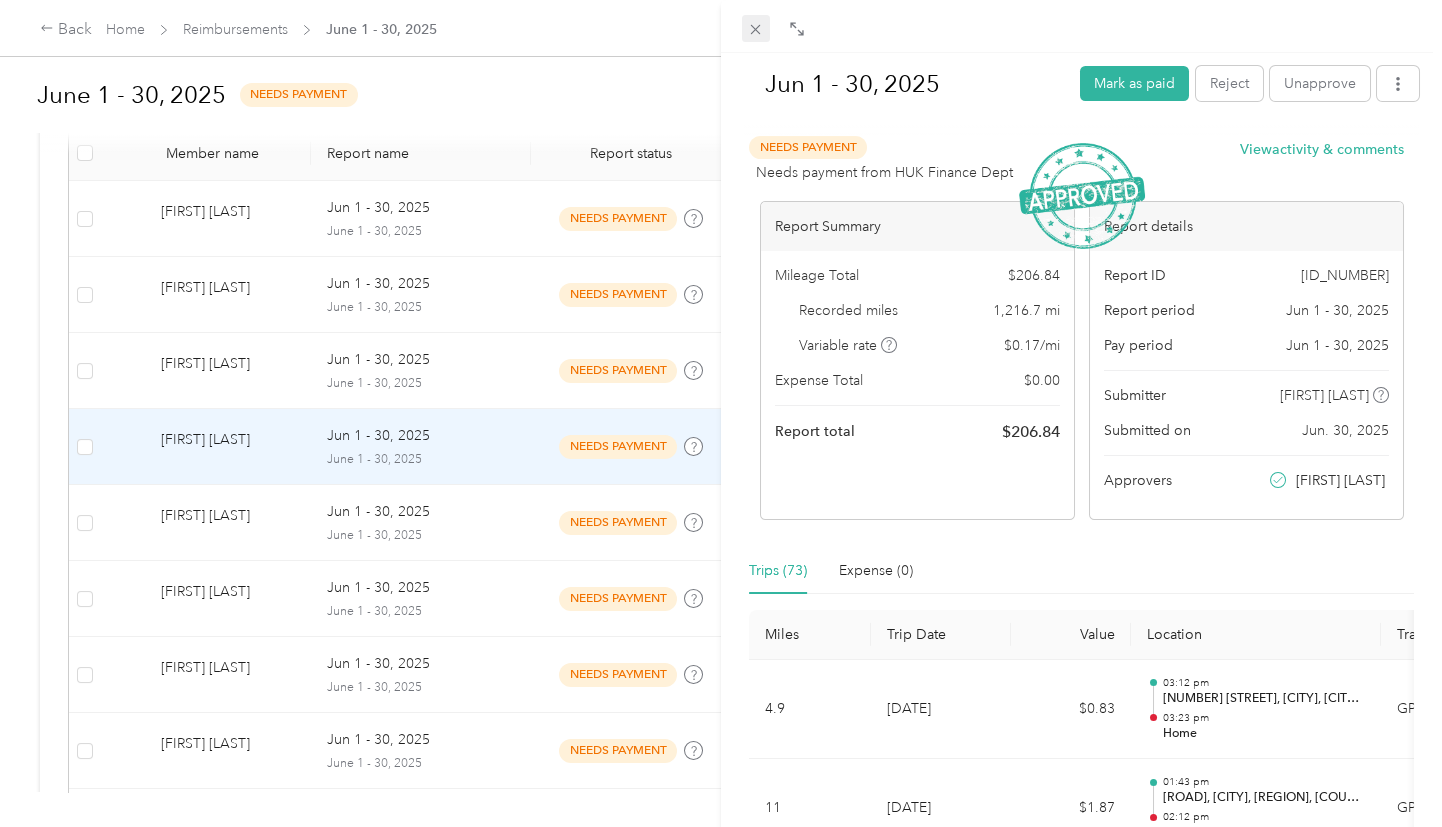click 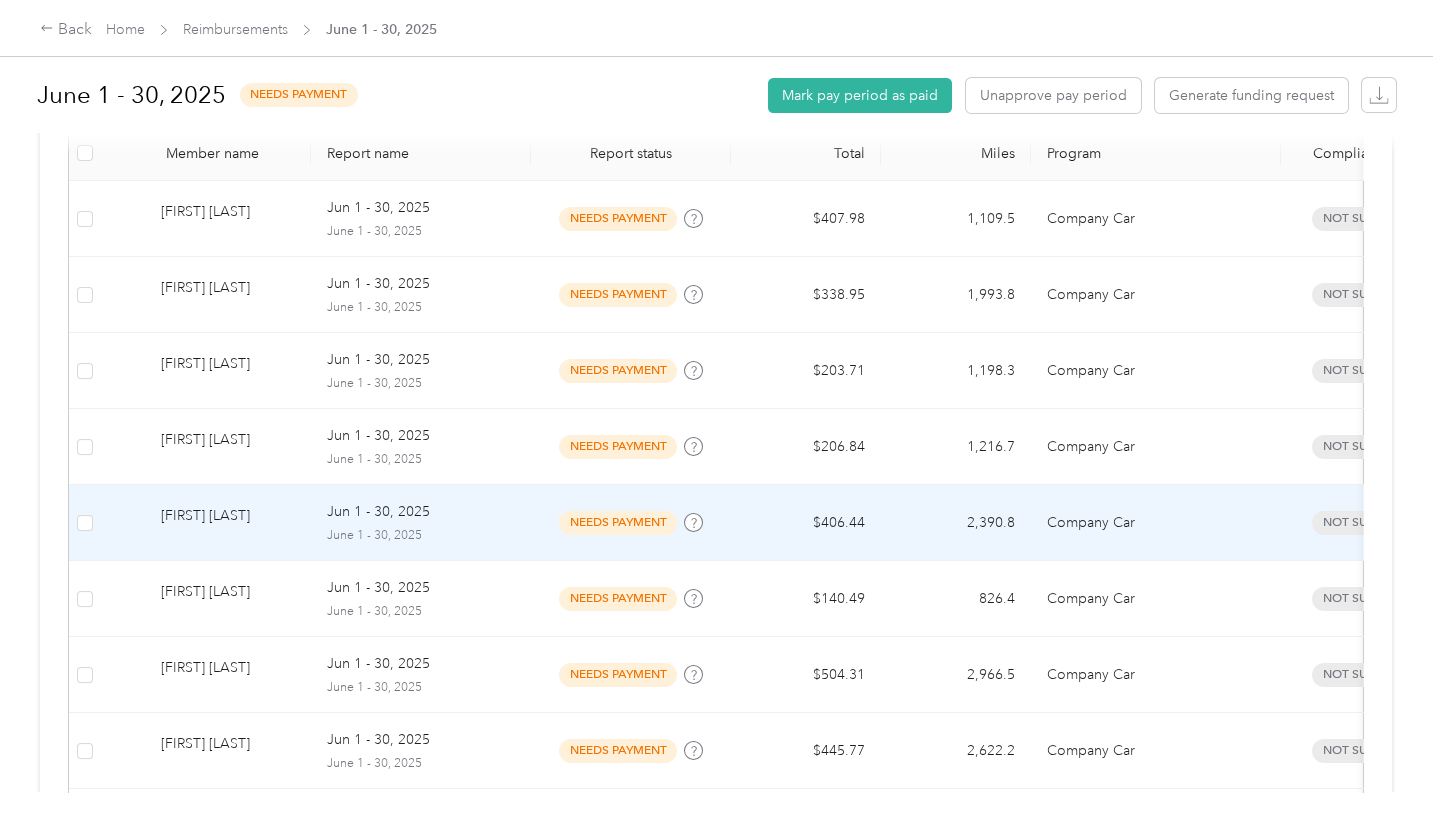 click on "Jun 1 - 30, 2025" at bounding box center [378, 512] 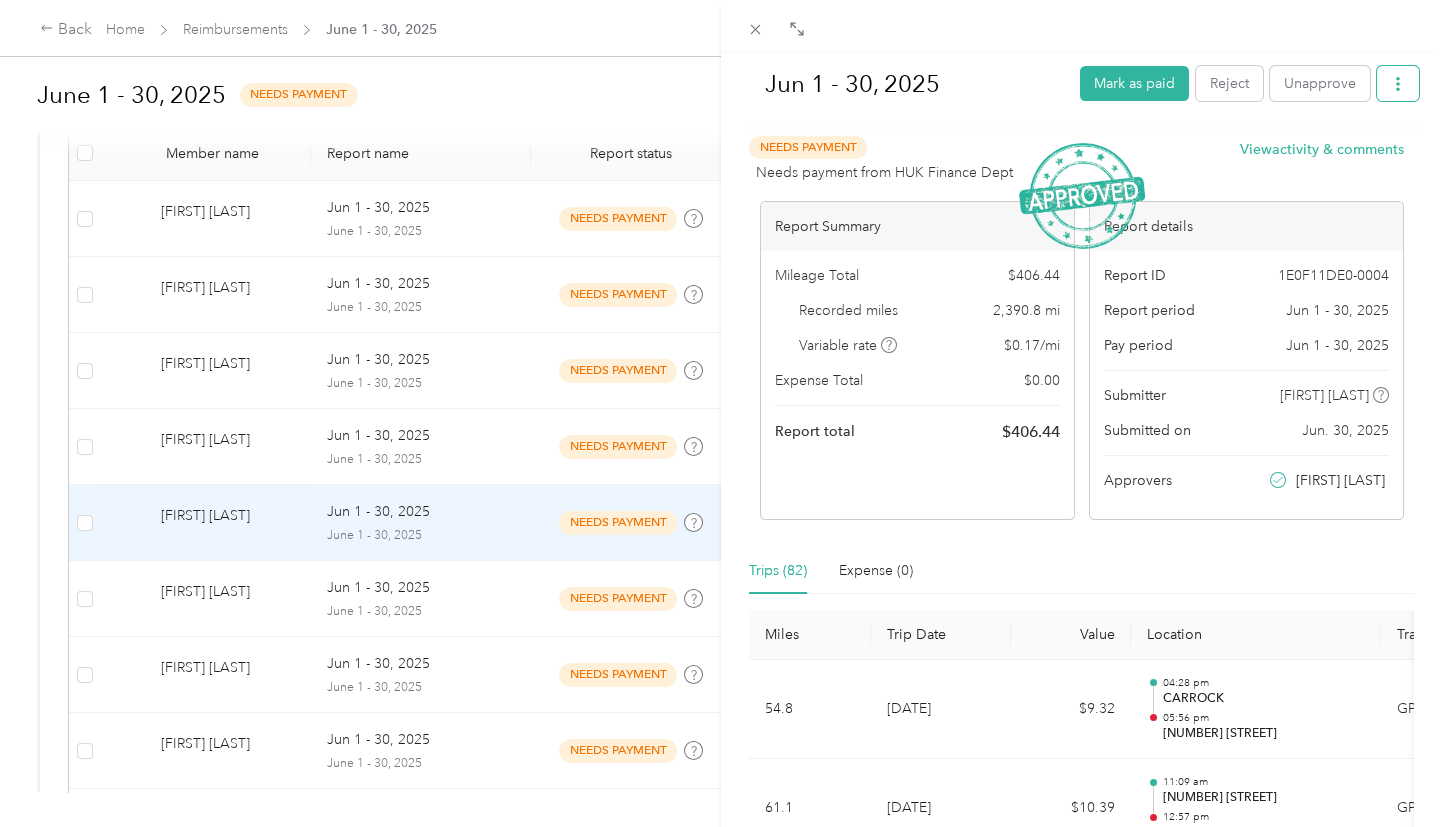 click 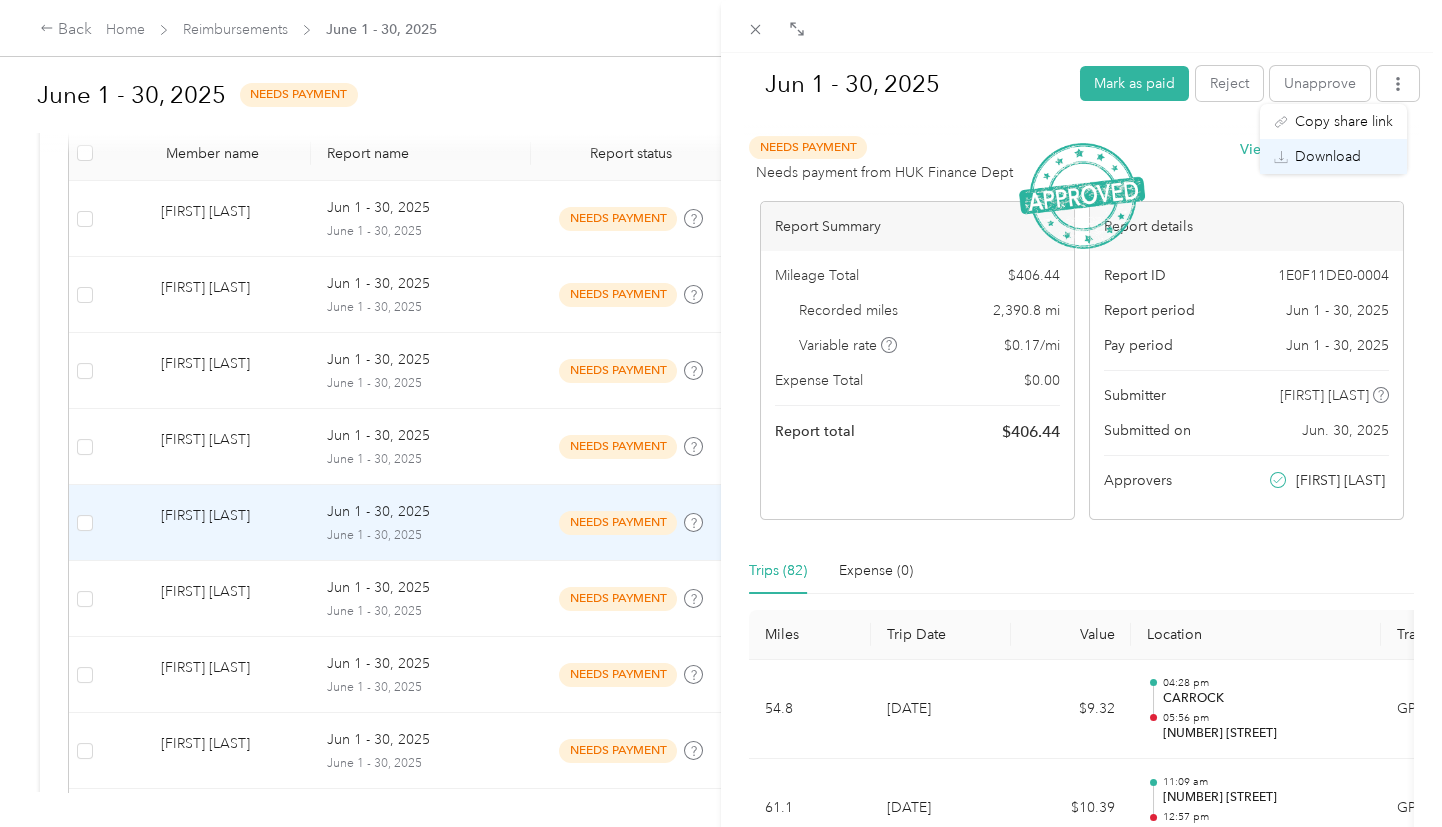 click on "Download" at bounding box center (1328, 156) 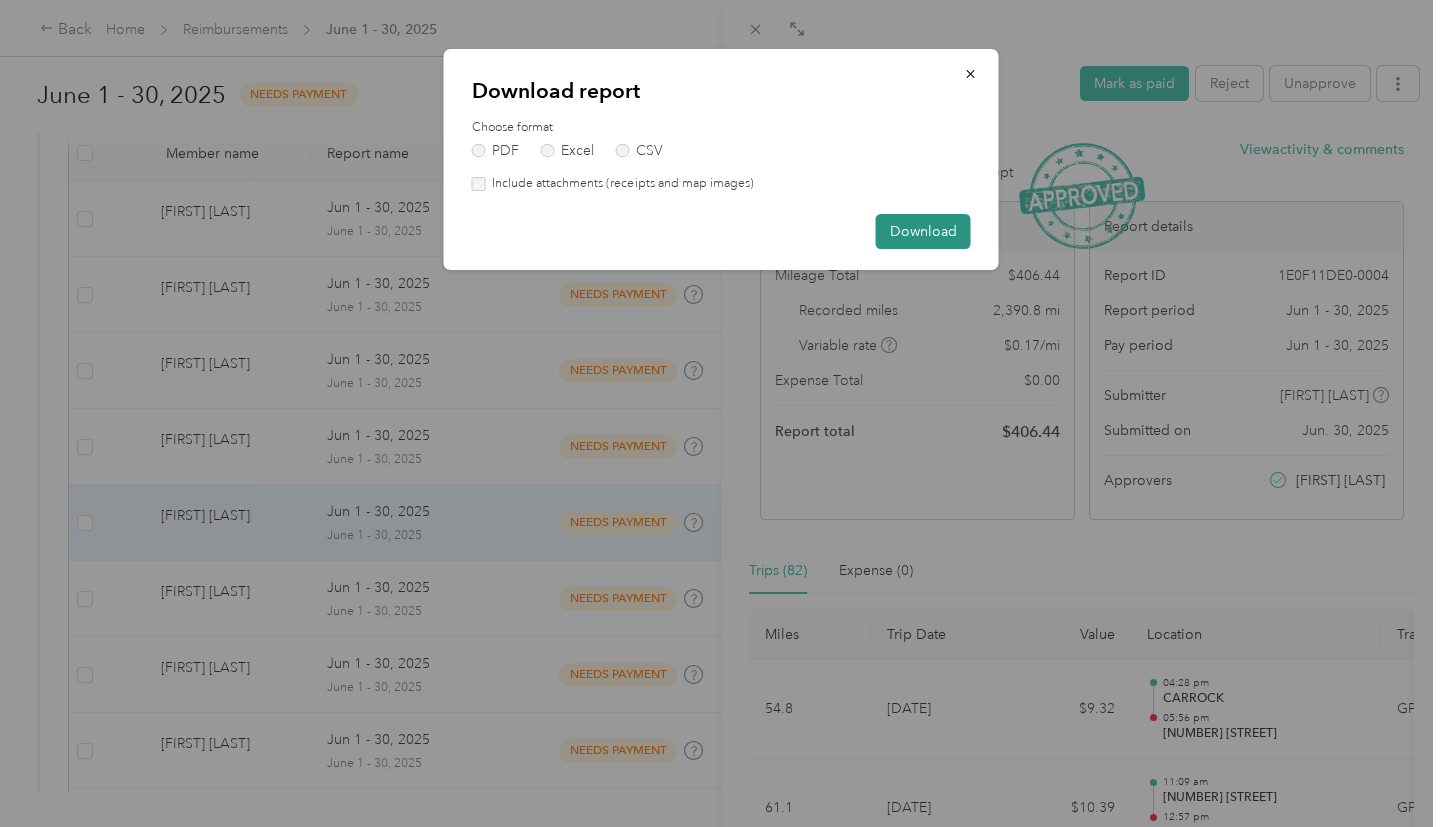 click on "Download" at bounding box center [923, 231] 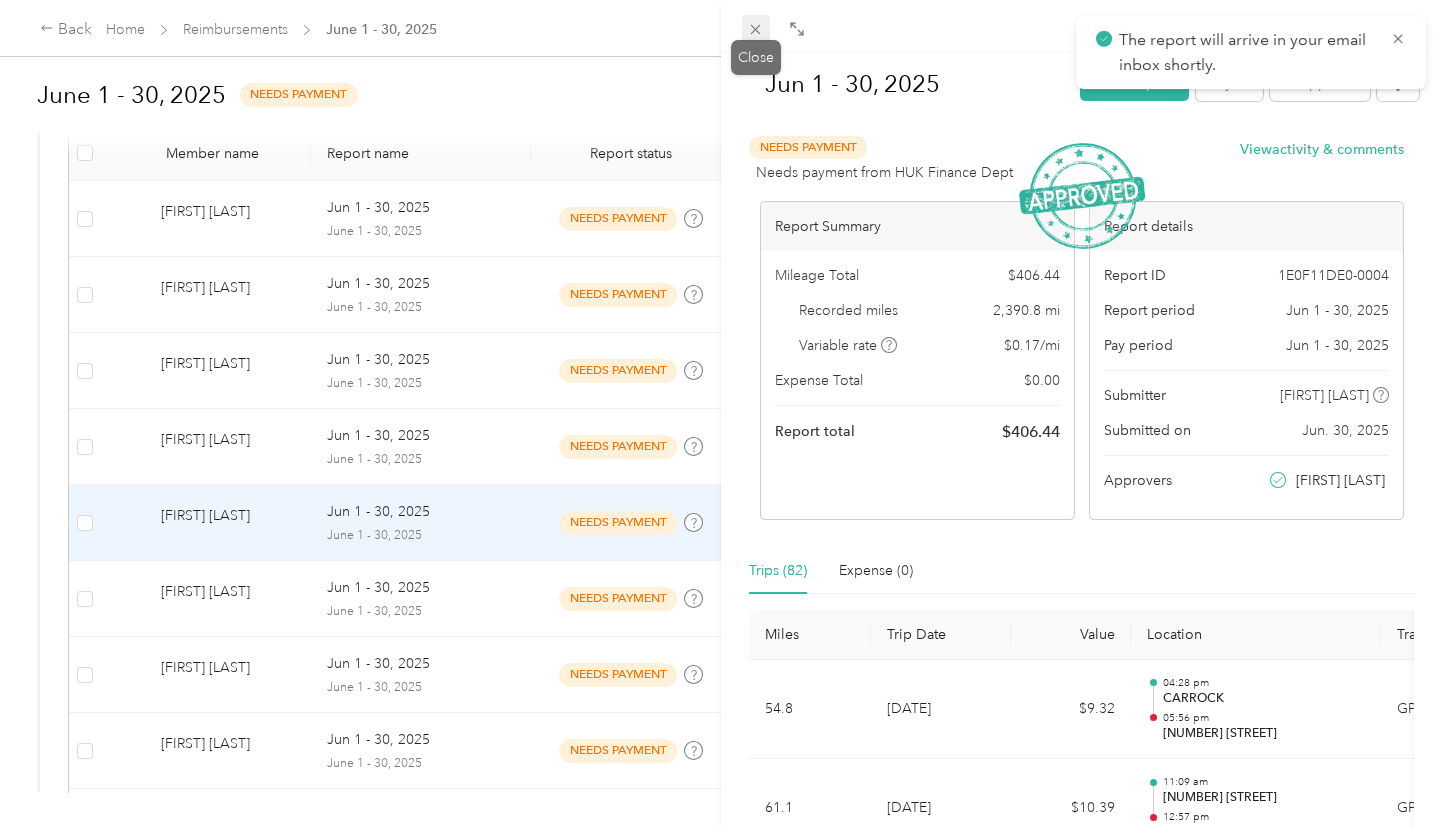 click 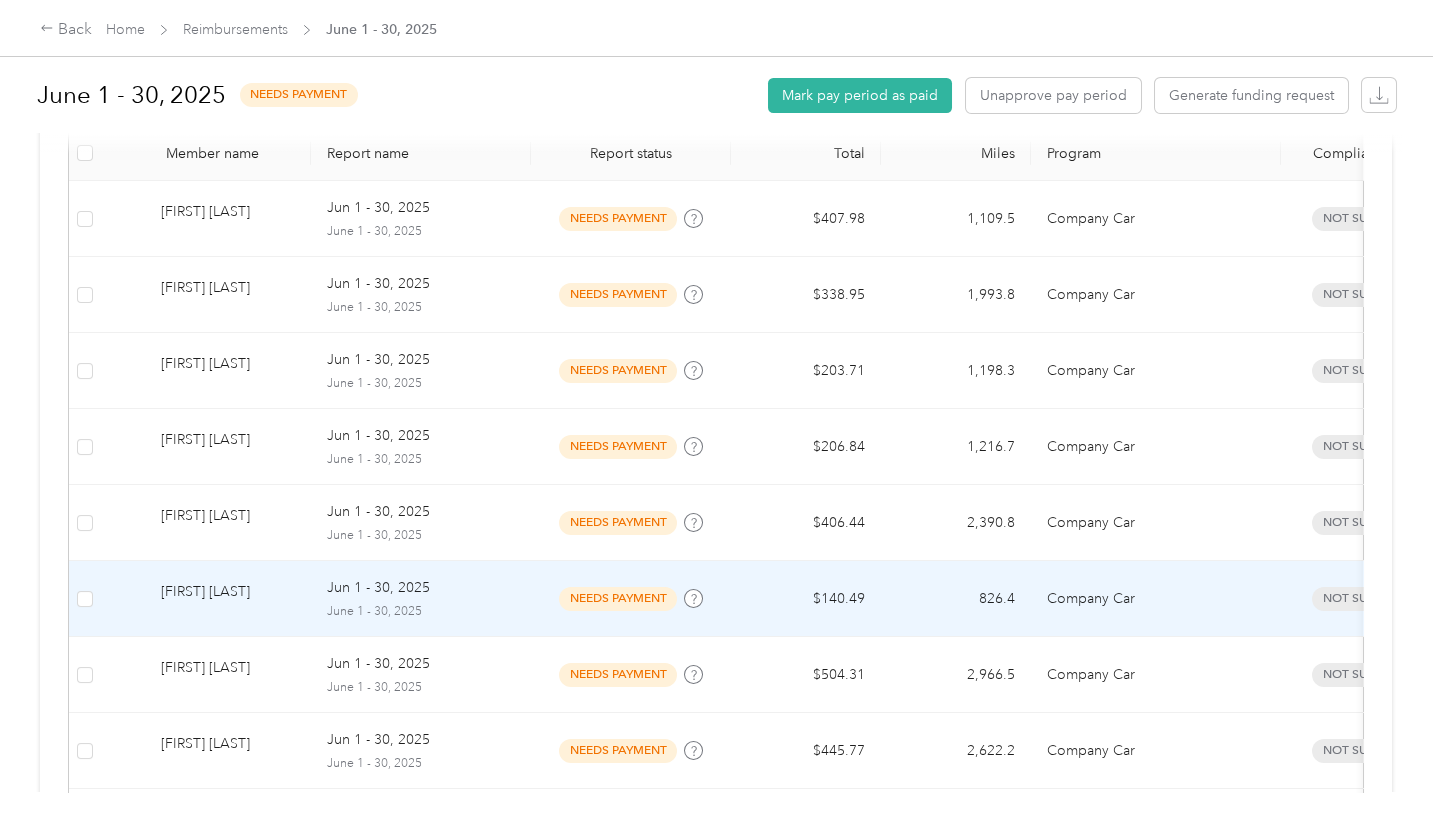 click on "June 1 - 30, 2025" at bounding box center [421, 612] 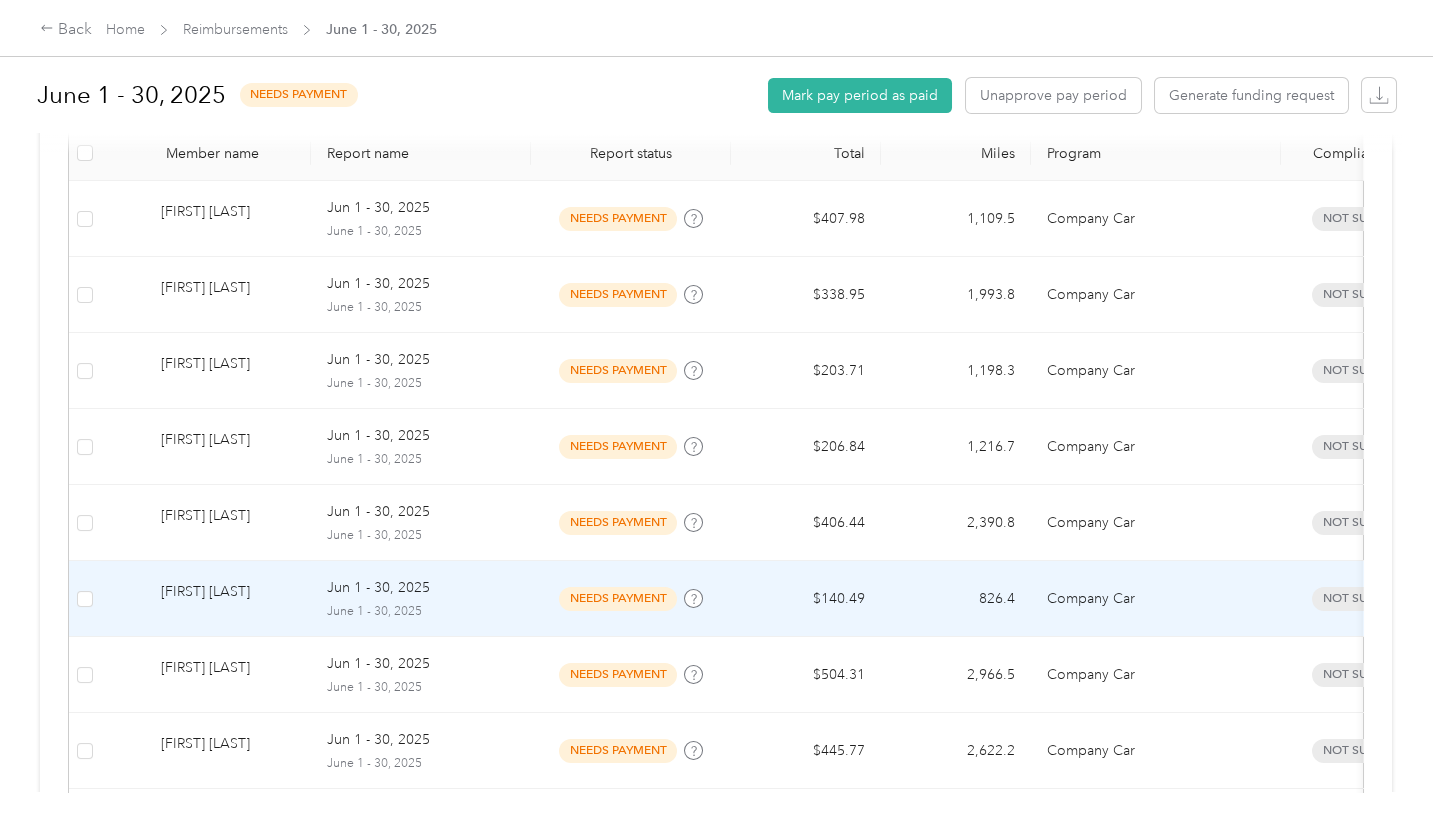 click at bounding box center [721, 413] 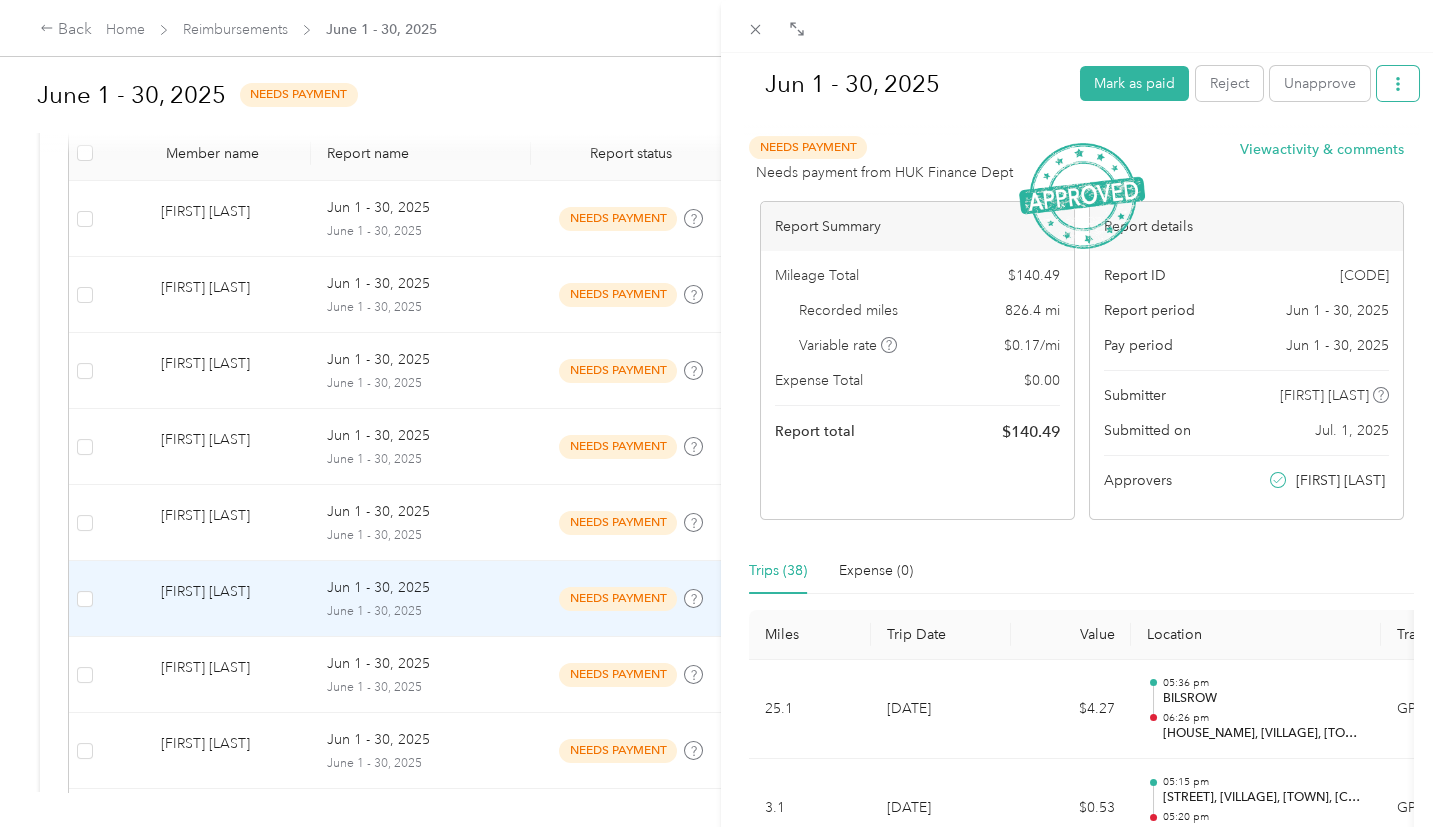 click at bounding box center [1398, 83] 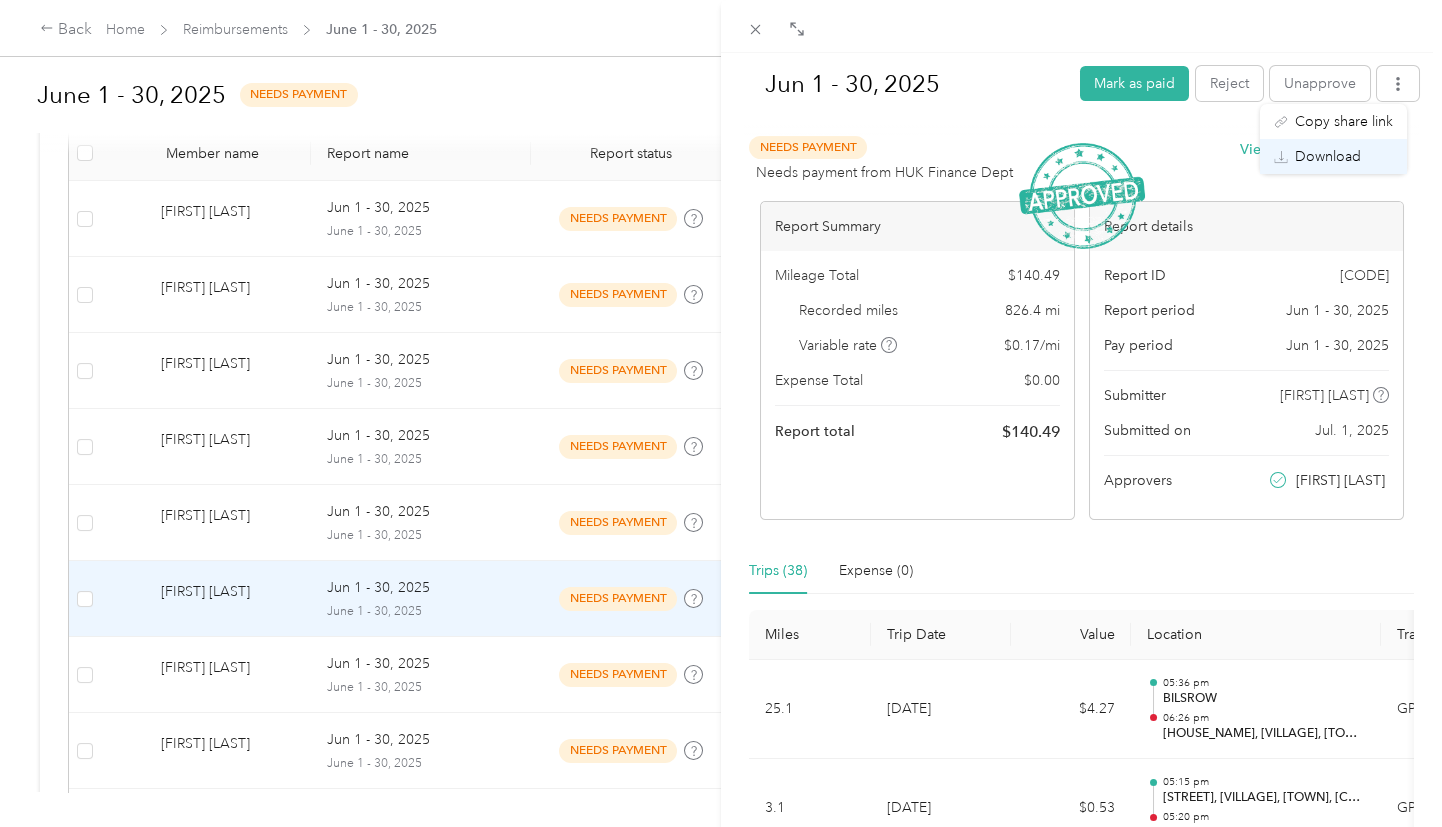 click on "Download" at bounding box center (1328, 156) 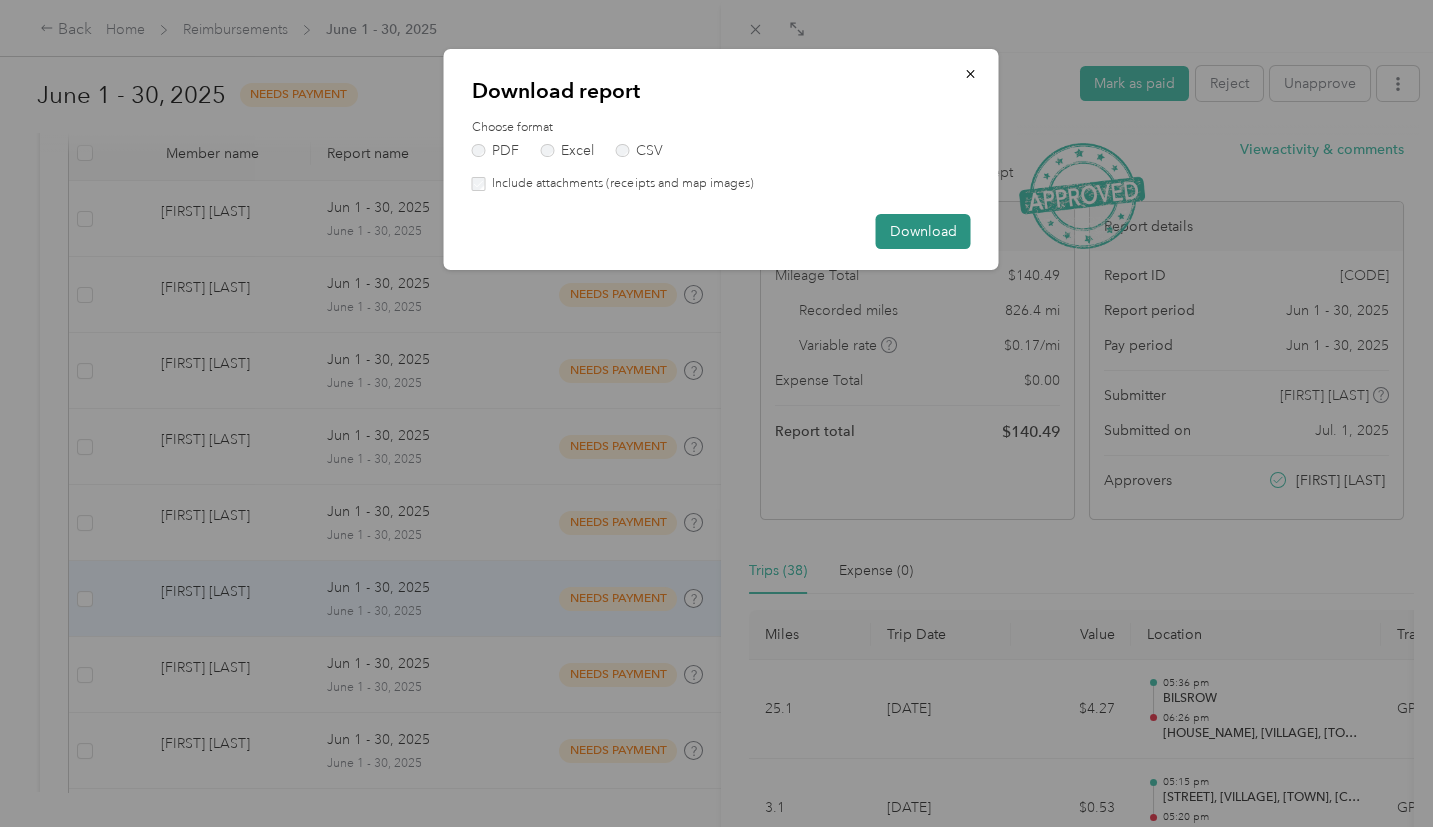click on "Download" at bounding box center (923, 231) 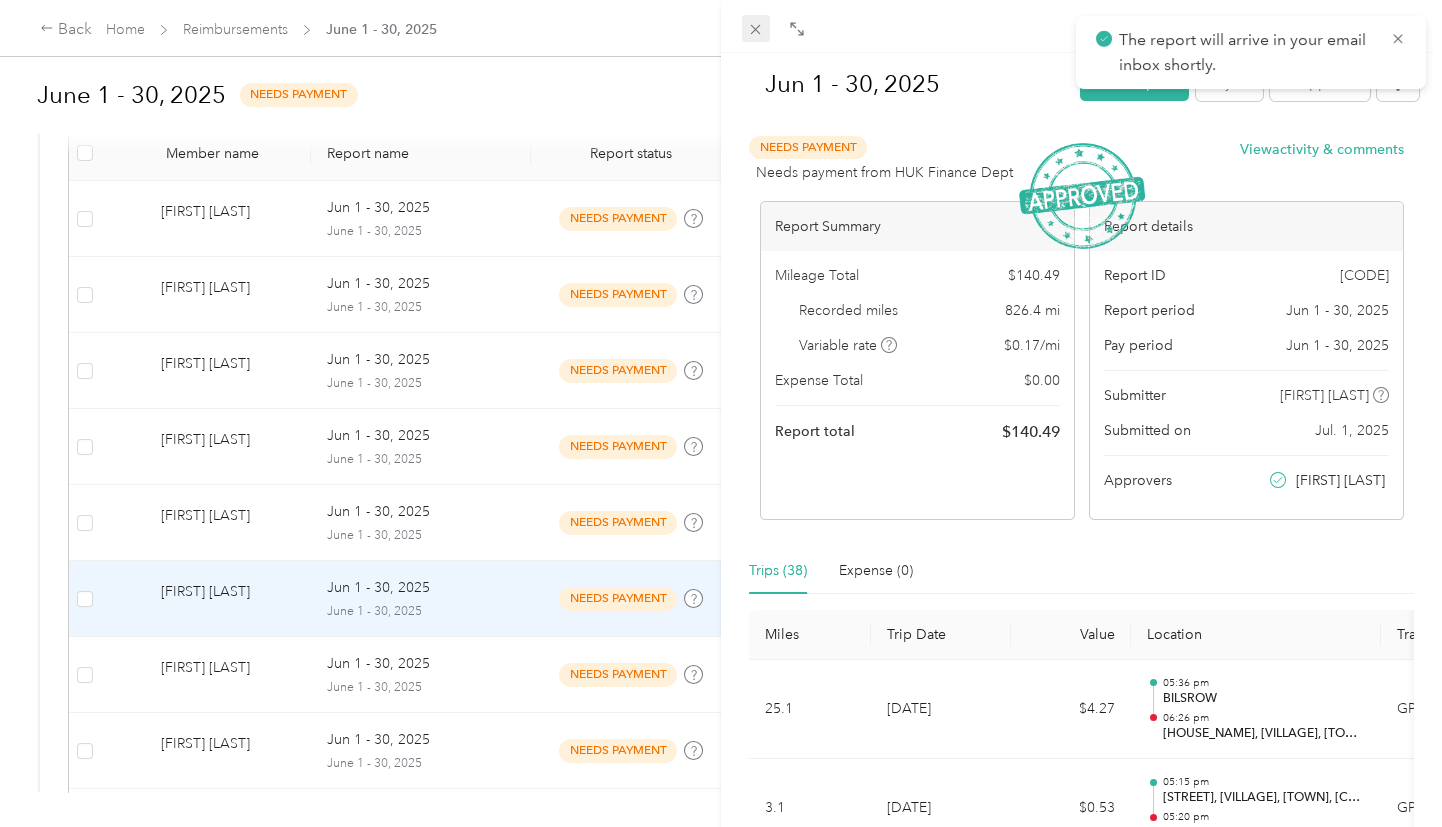drag, startPoint x: 741, startPoint y: 35, endPoint x: 760, endPoint y: 31, distance: 19.416489 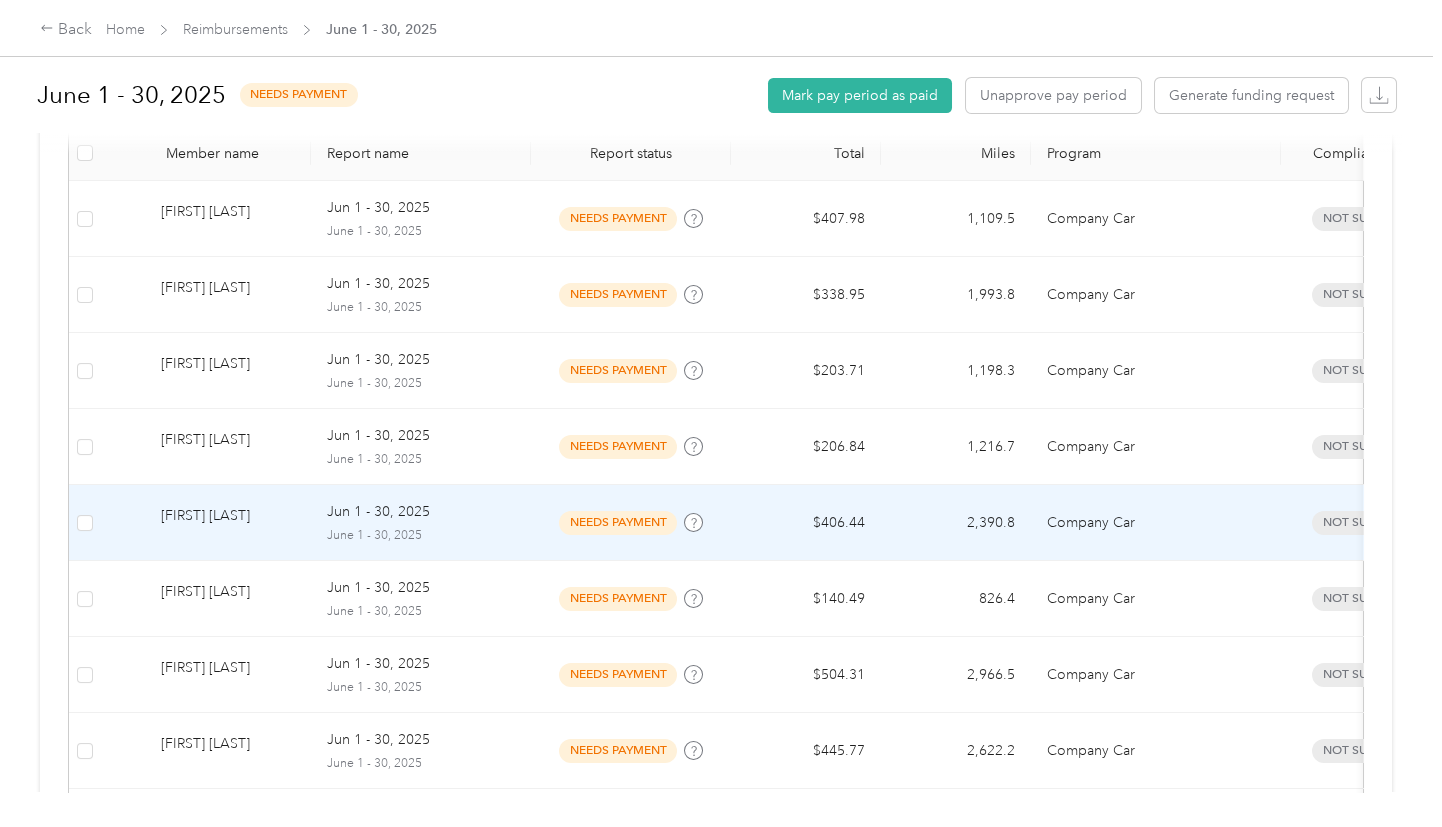 scroll, scrollTop: 625, scrollLeft: 0, axis: vertical 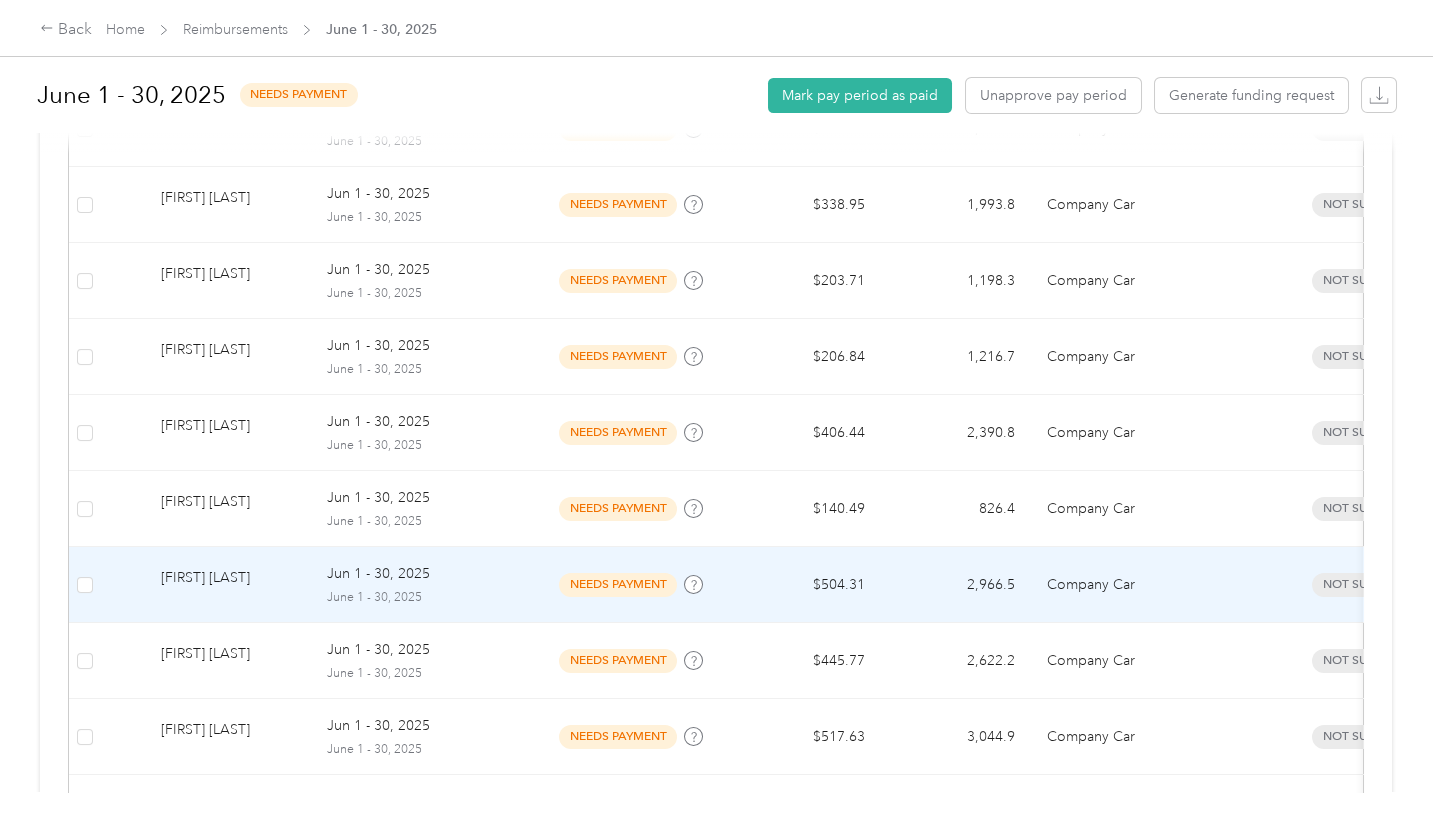 click on "needs payment" at bounding box center [618, 584] 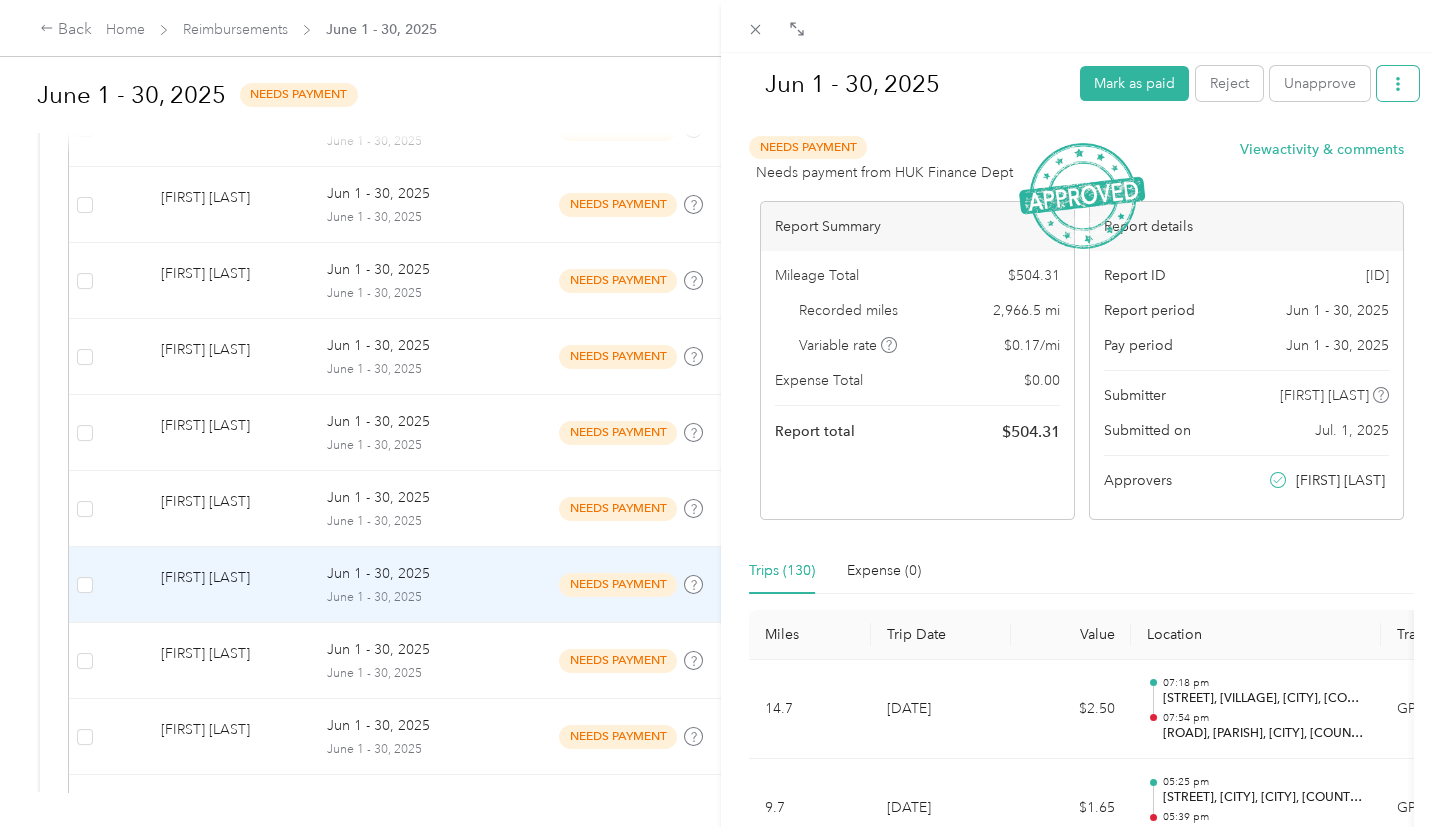 click at bounding box center (1398, 83) 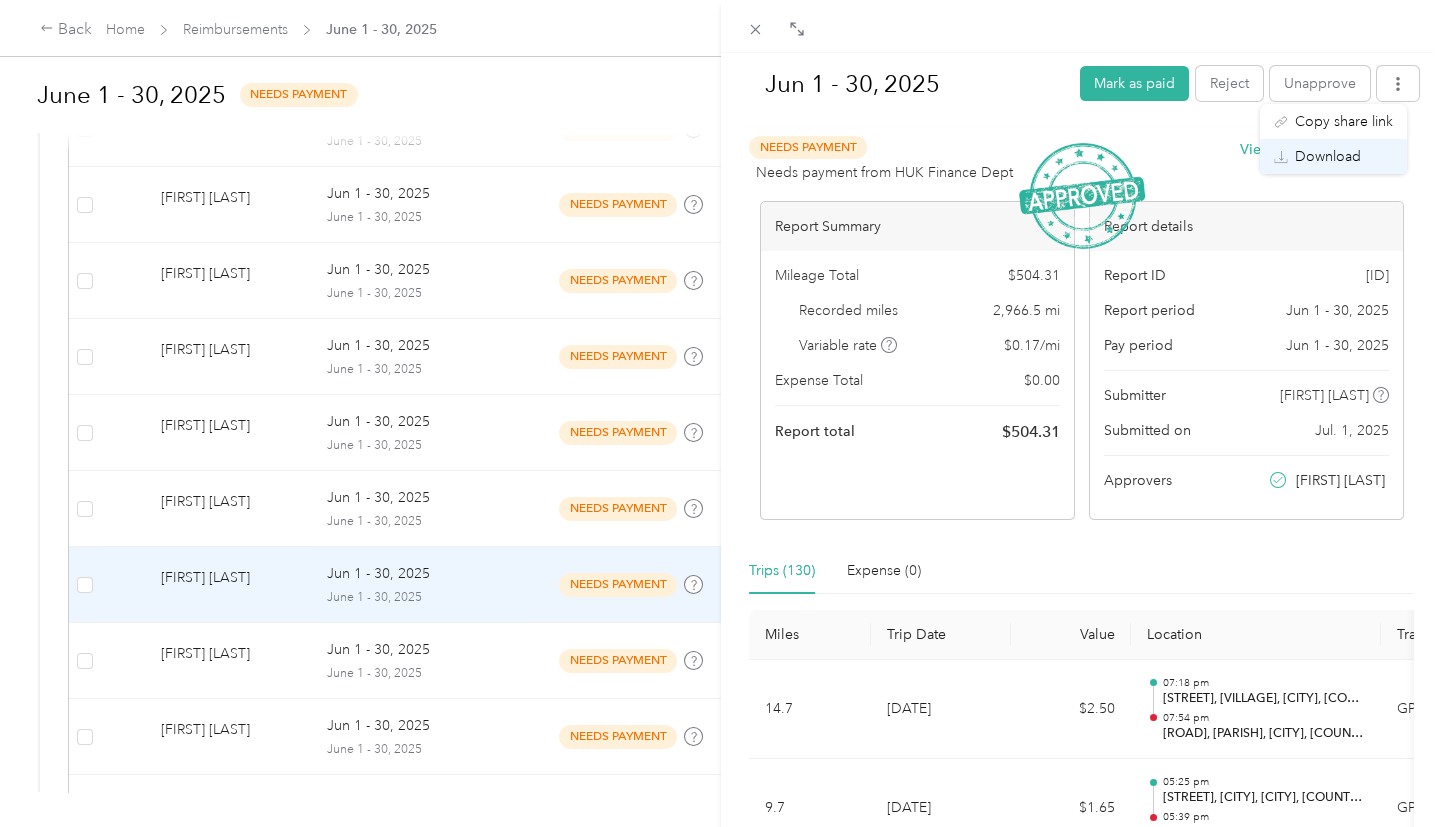 click on "Download" at bounding box center [1328, 156] 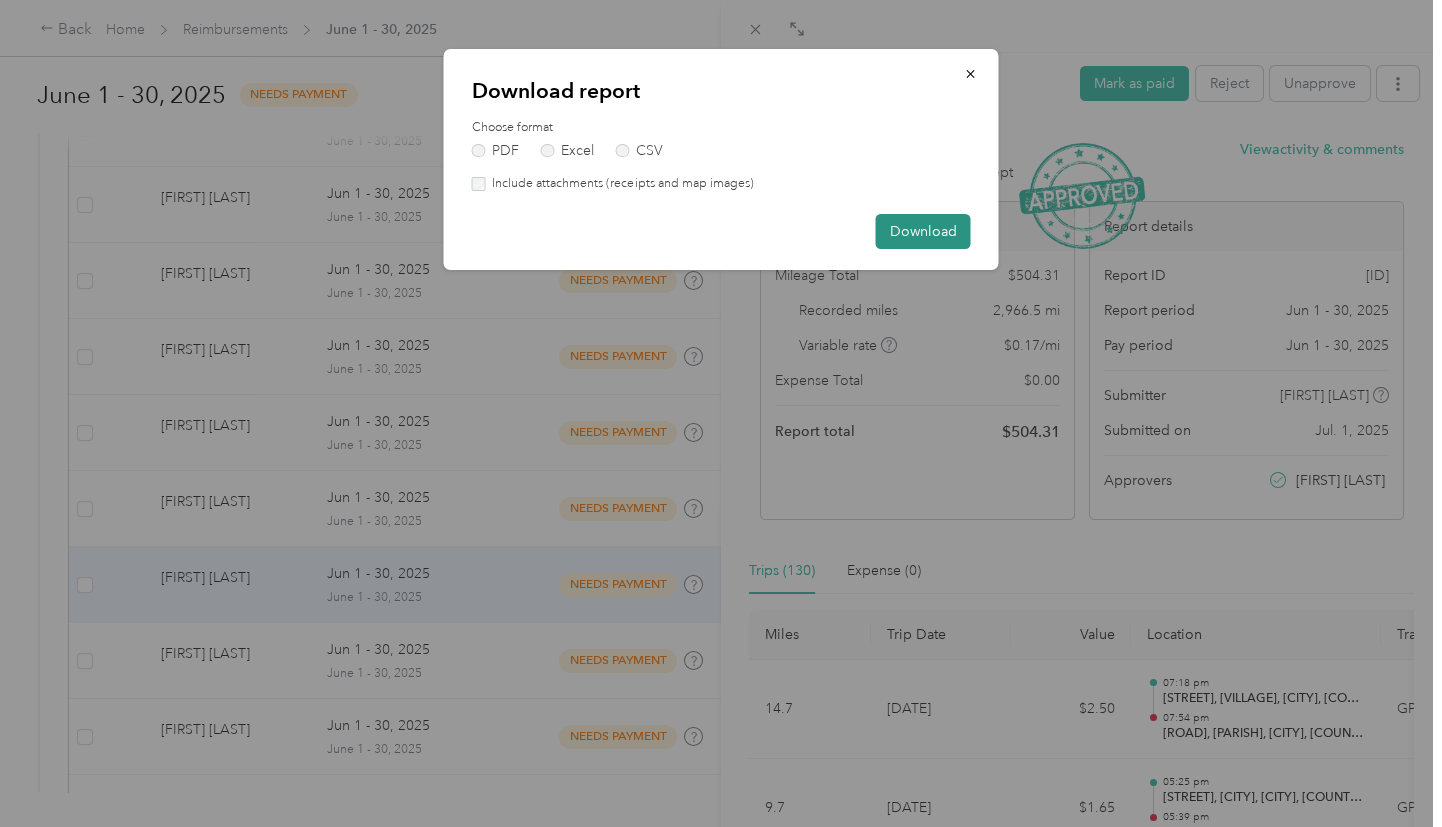 click on "Download" at bounding box center [923, 231] 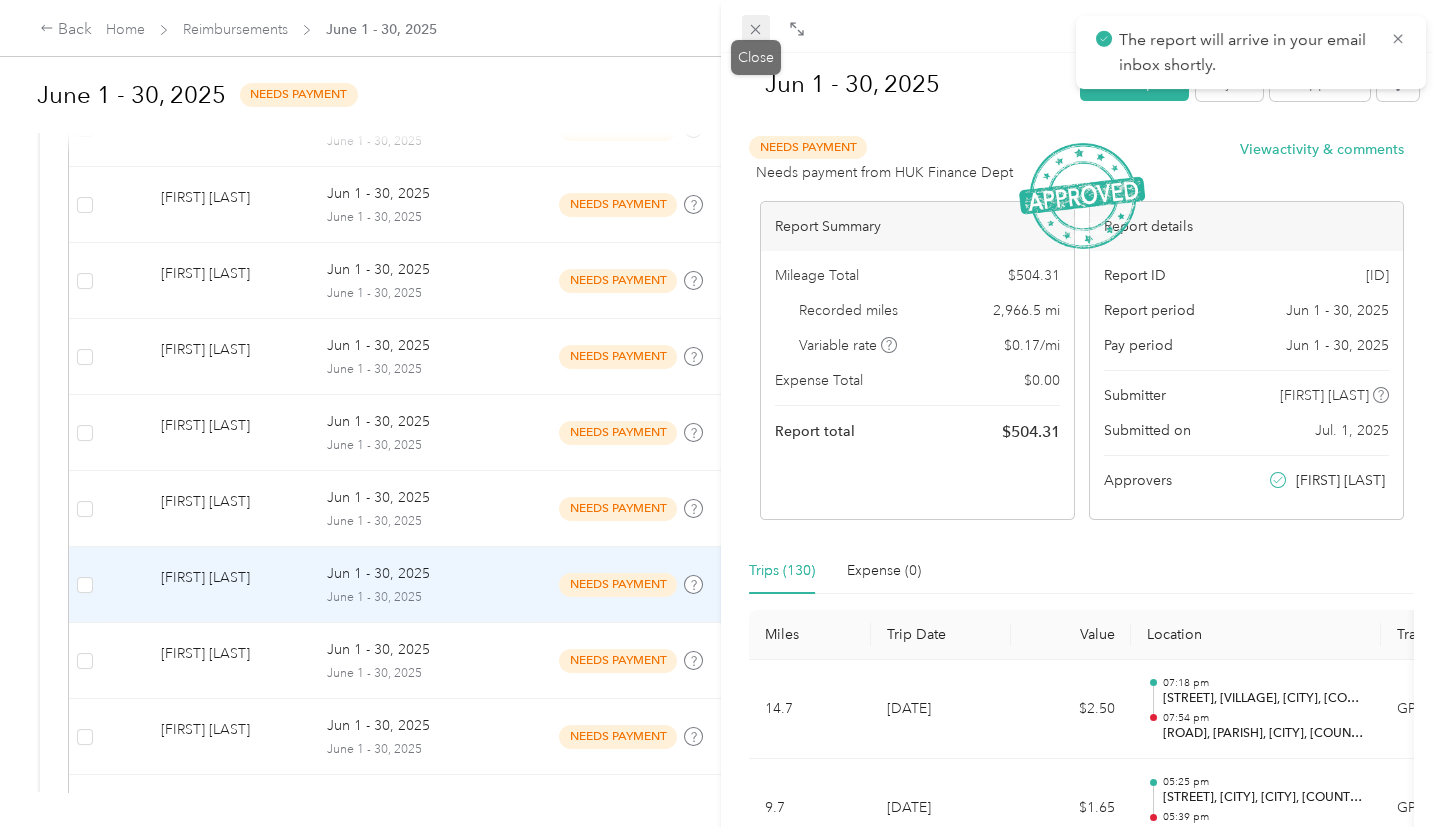 click 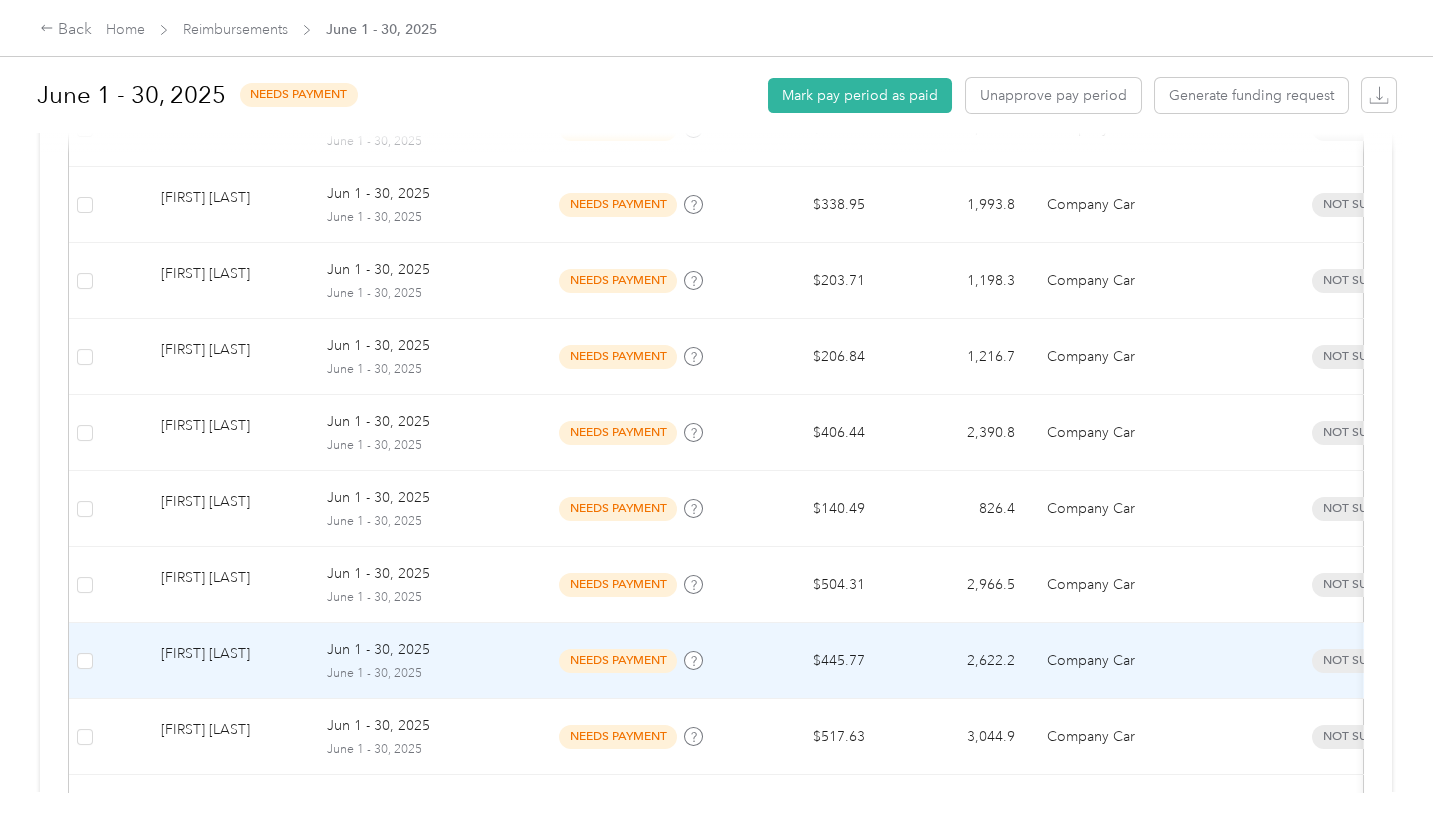 click on "needs payment" at bounding box center (618, 660) 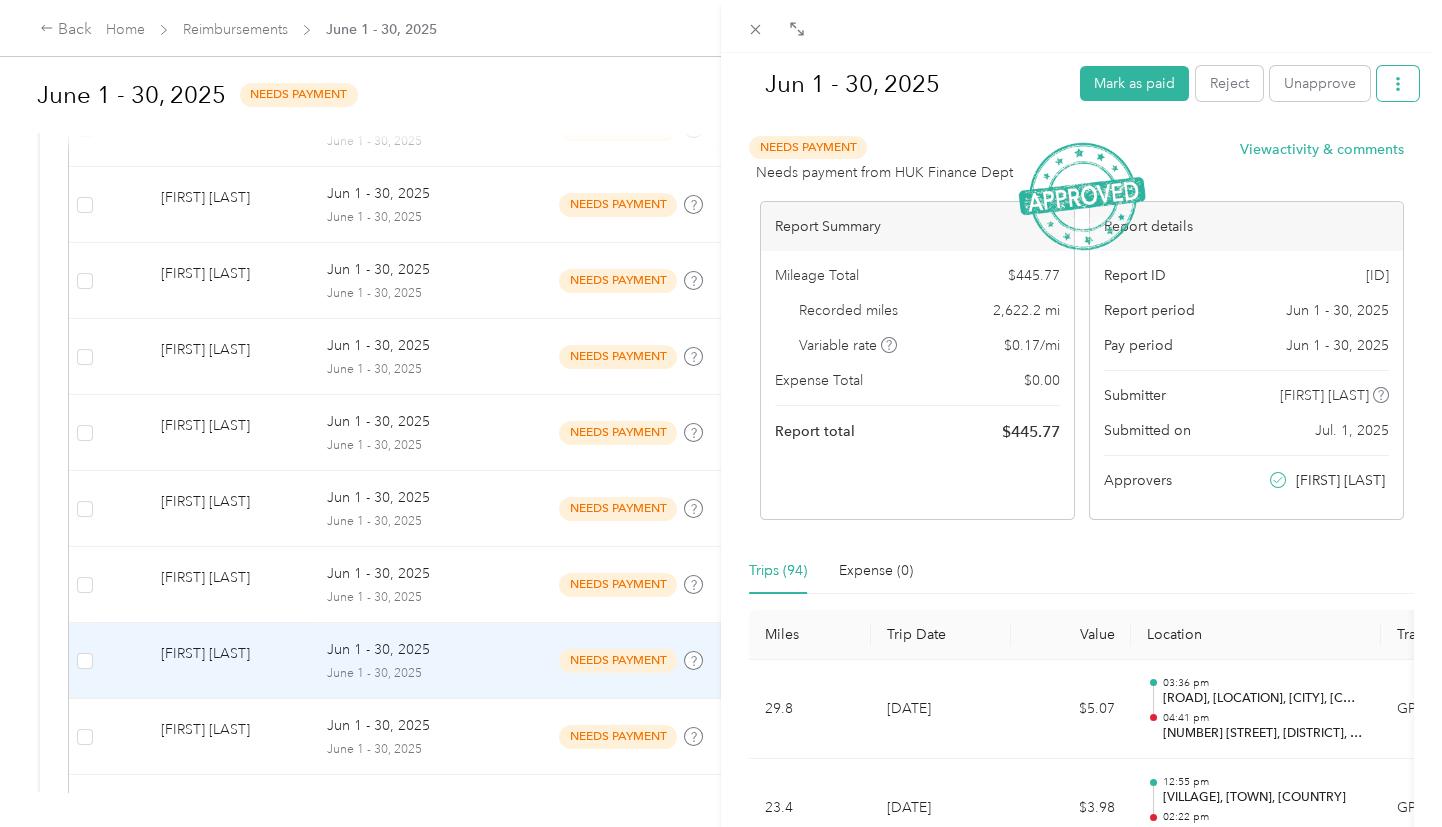 click 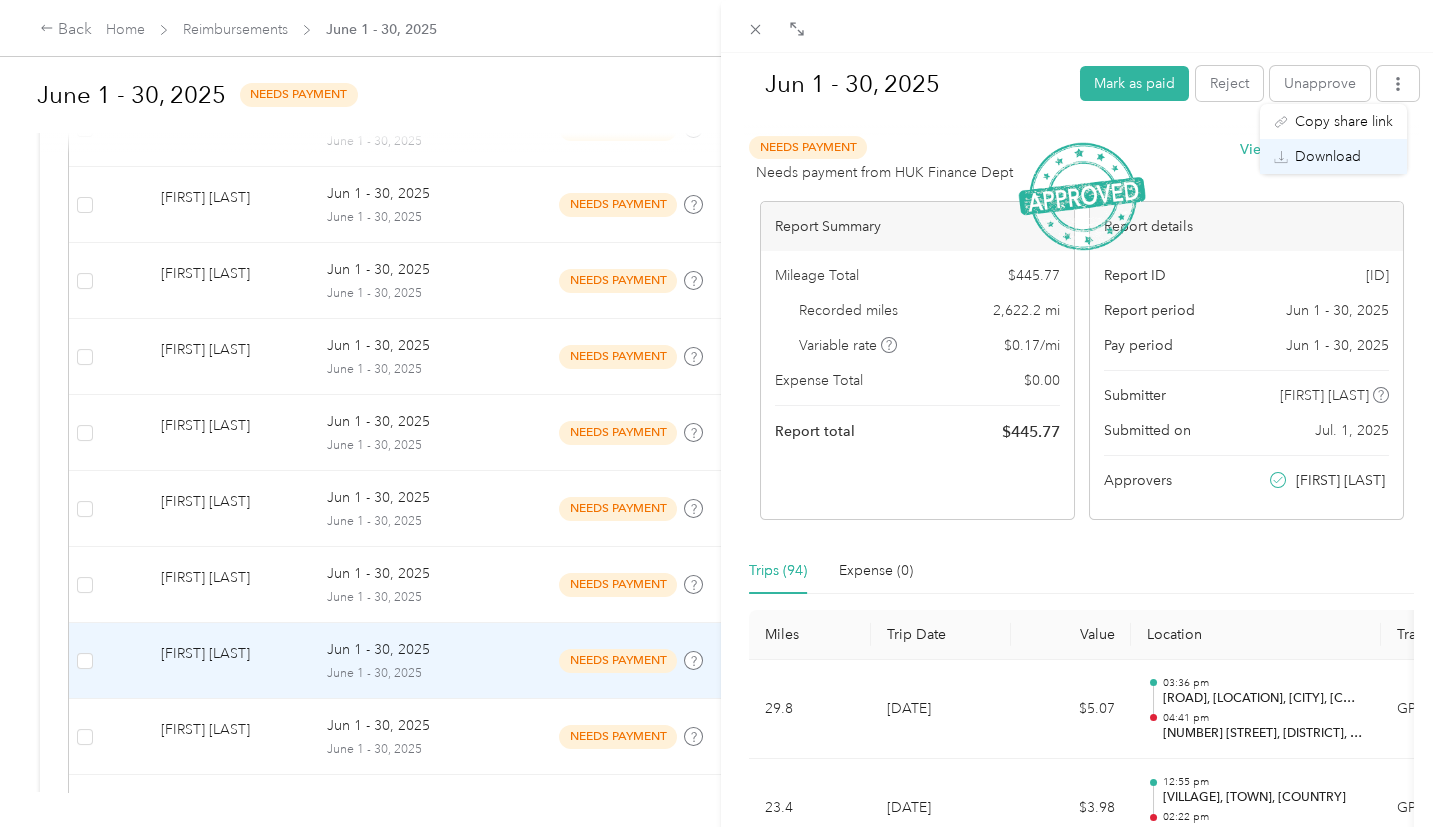 click on "Download" at bounding box center (1328, 156) 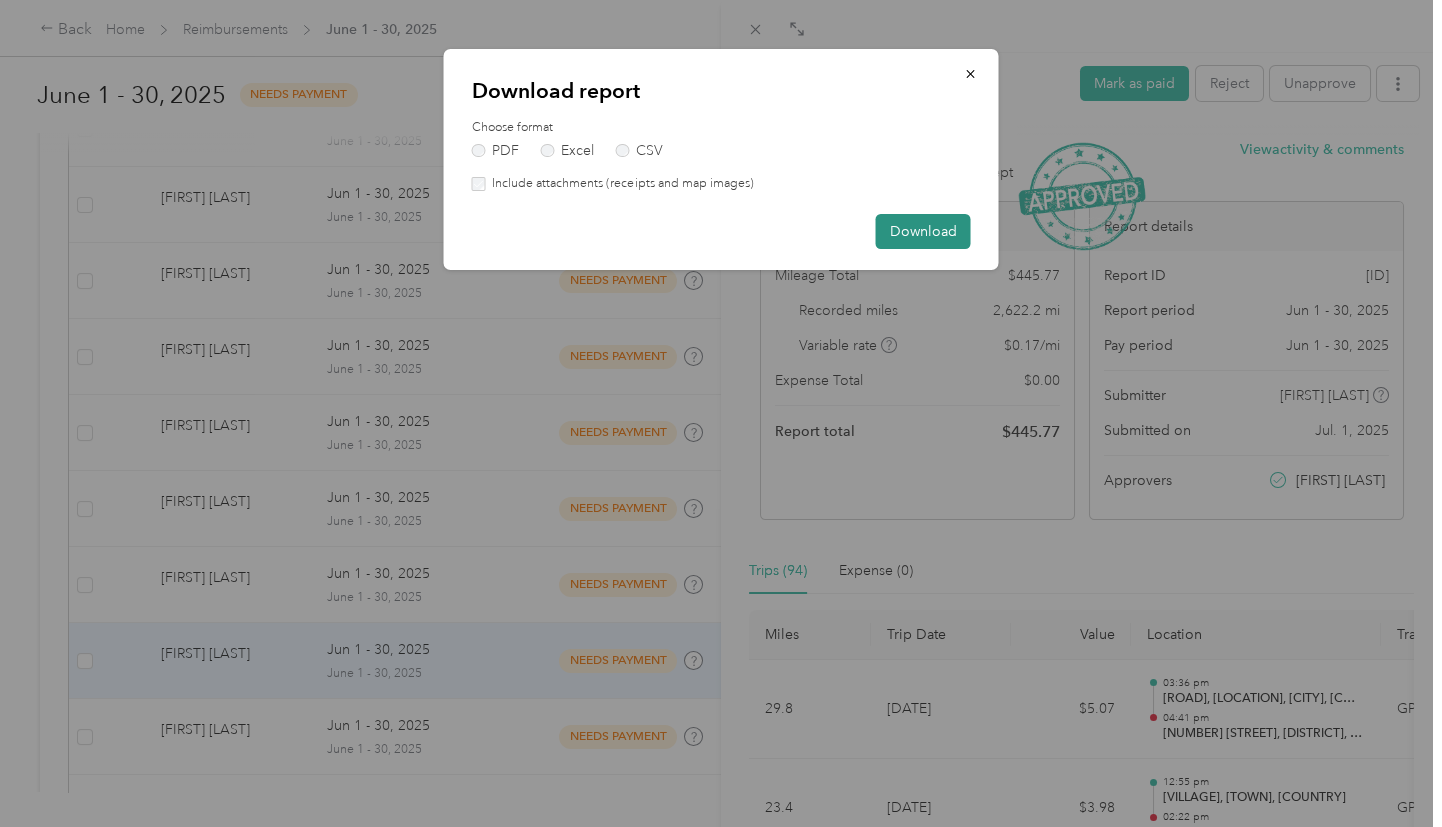 click on "Download" at bounding box center [923, 231] 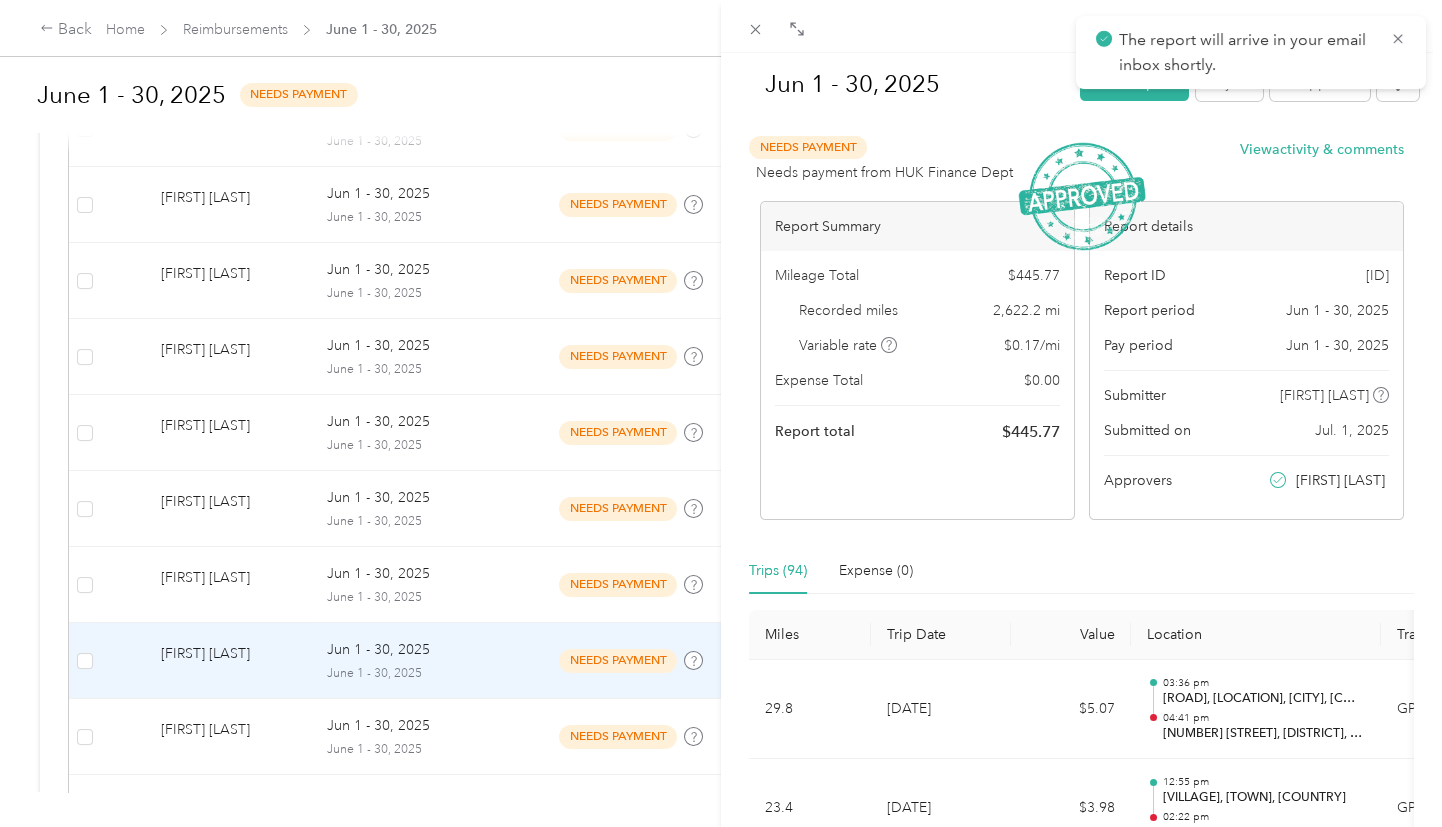 click 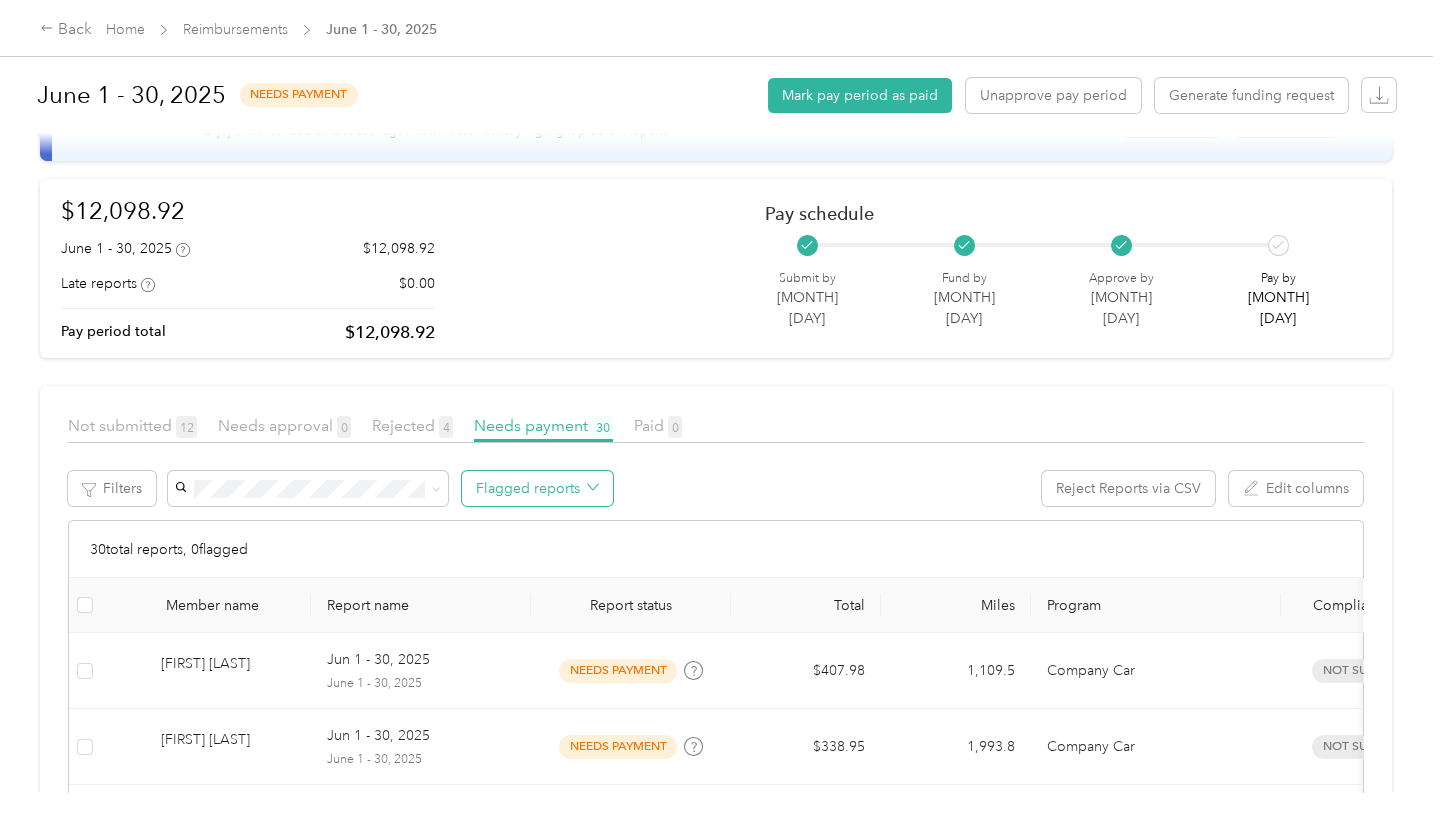 scroll, scrollTop: 0, scrollLeft: 0, axis: both 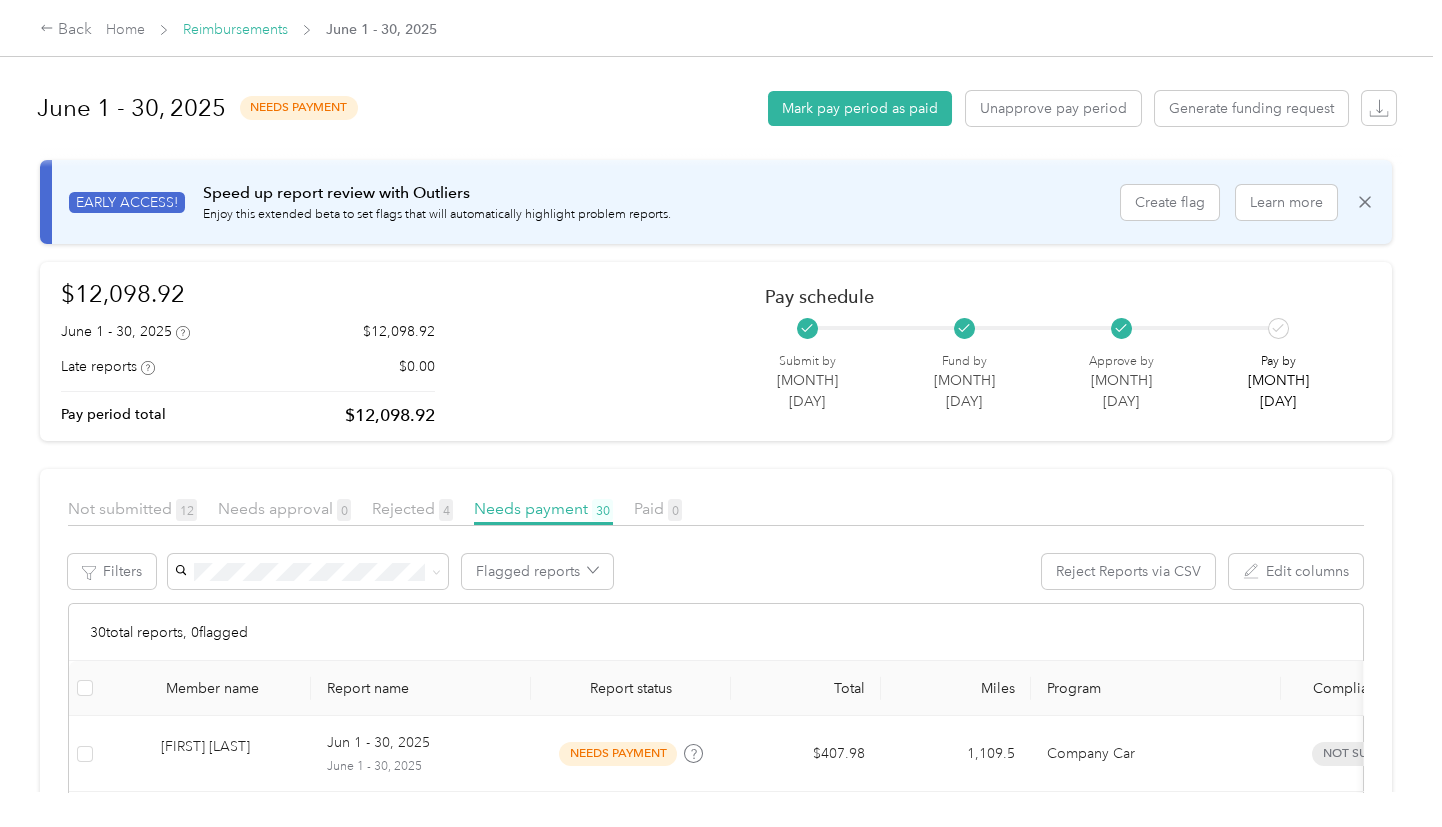 click on "Reimbursements" at bounding box center [235, 29] 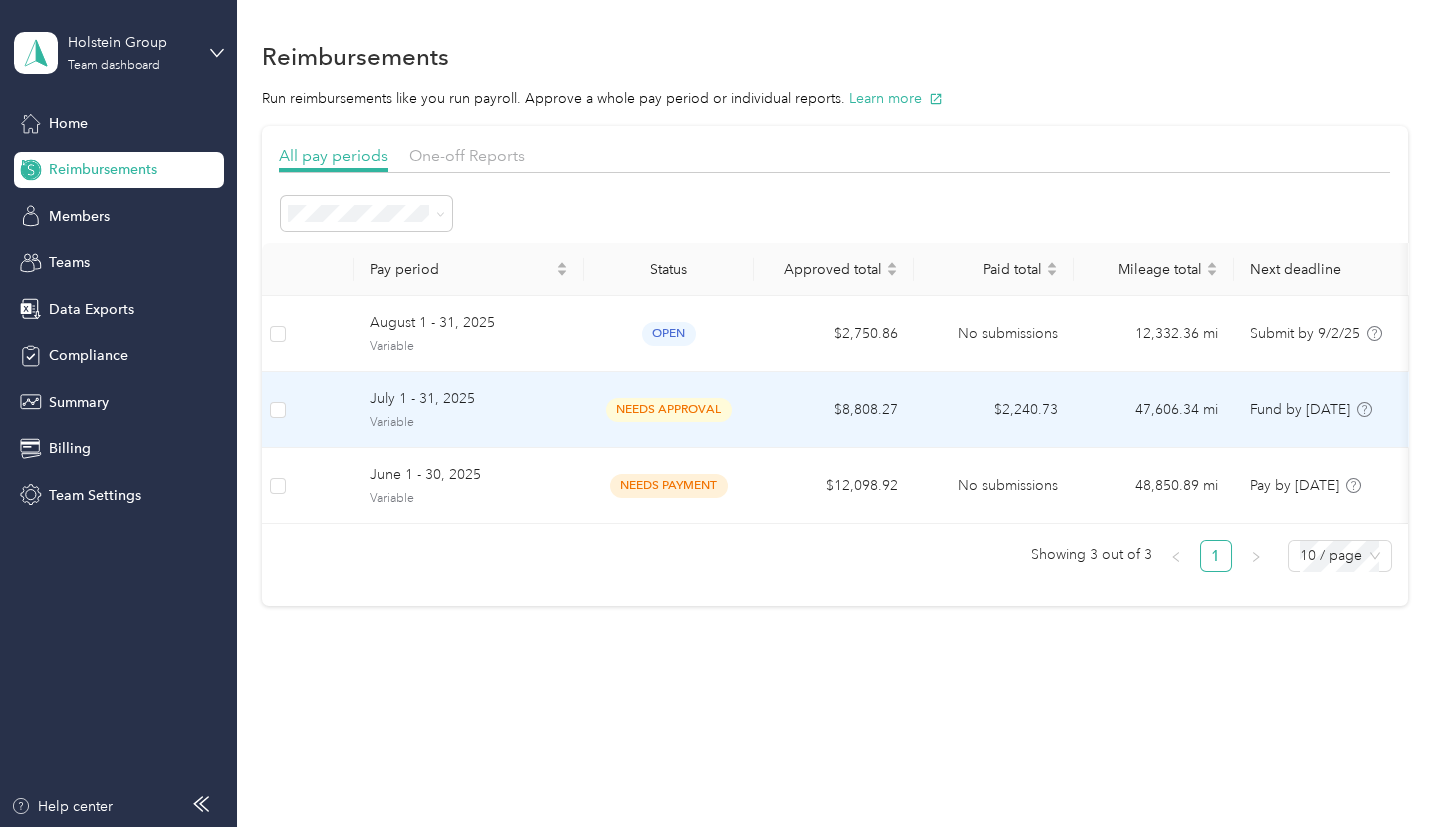 click on "$8,808.27" at bounding box center (834, 410) 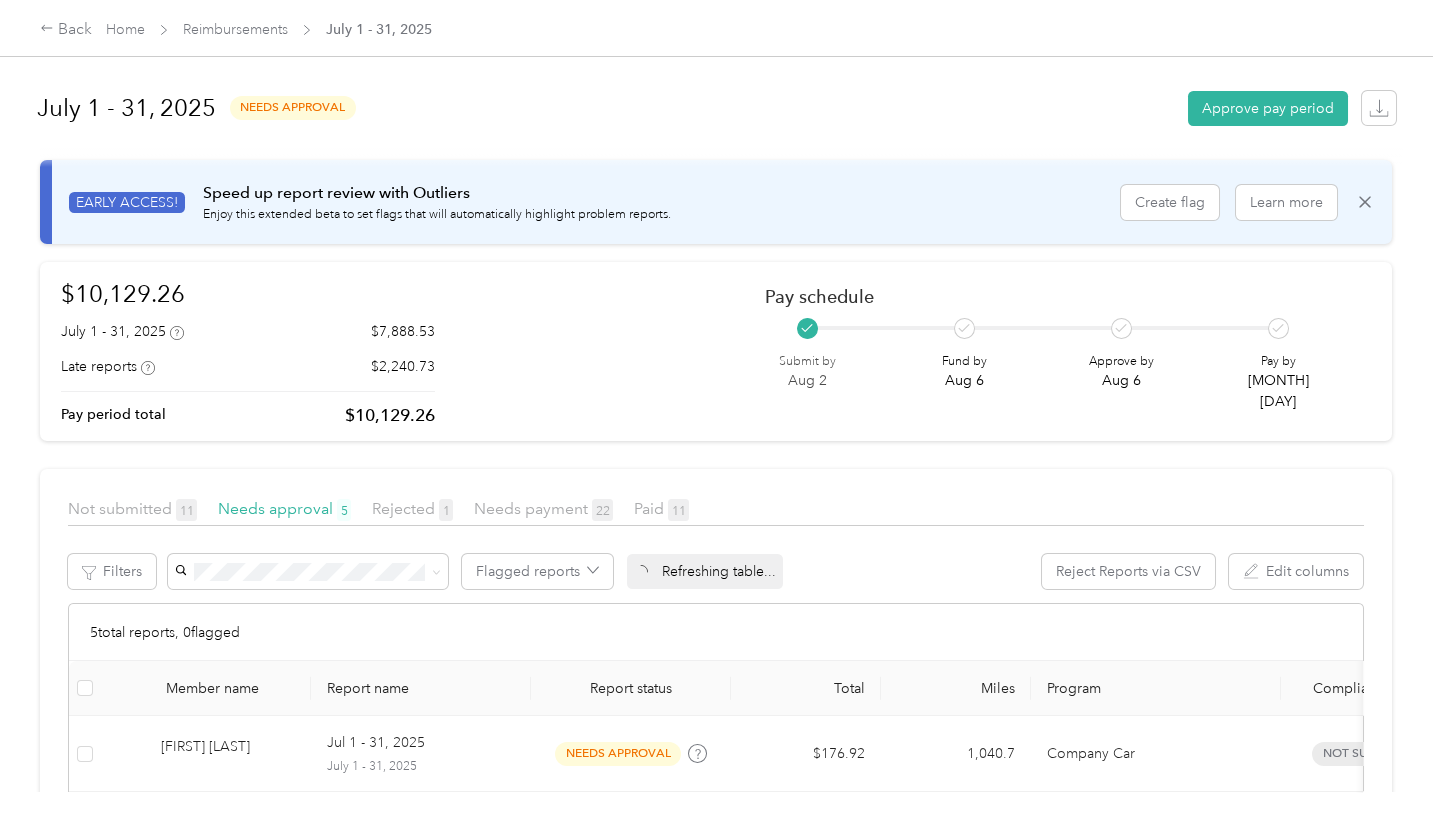 click on "Pay schedule Submit by Aug 2 Fund by Aug 6 Approve by Aug 6 Pay by Aug 13" at bounding box center (1050, 352) 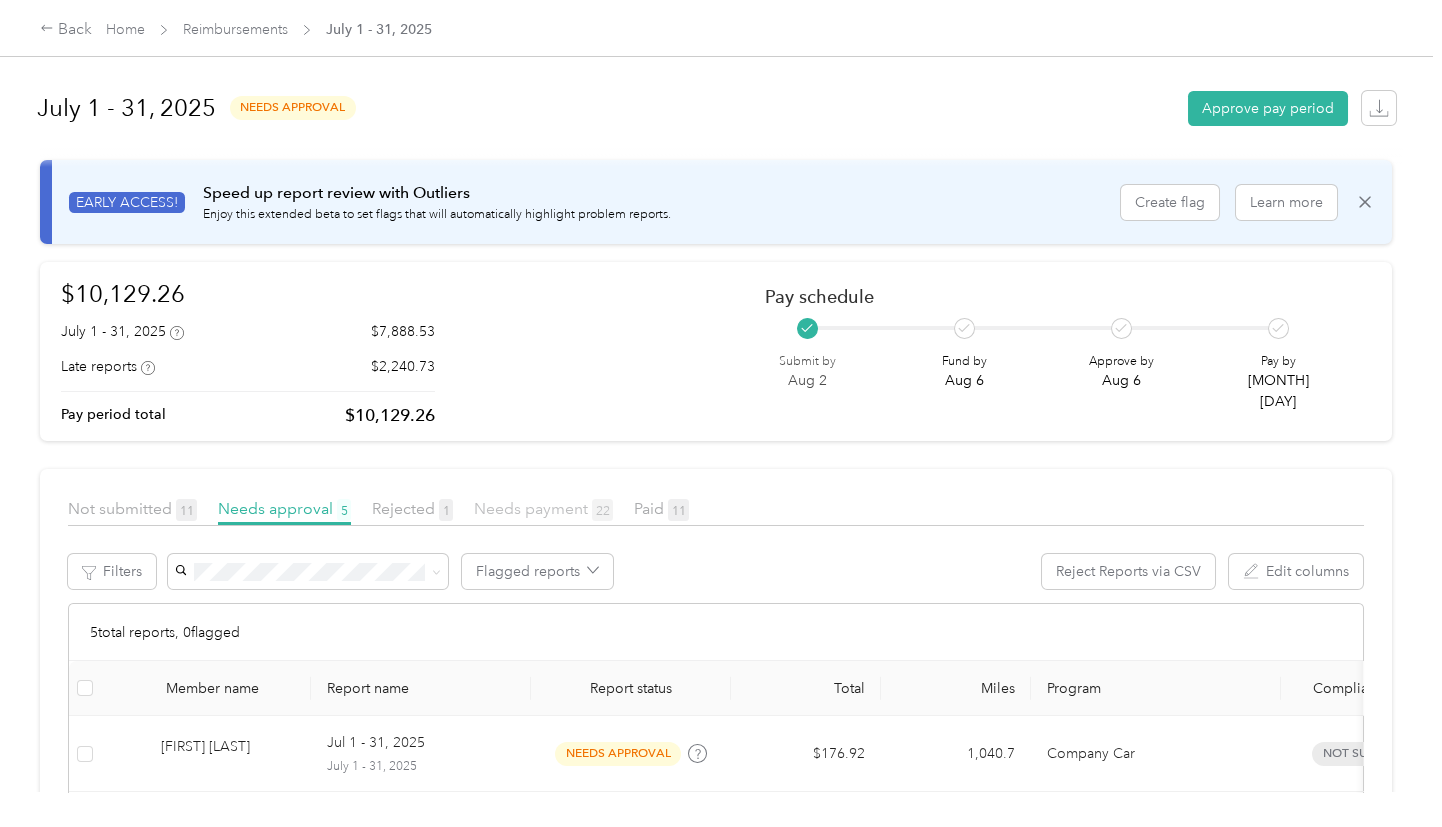 click on "Needs payment   22" at bounding box center (543, 508) 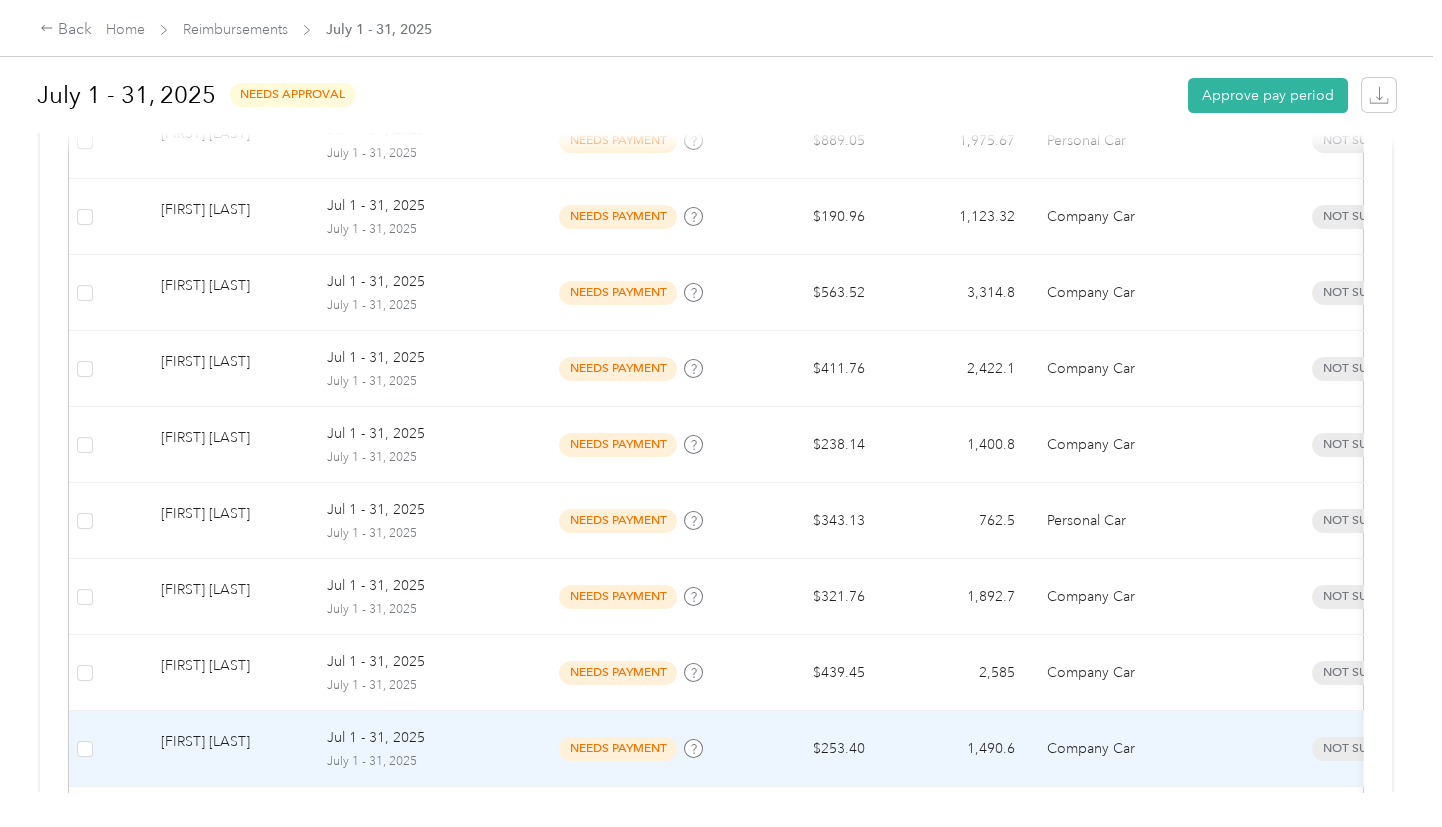 scroll, scrollTop: 1266, scrollLeft: 0, axis: vertical 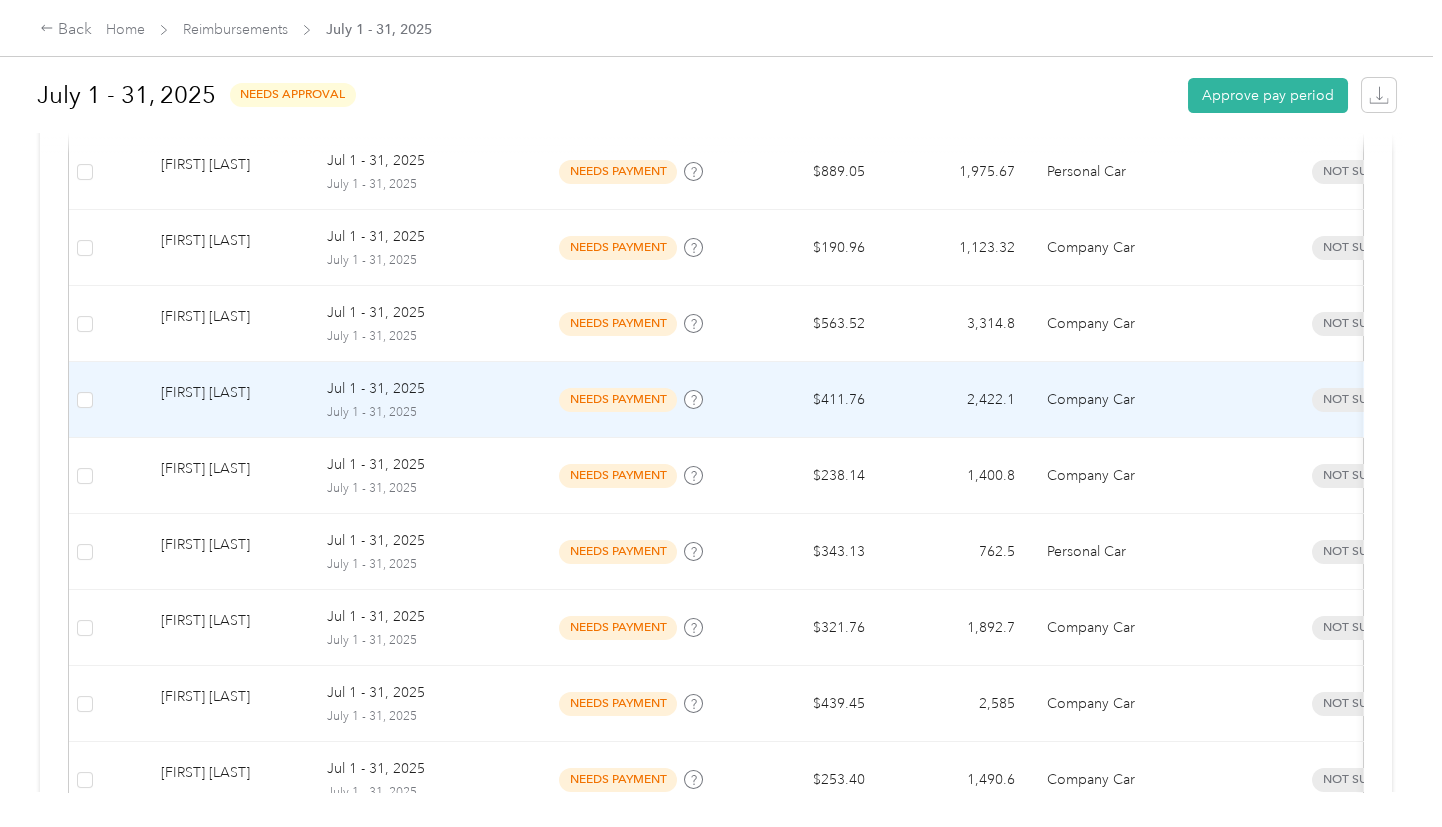 click on "needs payment" at bounding box center (618, 399) 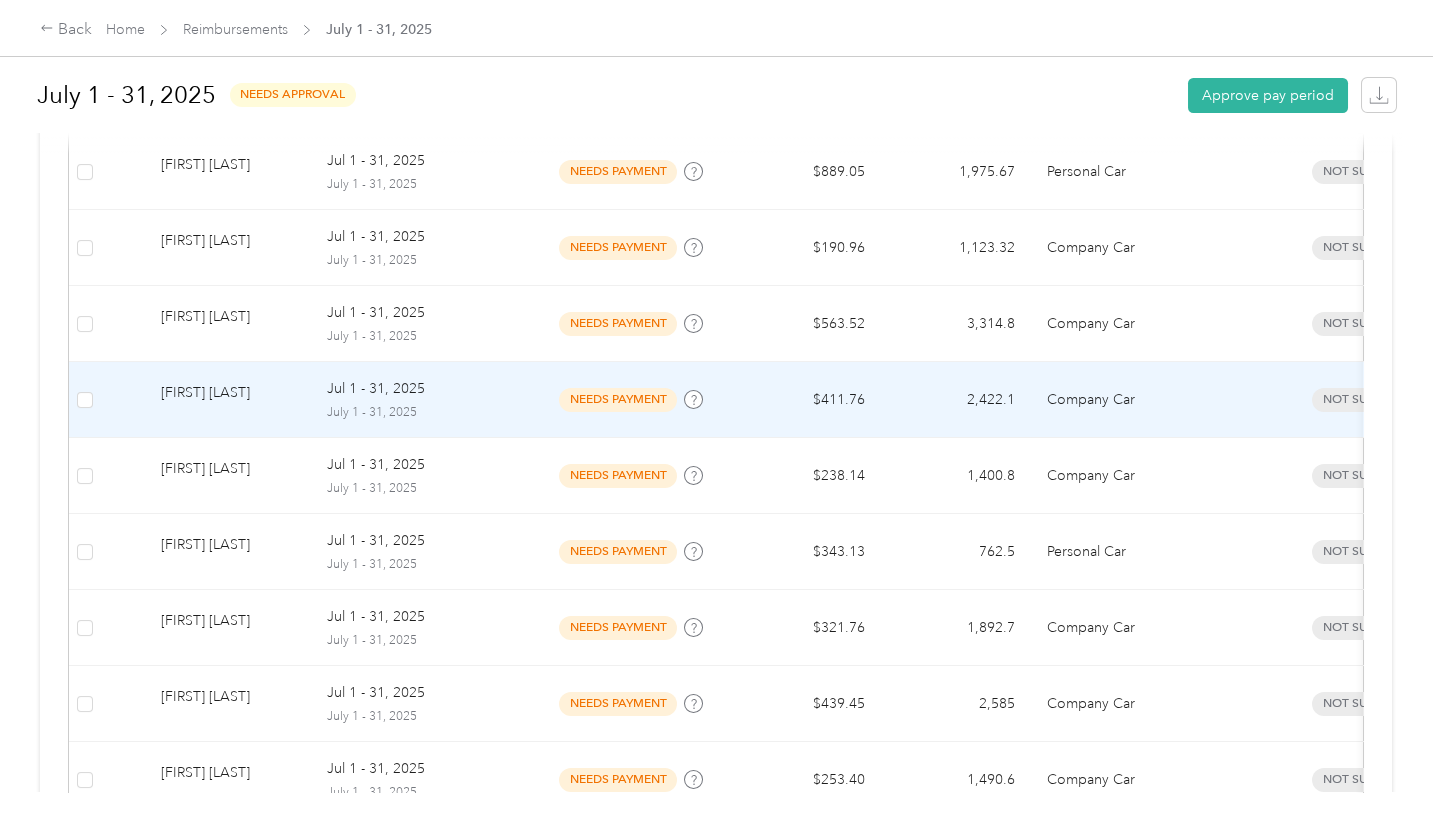 click at bounding box center [716, 827] 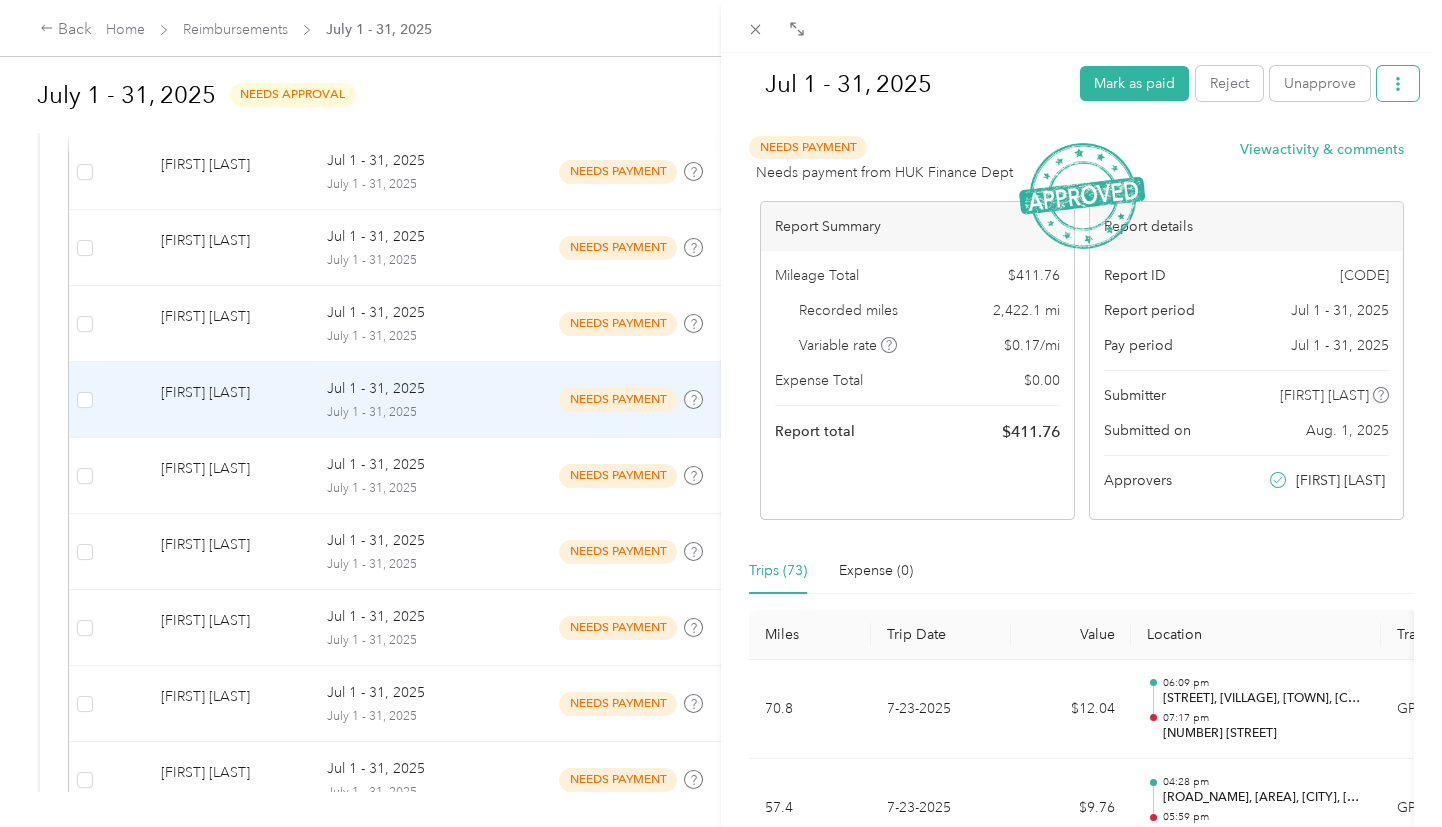 click 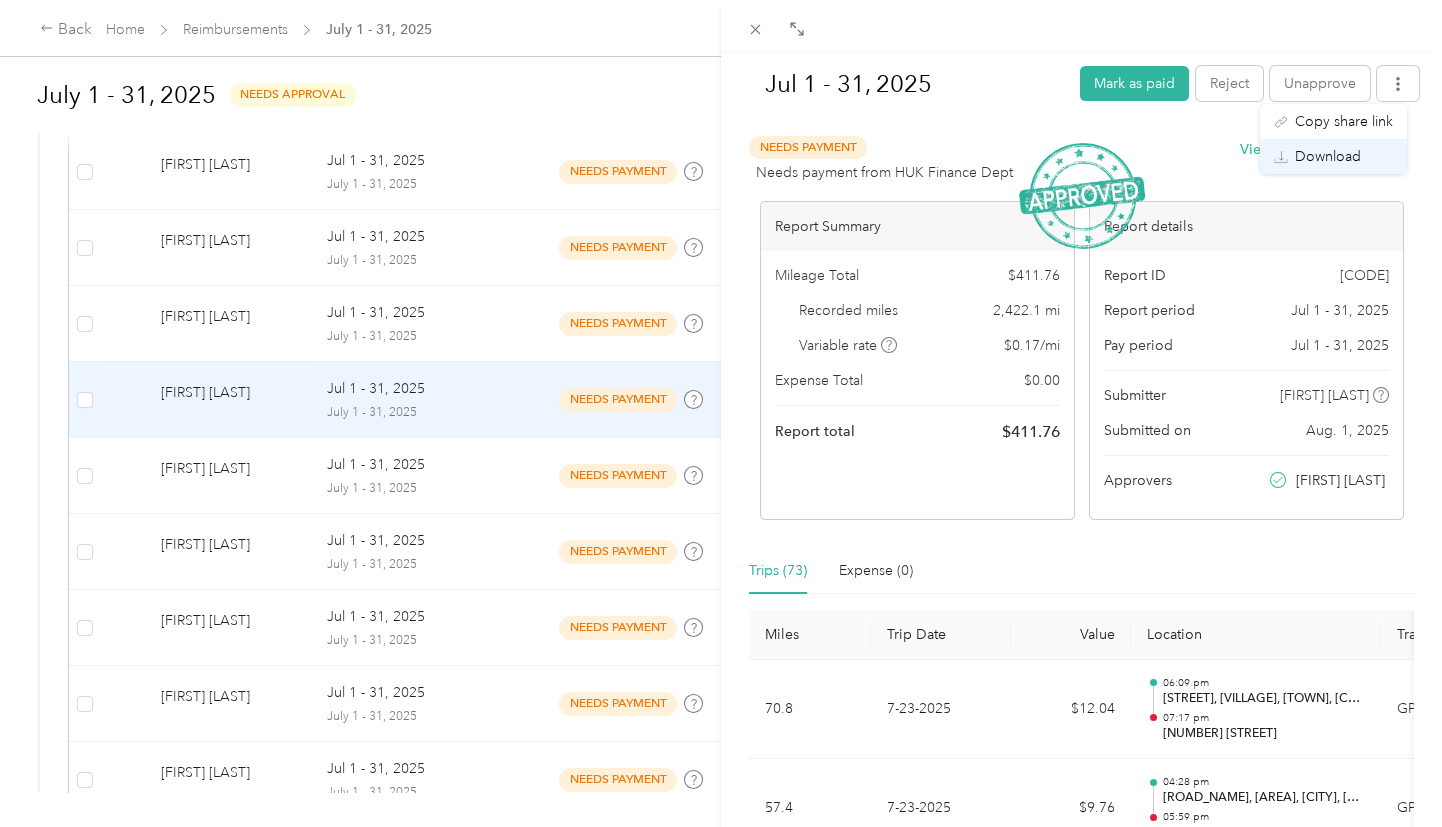 click on "Download" at bounding box center [1328, 156] 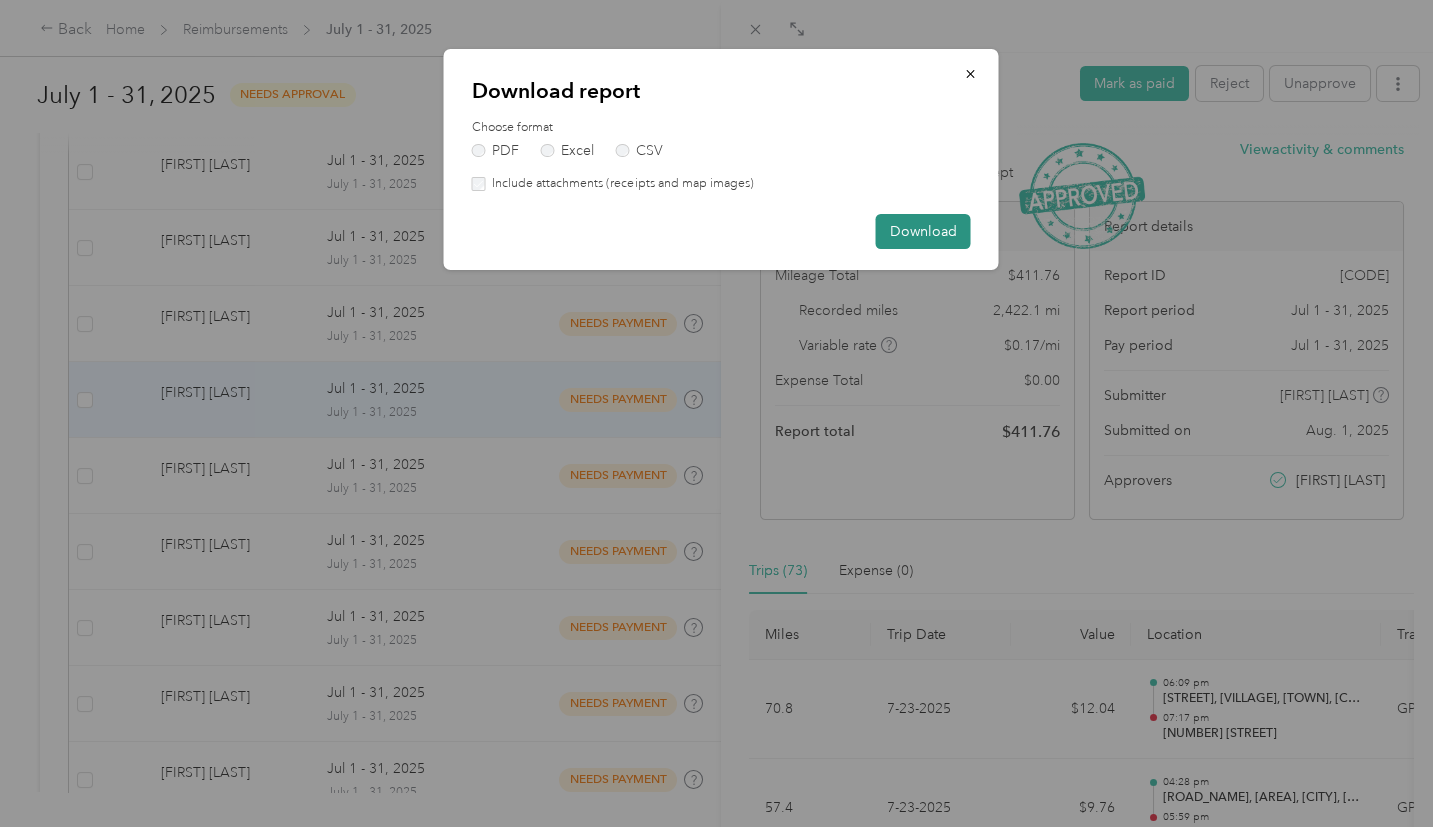 click on "Download" at bounding box center [923, 231] 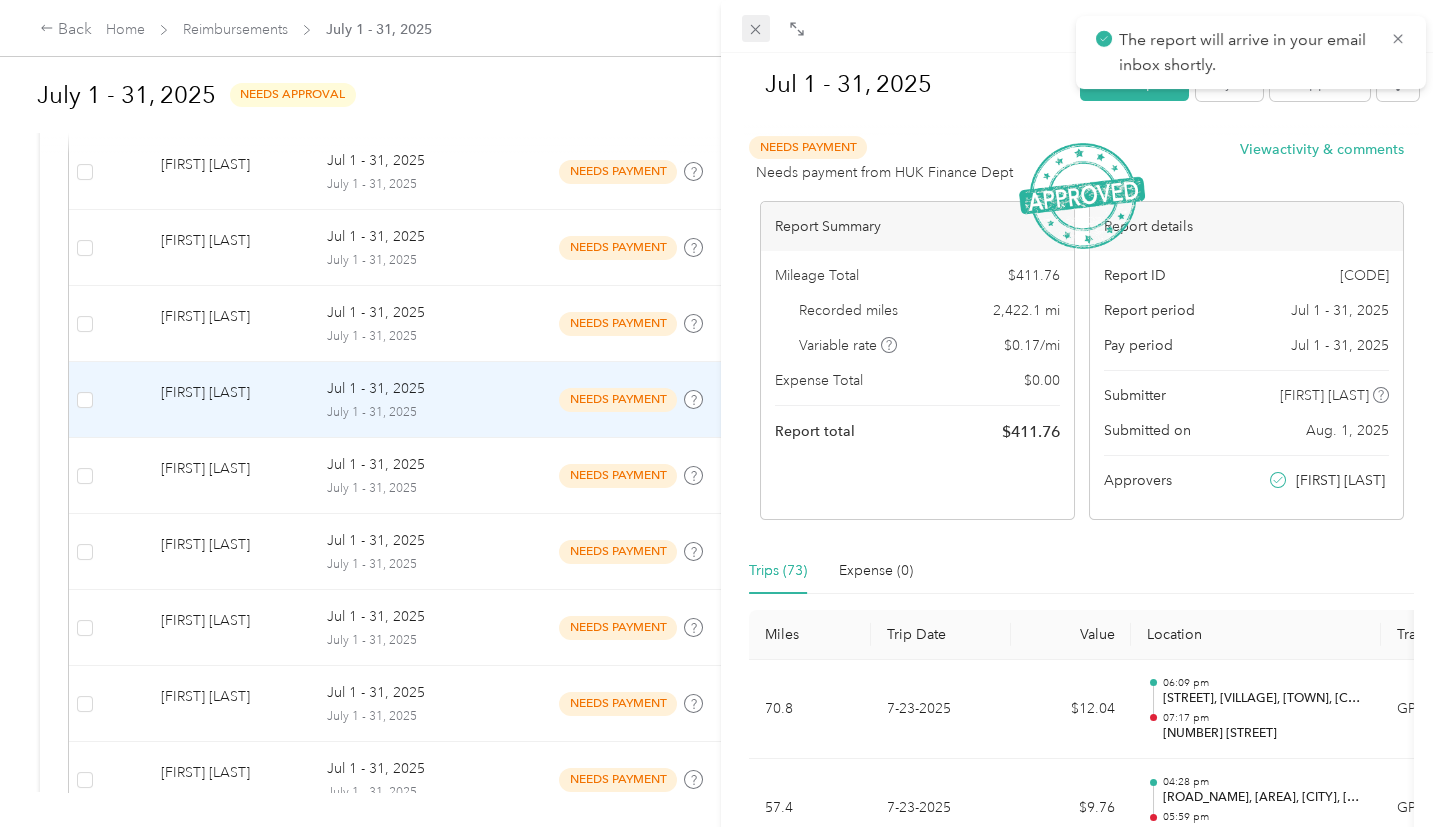 click at bounding box center (756, 29) 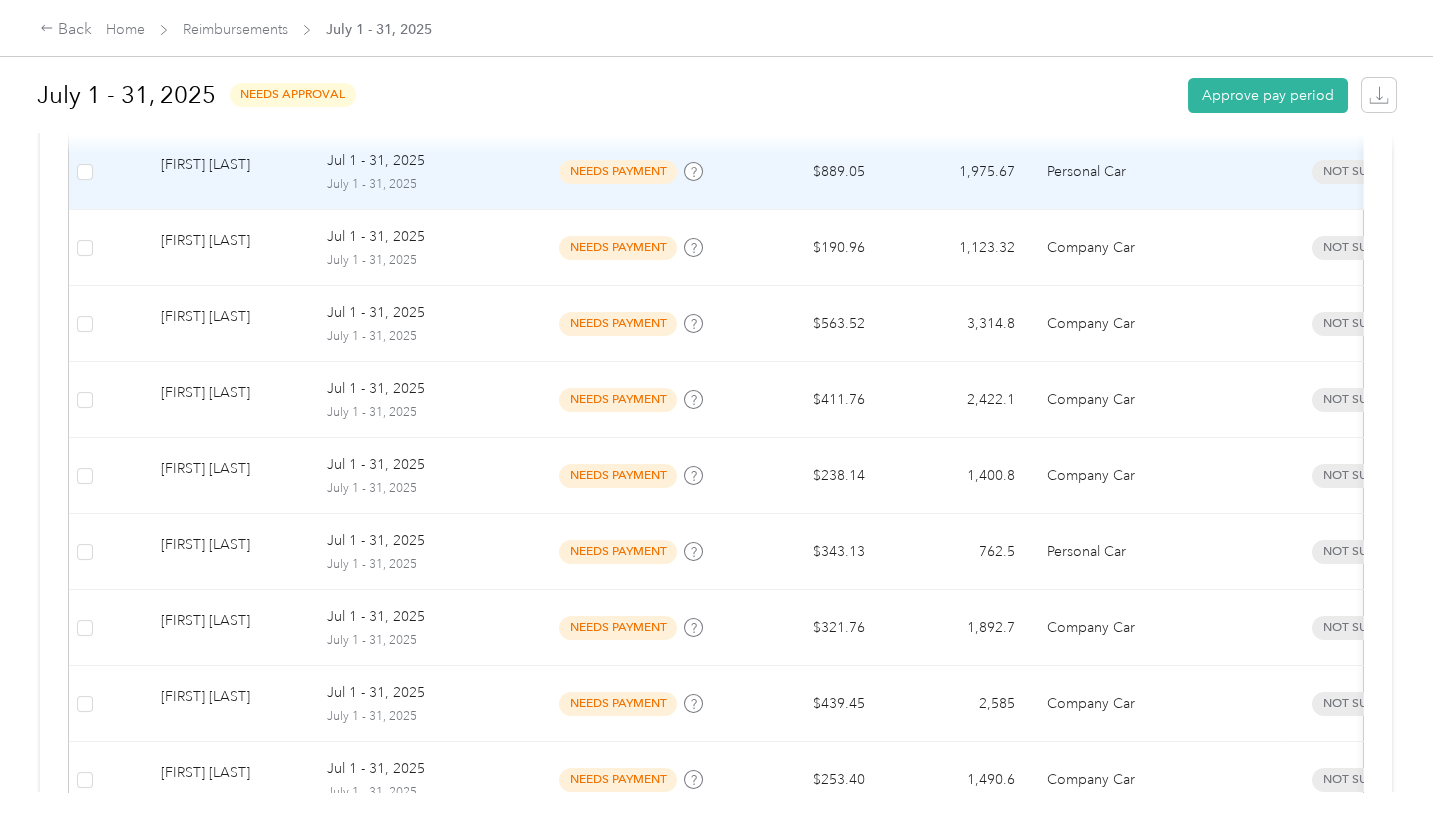 click on "needs payment" at bounding box center (618, 171) 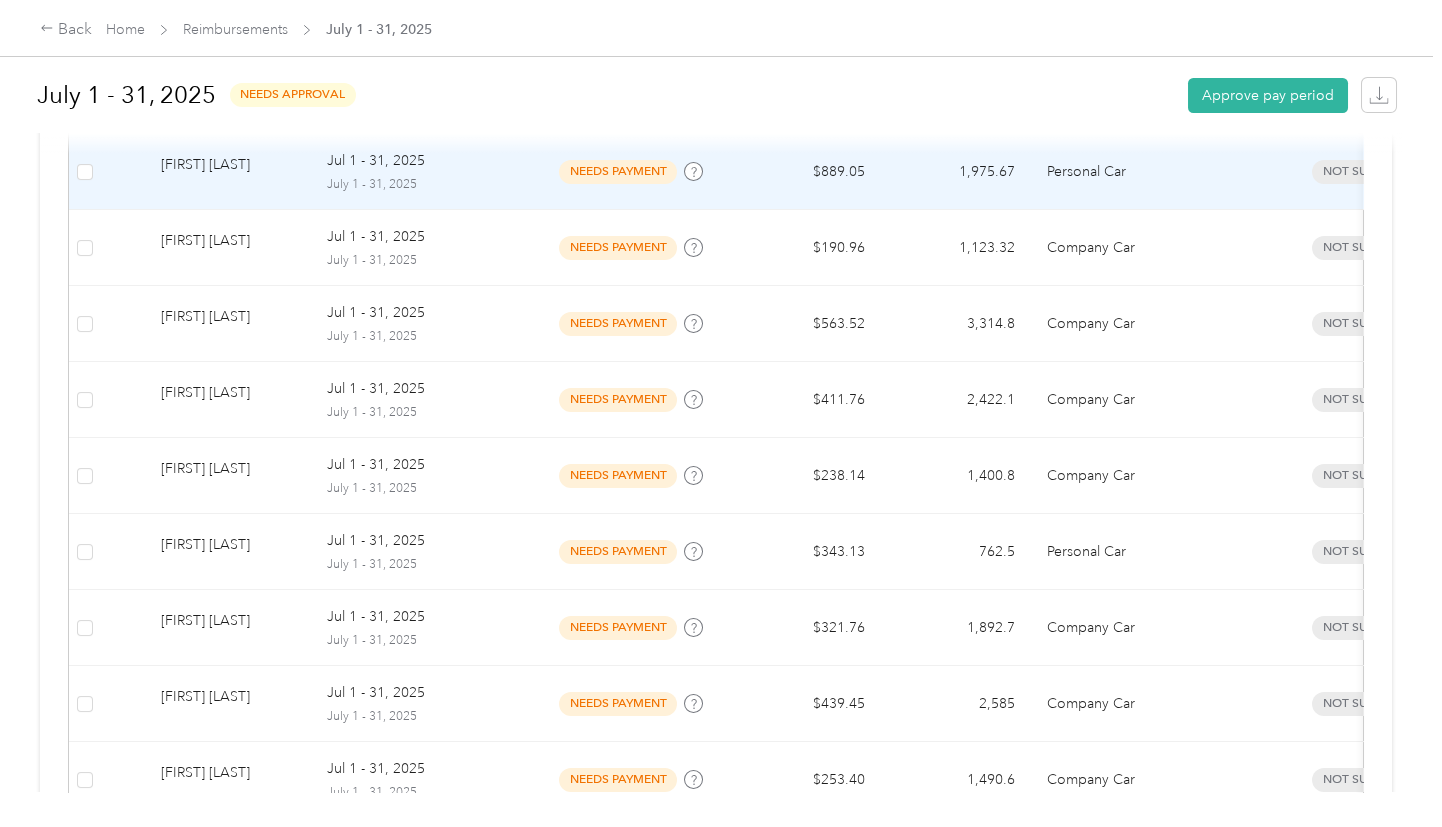 click at bounding box center (716, 827) 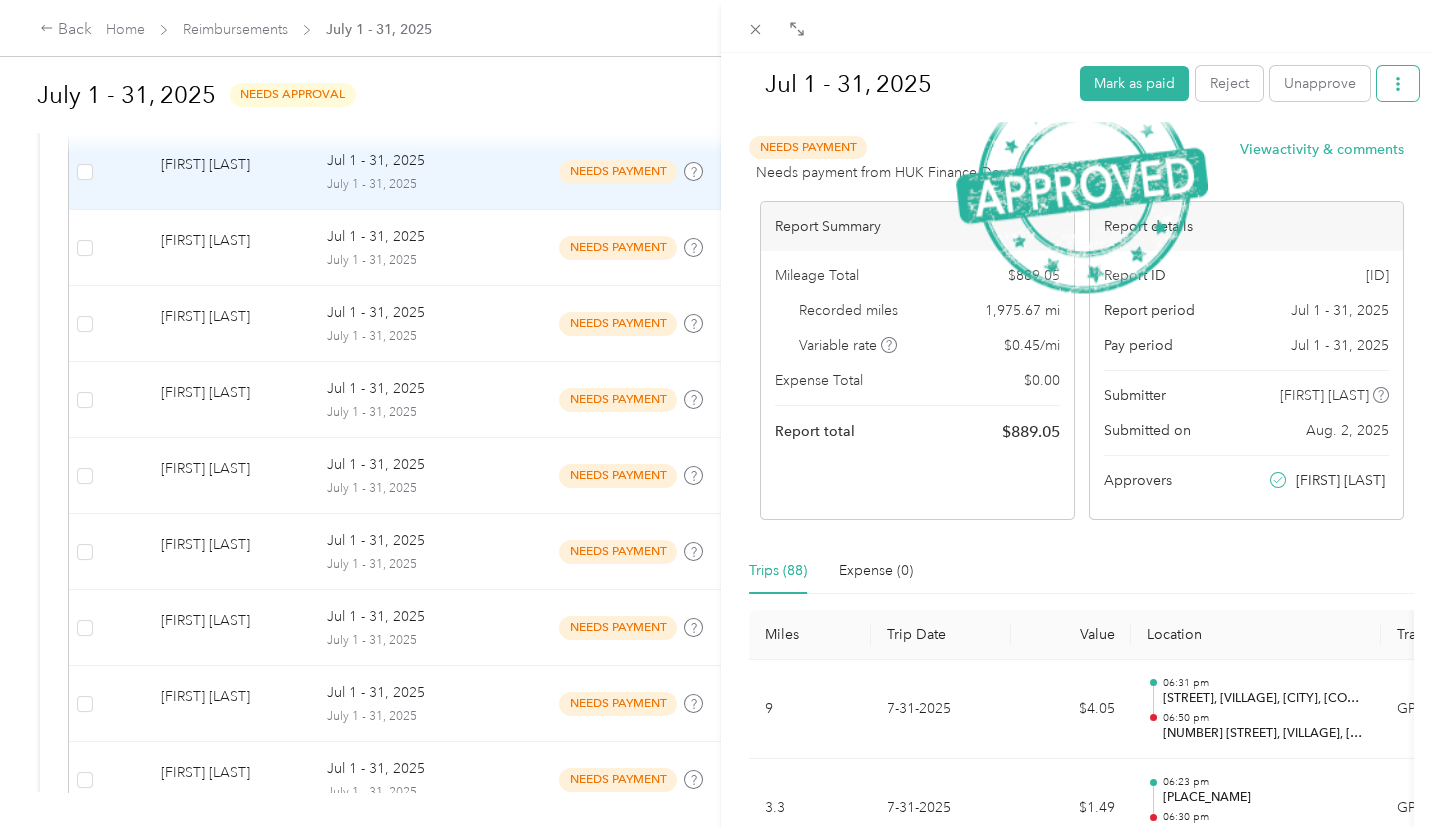 click 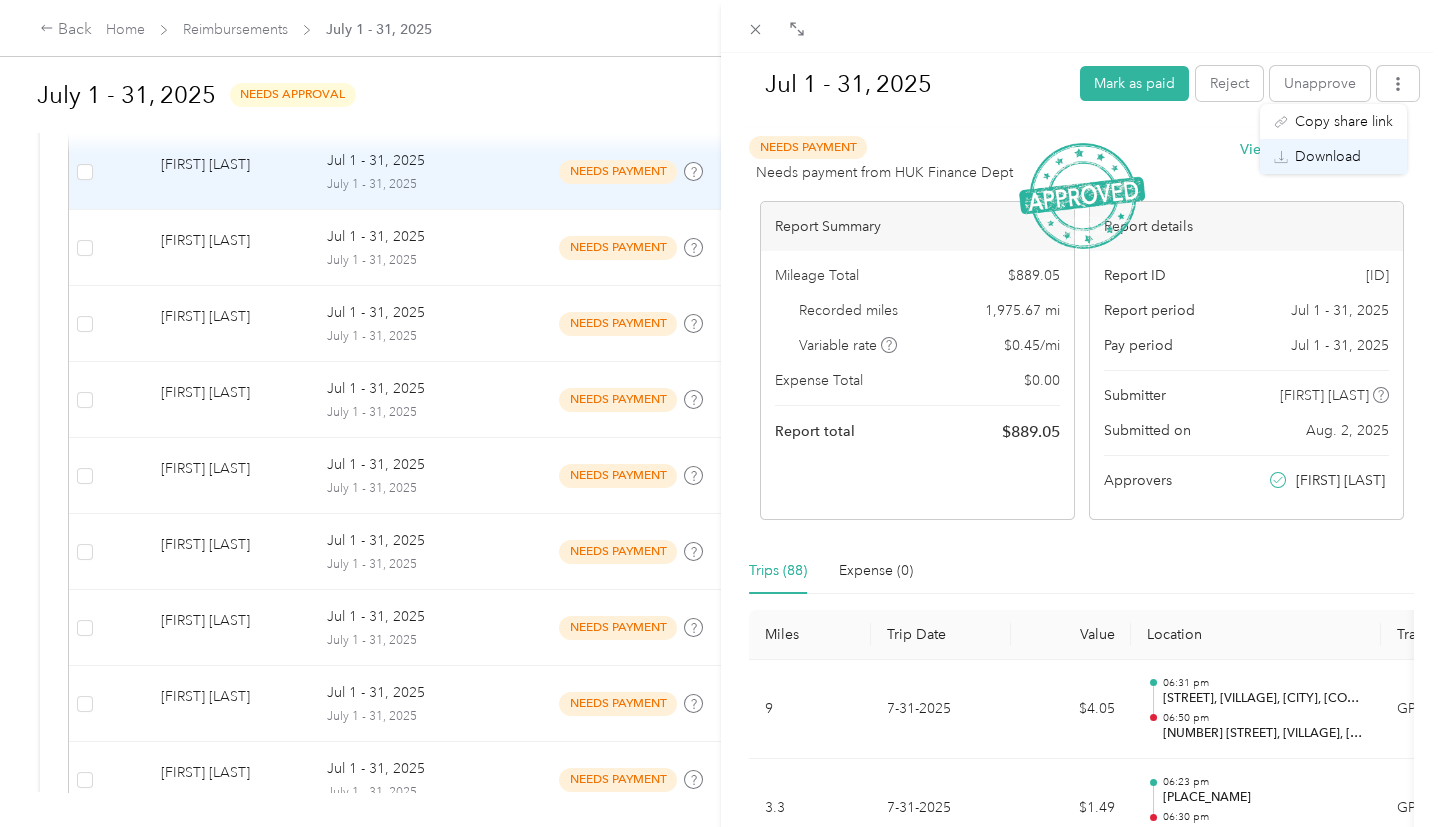 click on "Download" at bounding box center [1333, 156] 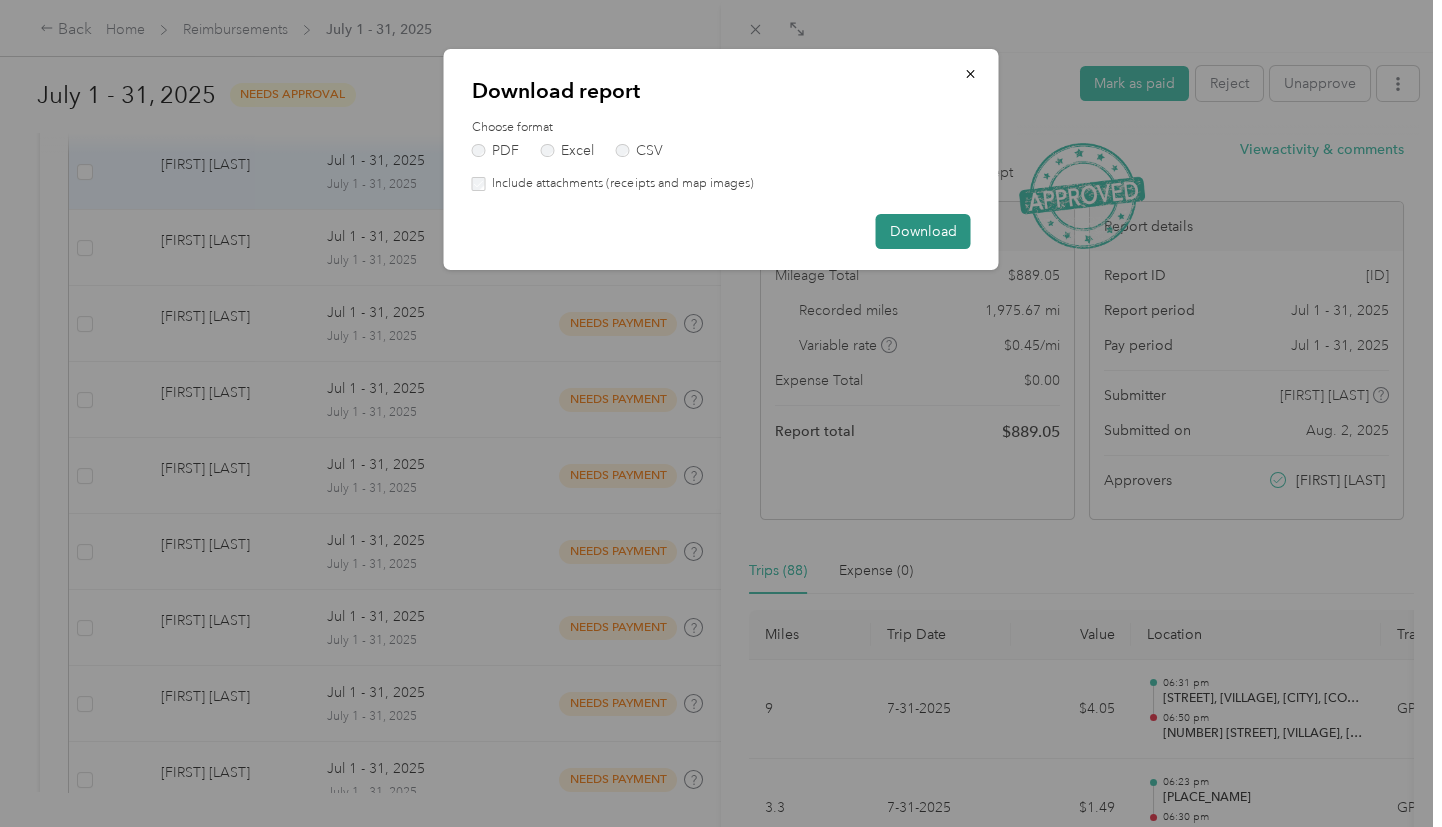 click on "Download" at bounding box center (923, 231) 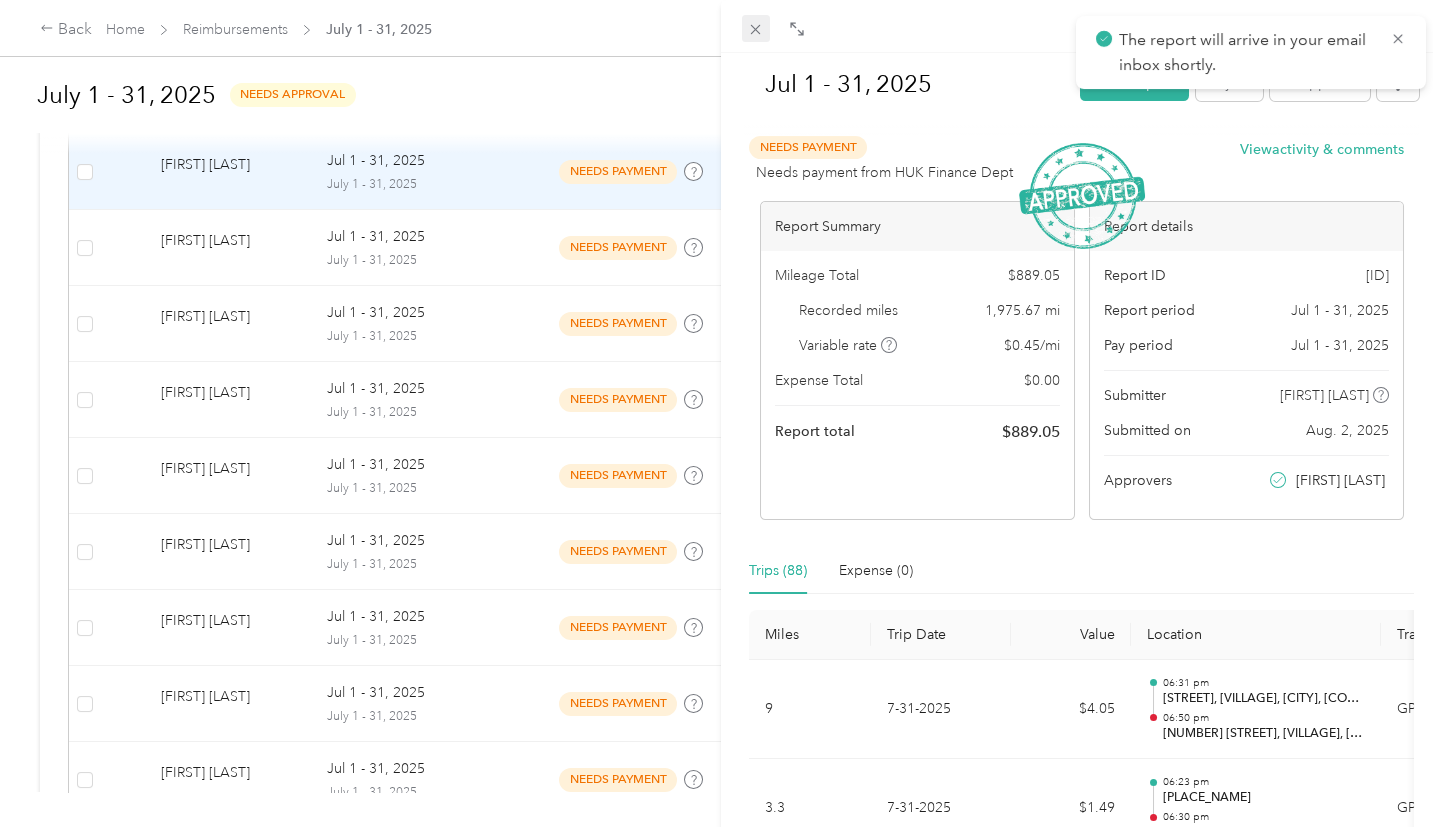 click 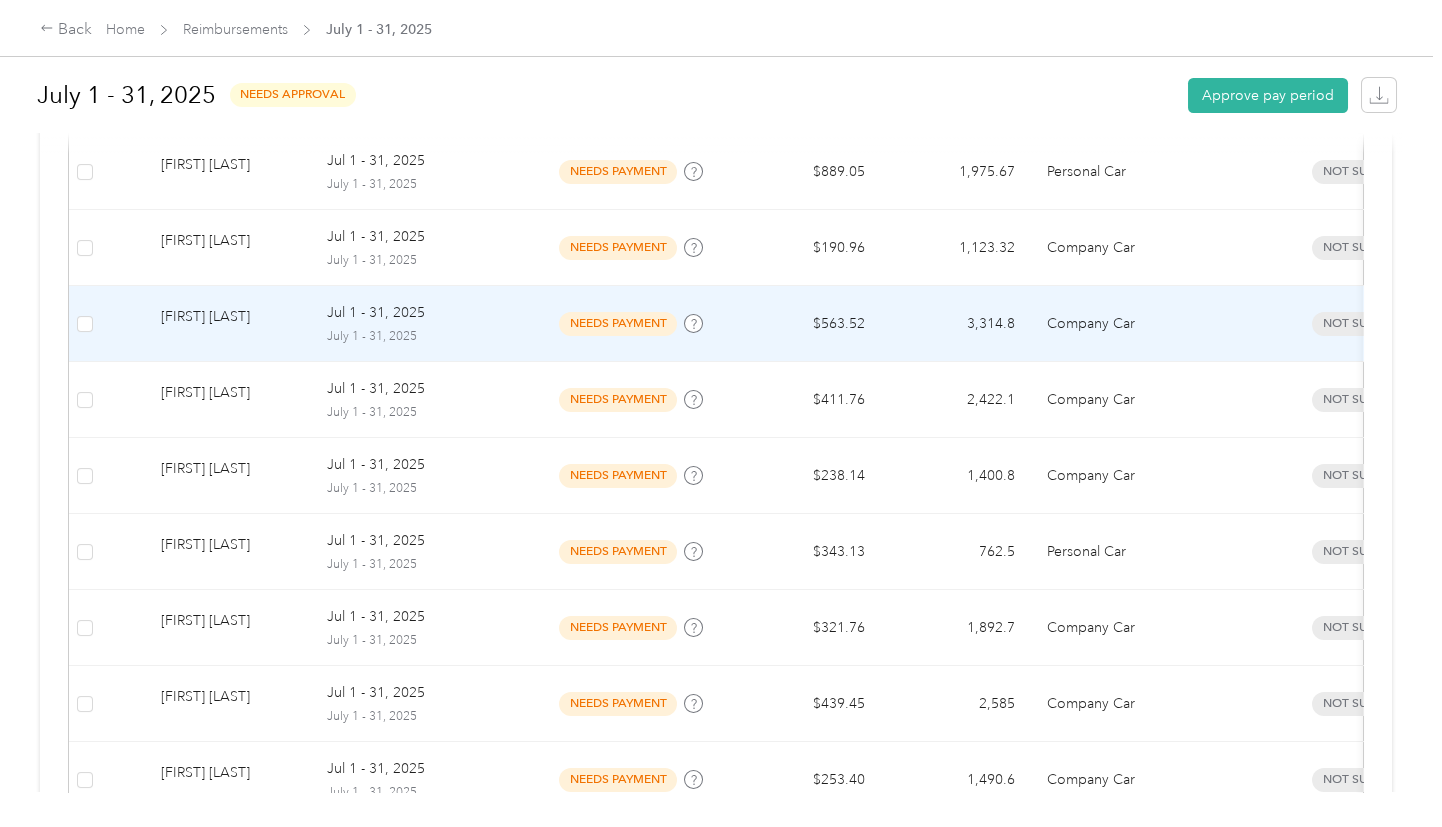 click on "needs payment" at bounding box center [618, 323] 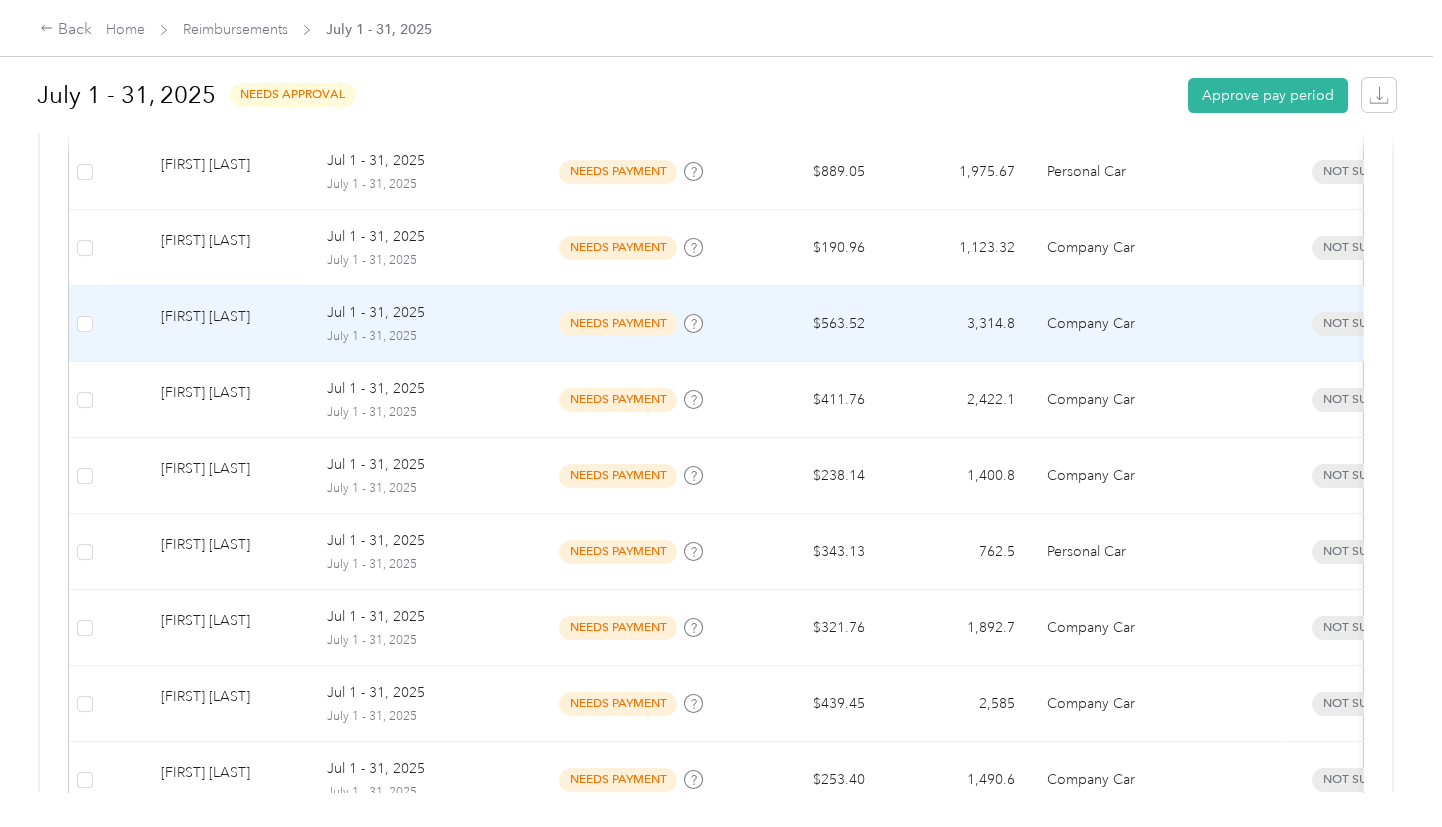 click at bounding box center (716, 827) 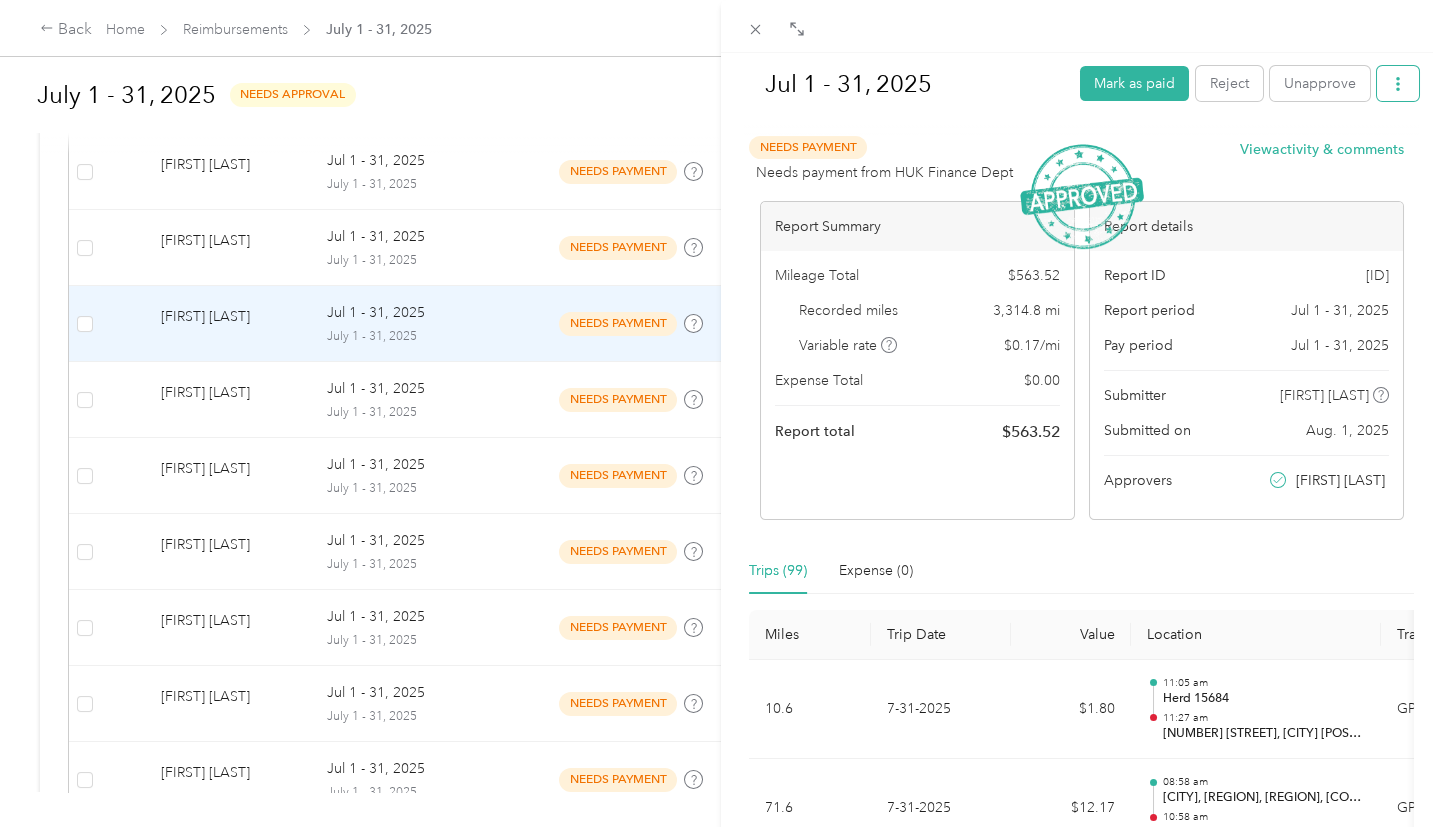click 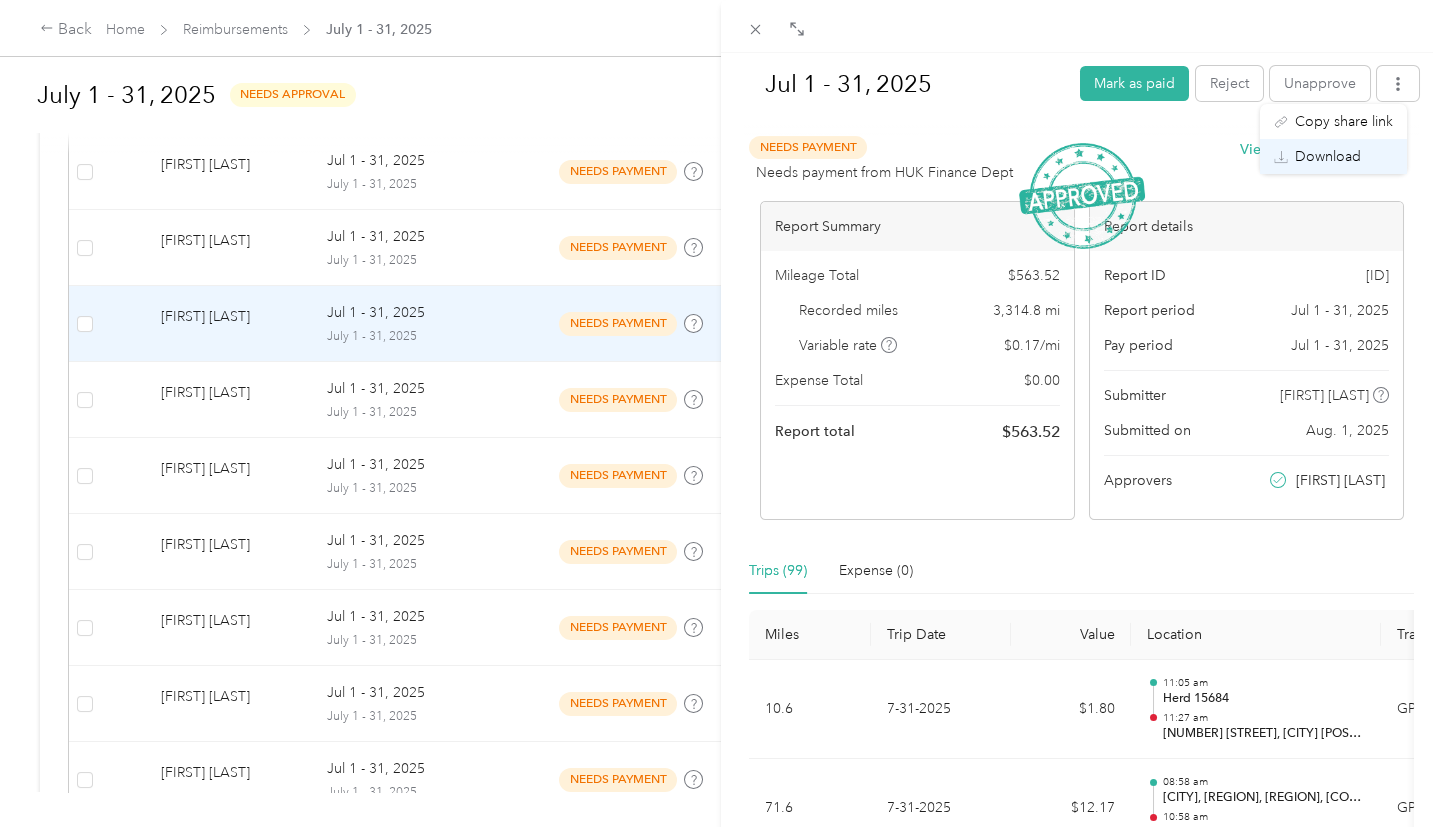 click on "Download" at bounding box center (1328, 156) 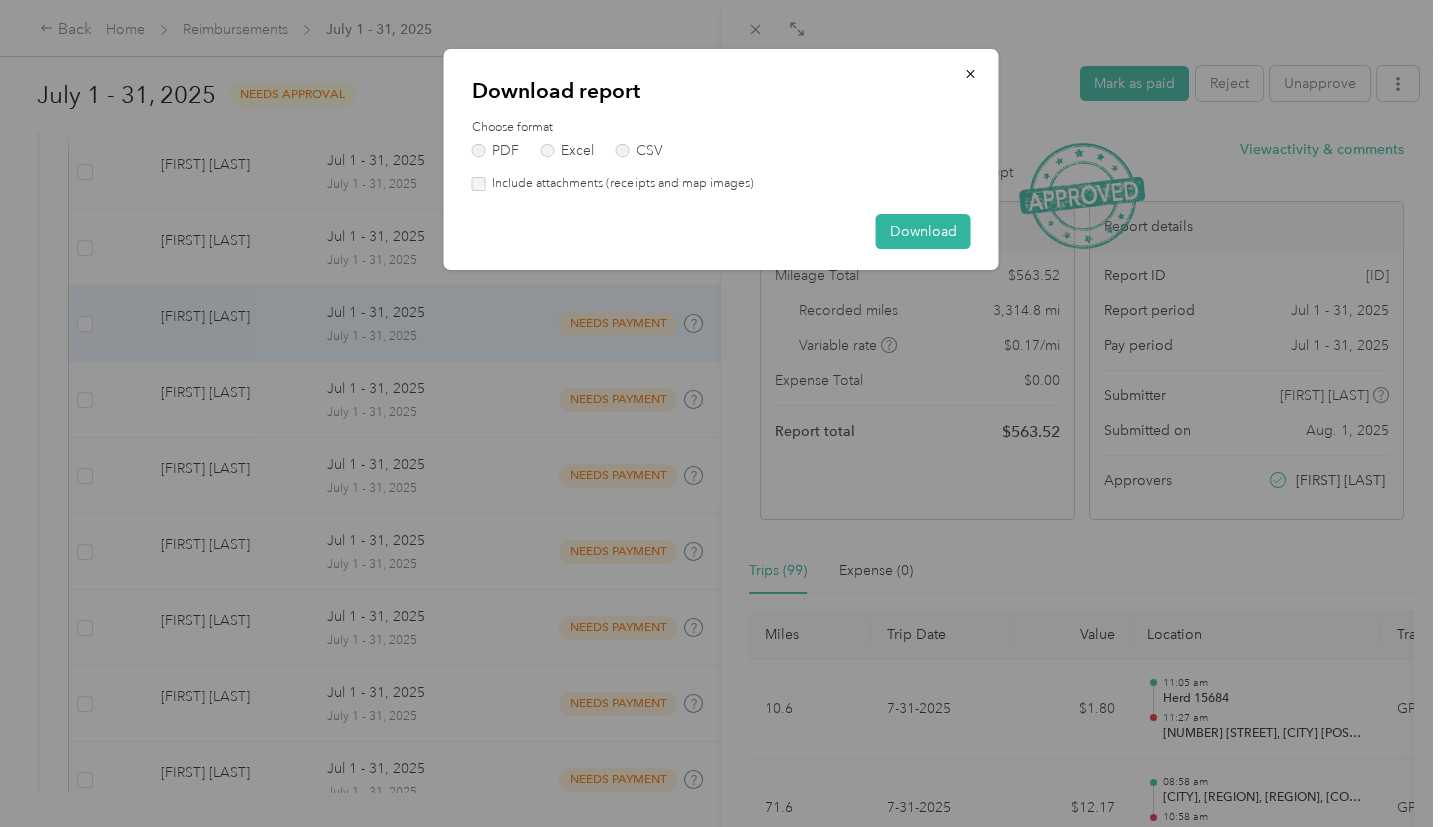 click on "Include attachments (receipts and map images)" at bounding box center [619, 184] 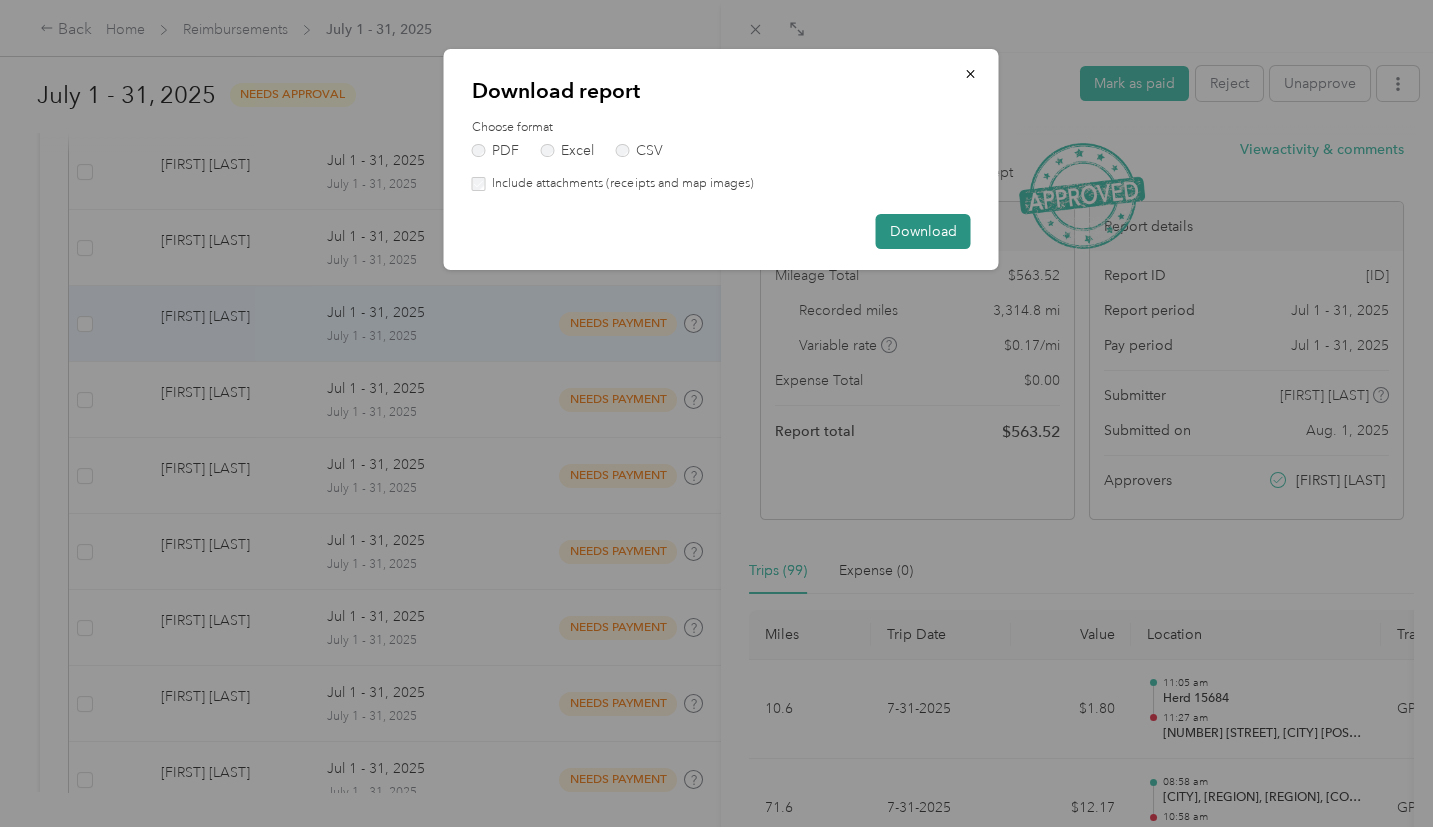 click on "Download" at bounding box center [923, 231] 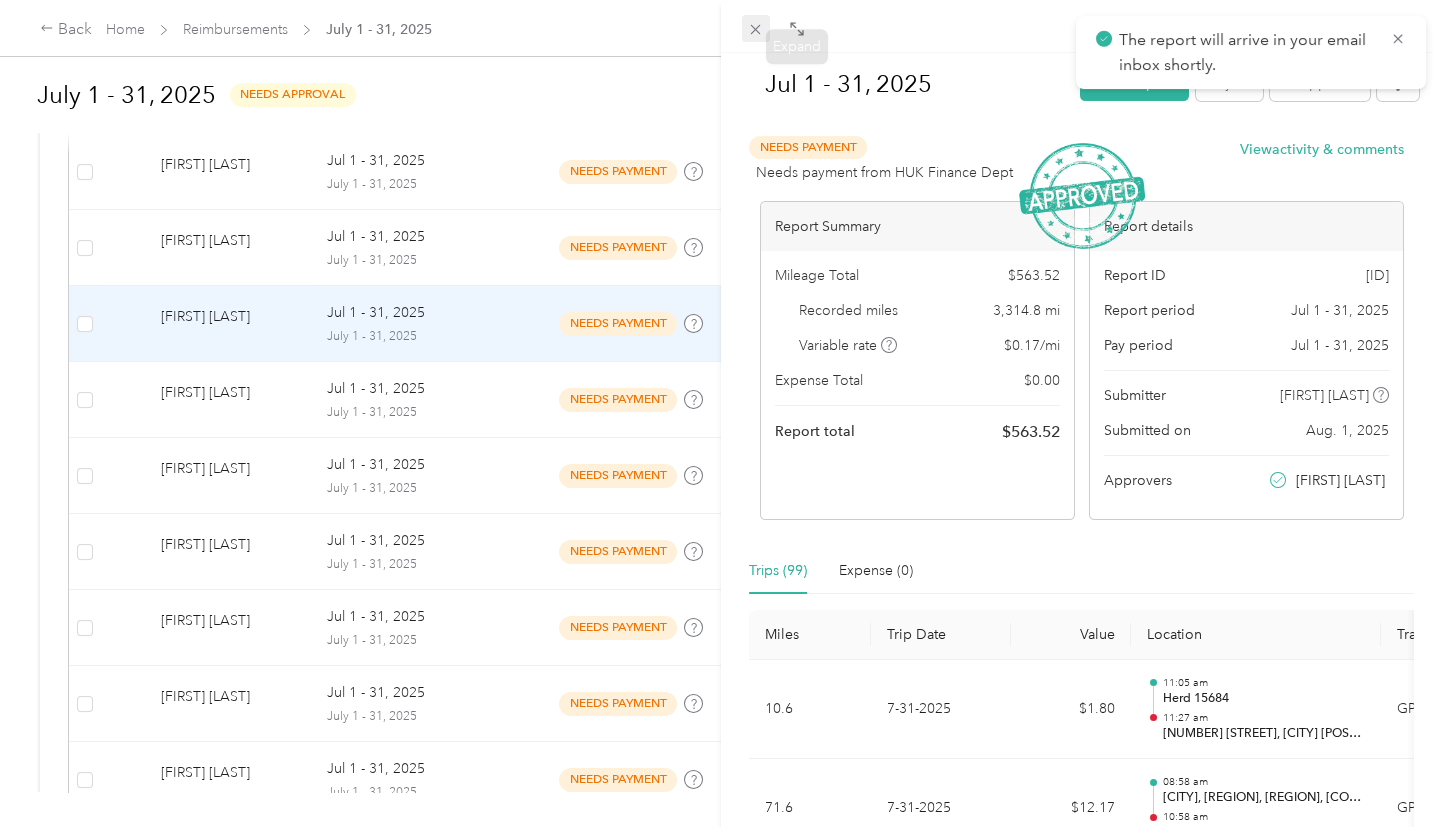 click 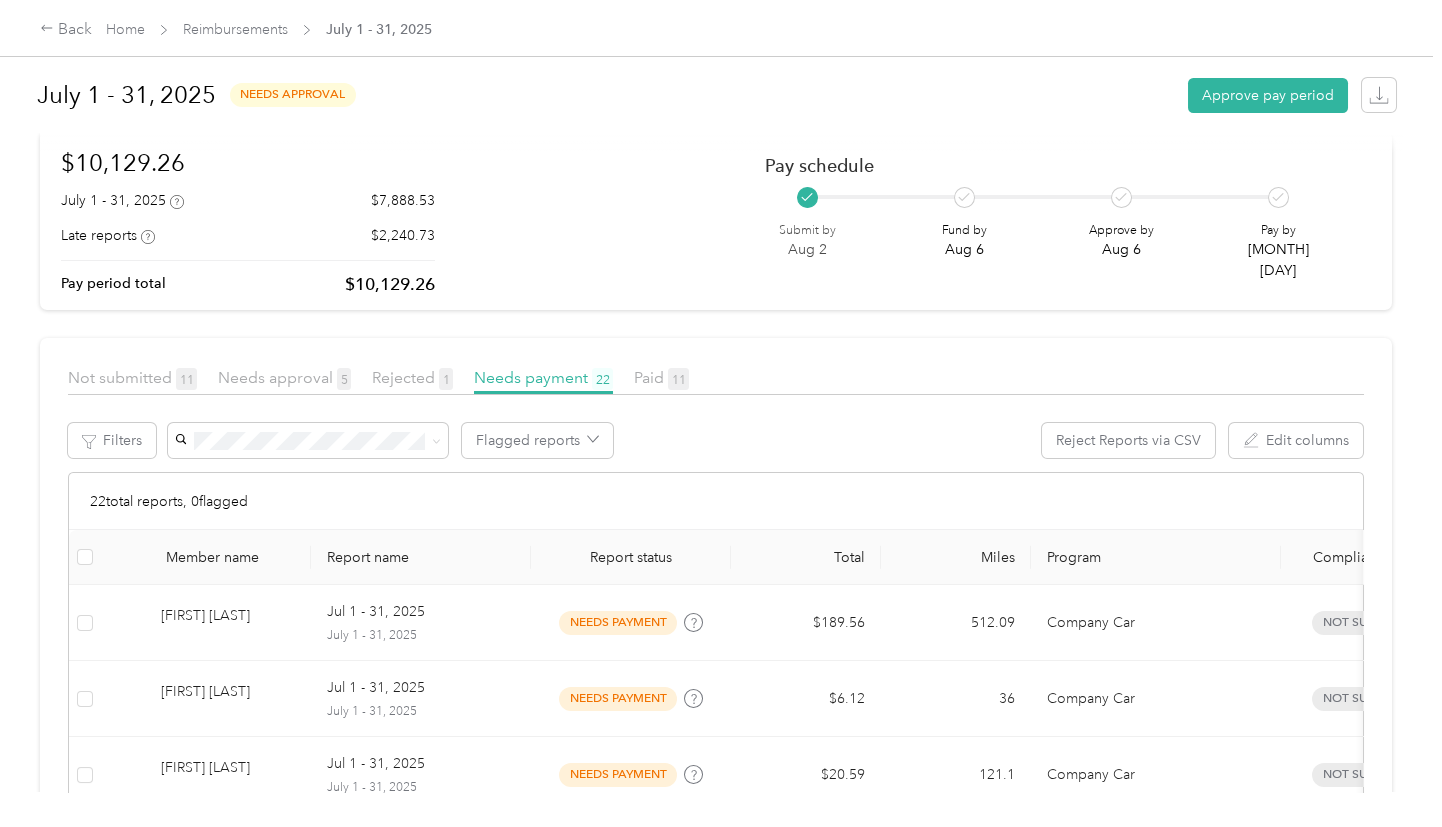 scroll, scrollTop: 0, scrollLeft: 0, axis: both 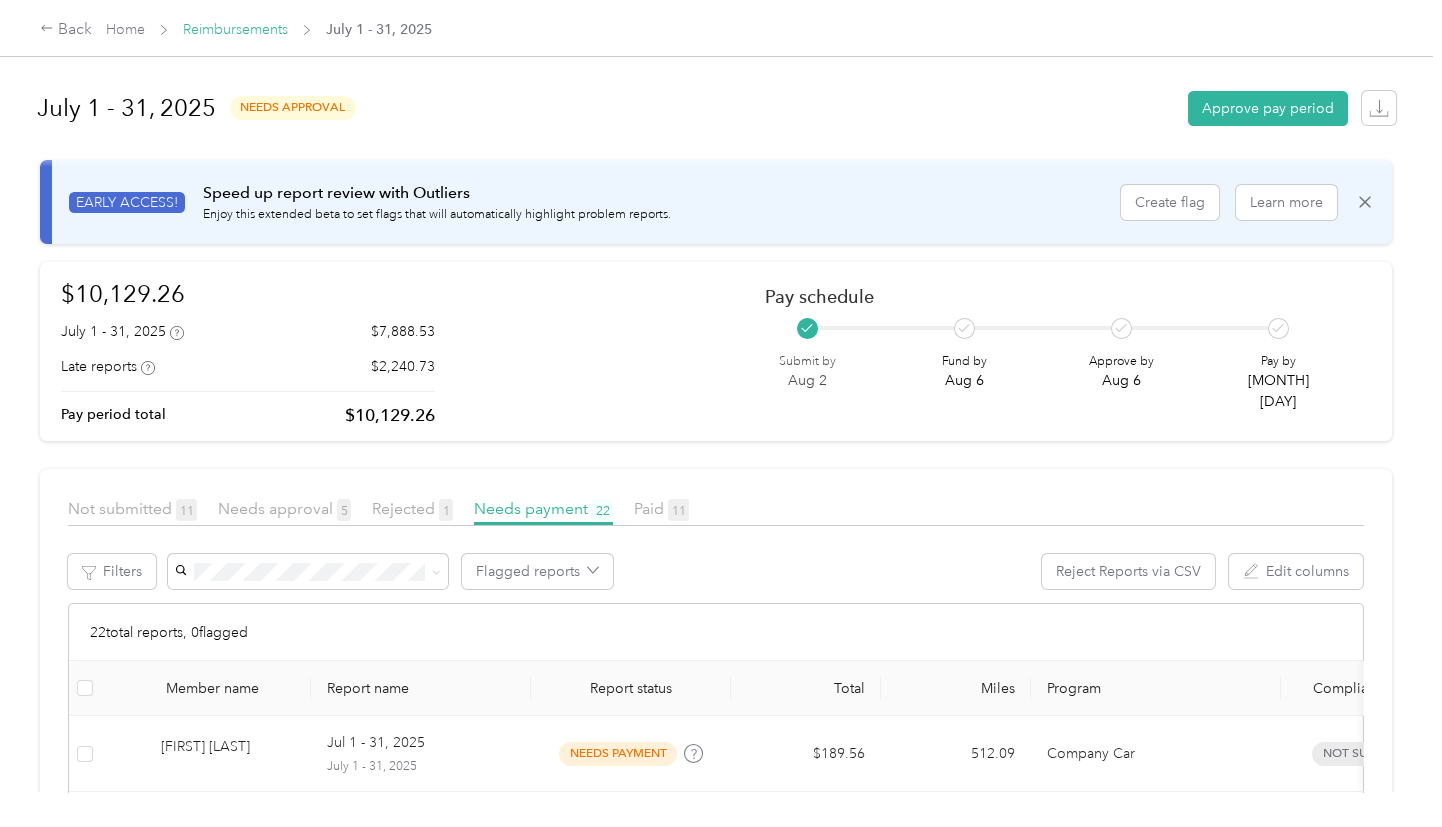 click on "Reimbursements" at bounding box center (235, 29) 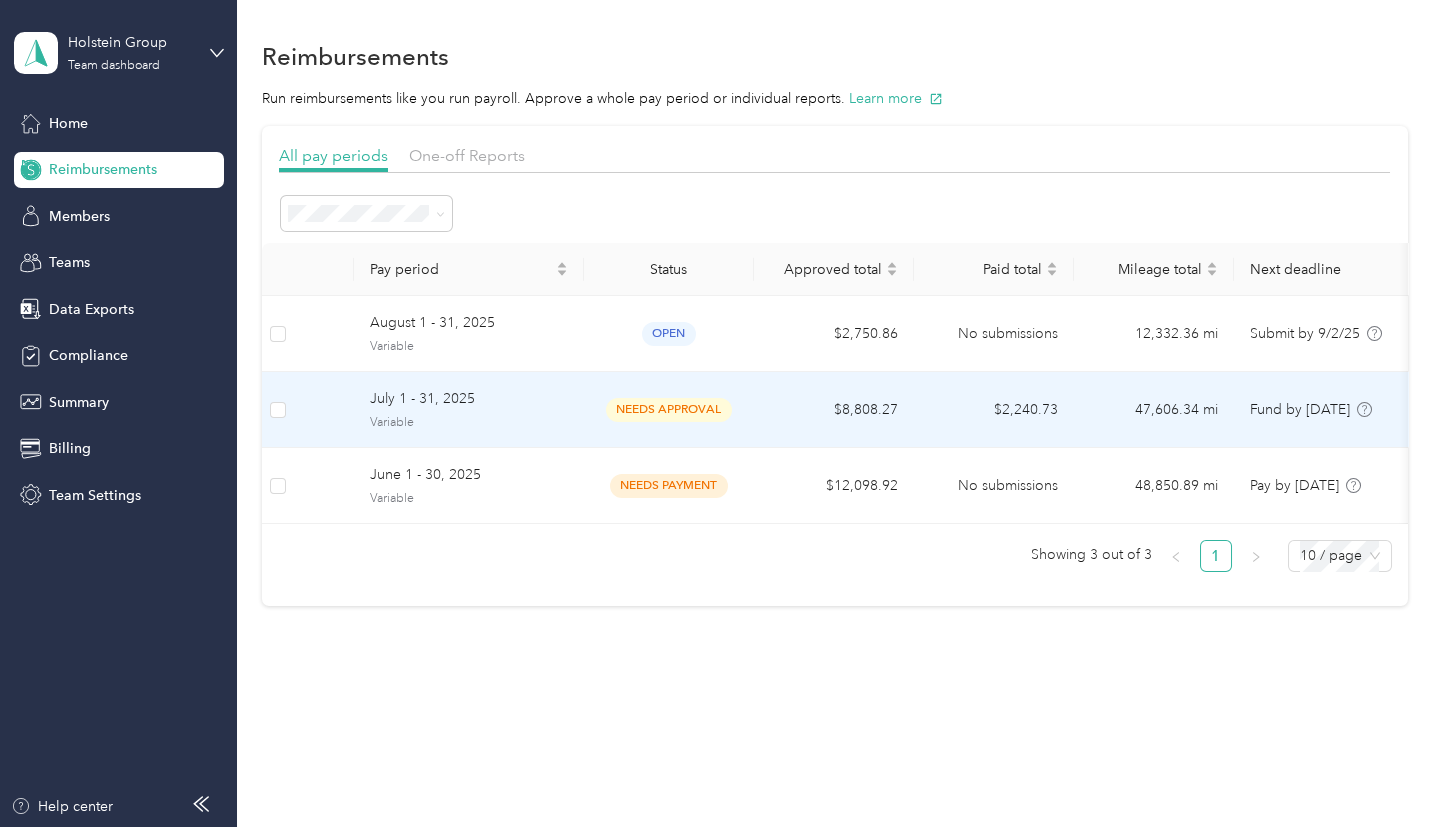 click on "$8,808.27" at bounding box center (834, 410) 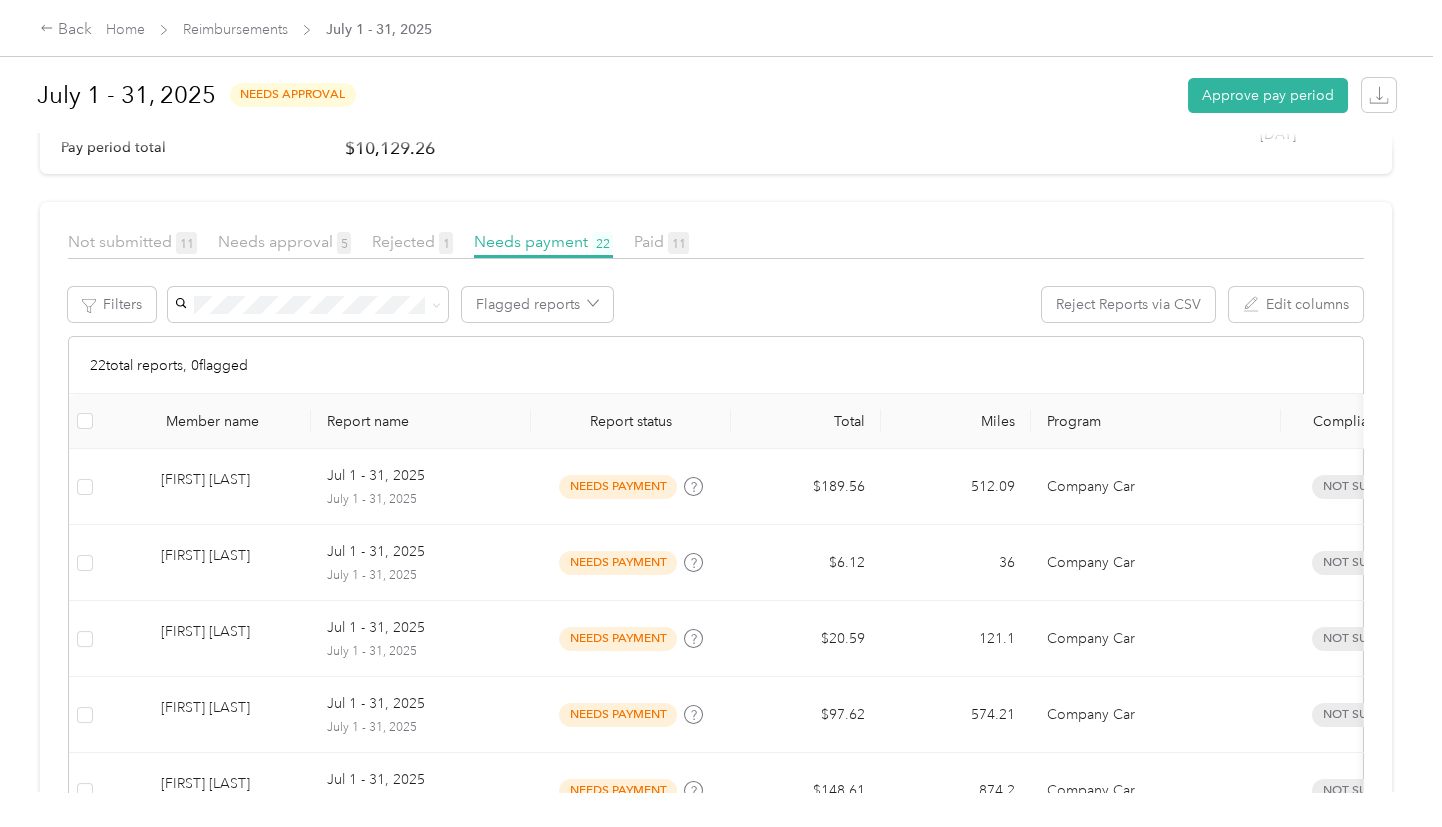 scroll, scrollTop: 0, scrollLeft: 0, axis: both 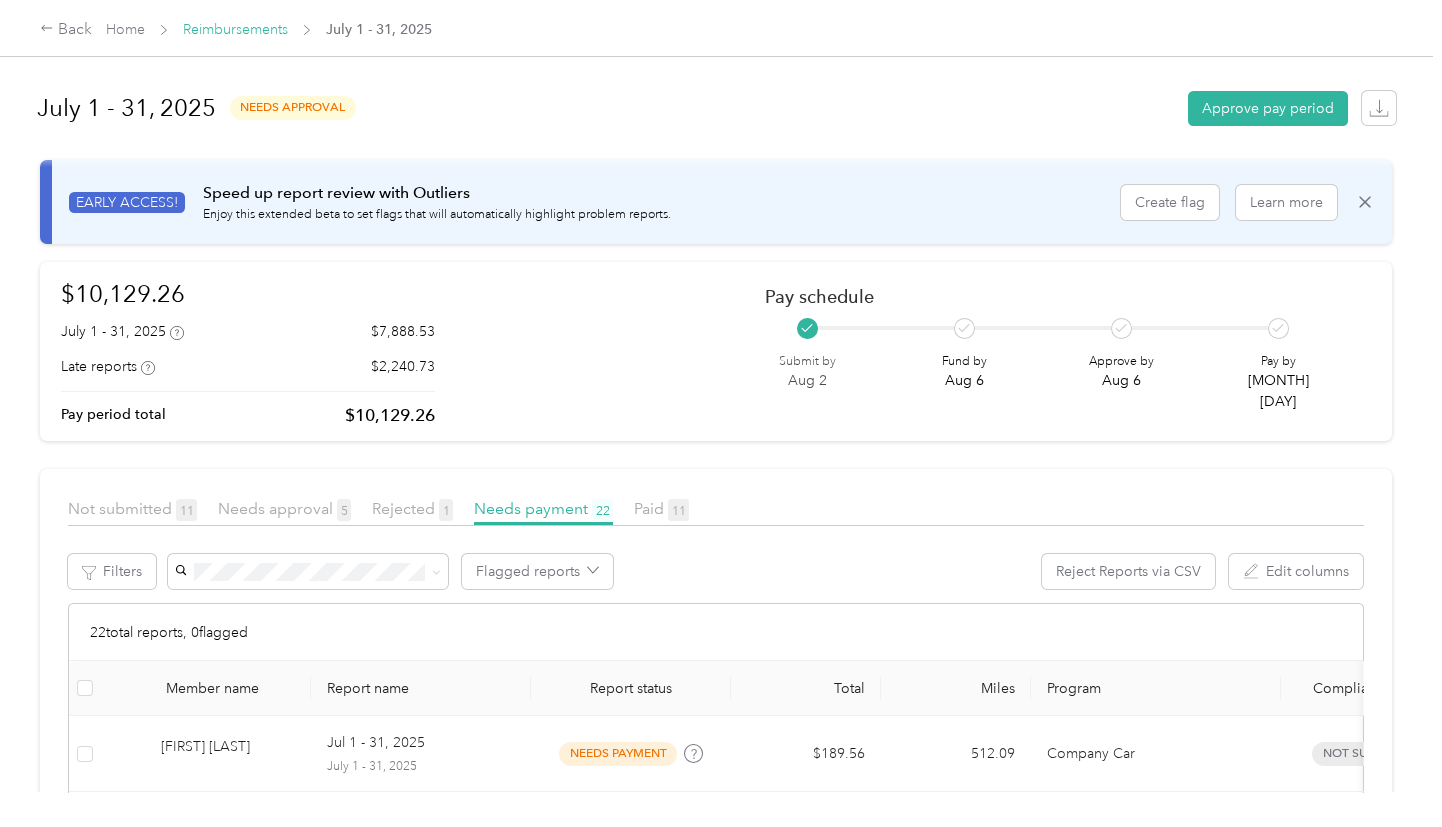 click on "Reimbursements" at bounding box center (235, 29) 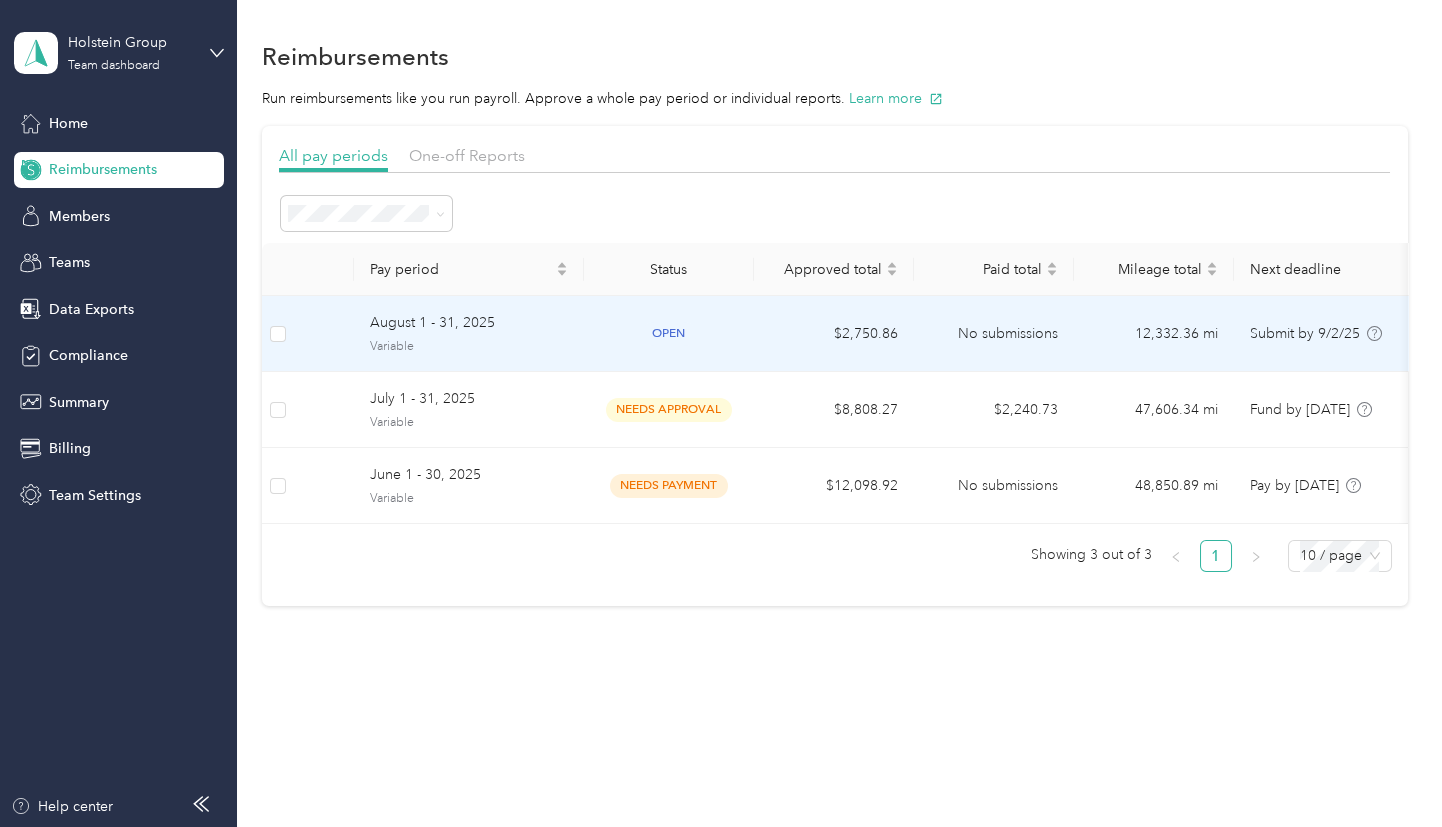 click on "$2,750.86" at bounding box center (834, 334) 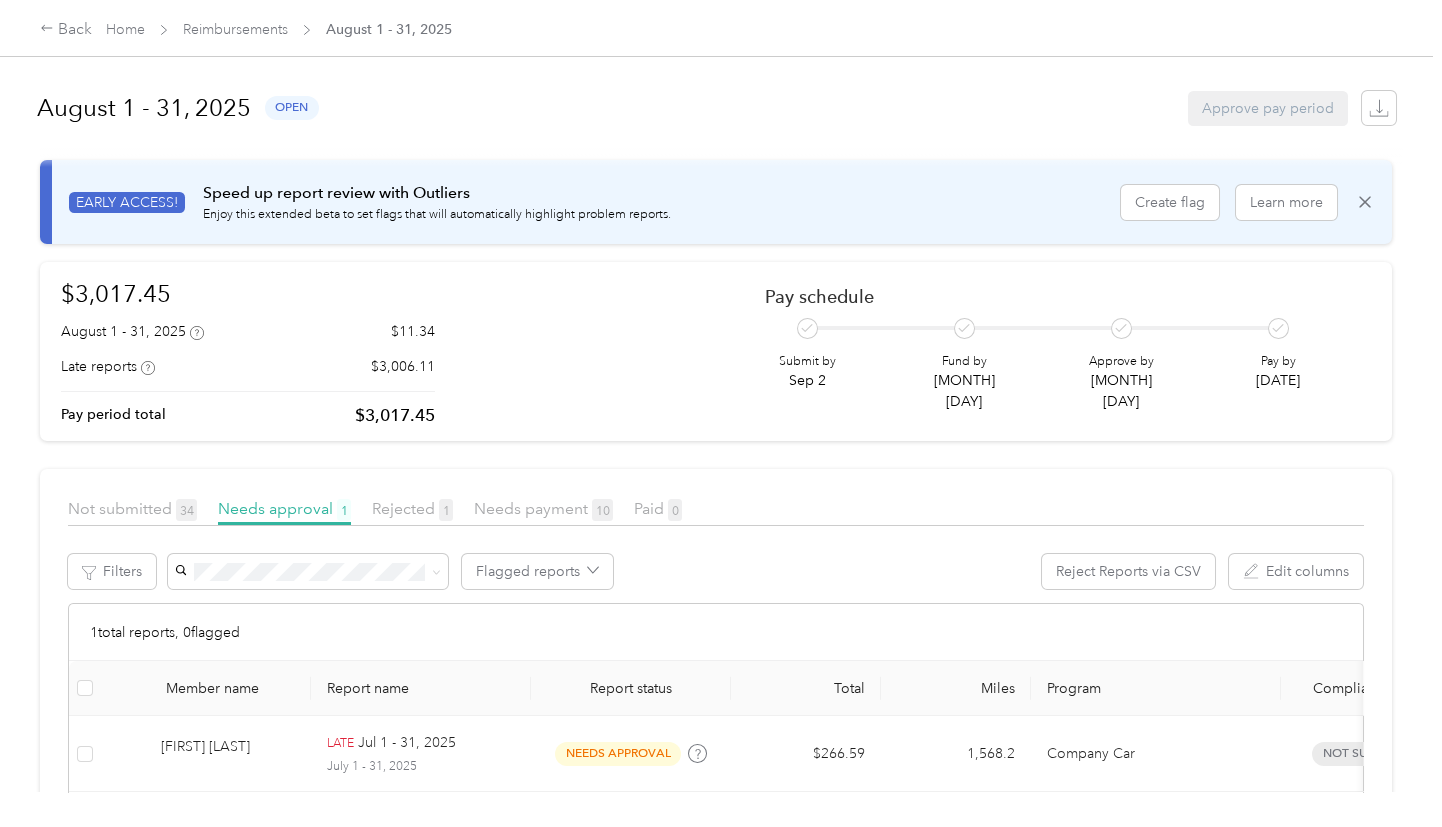 scroll, scrollTop: 119, scrollLeft: 0, axis: vertical 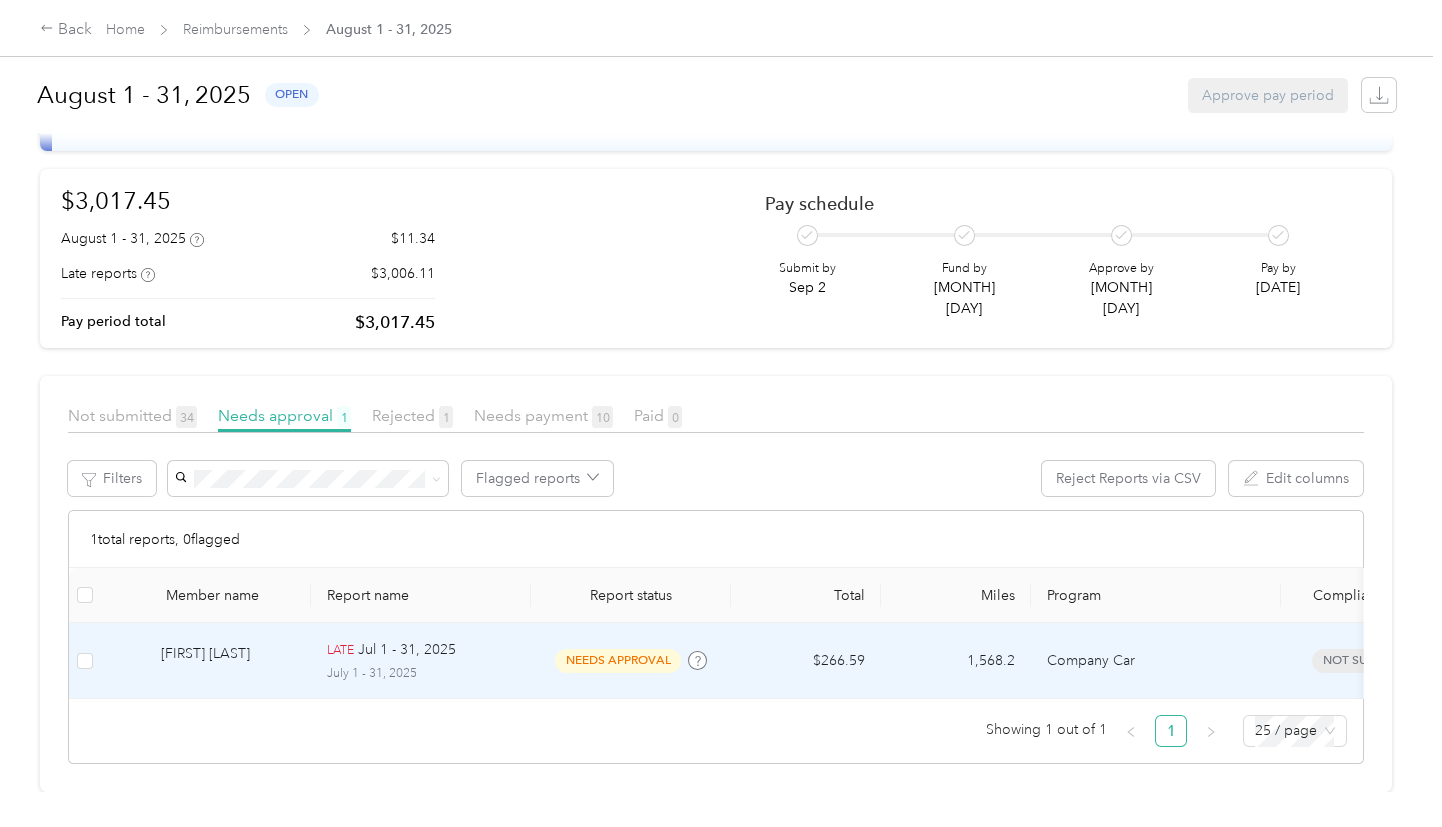click on "needs approval" at bounding box center (618, 660) 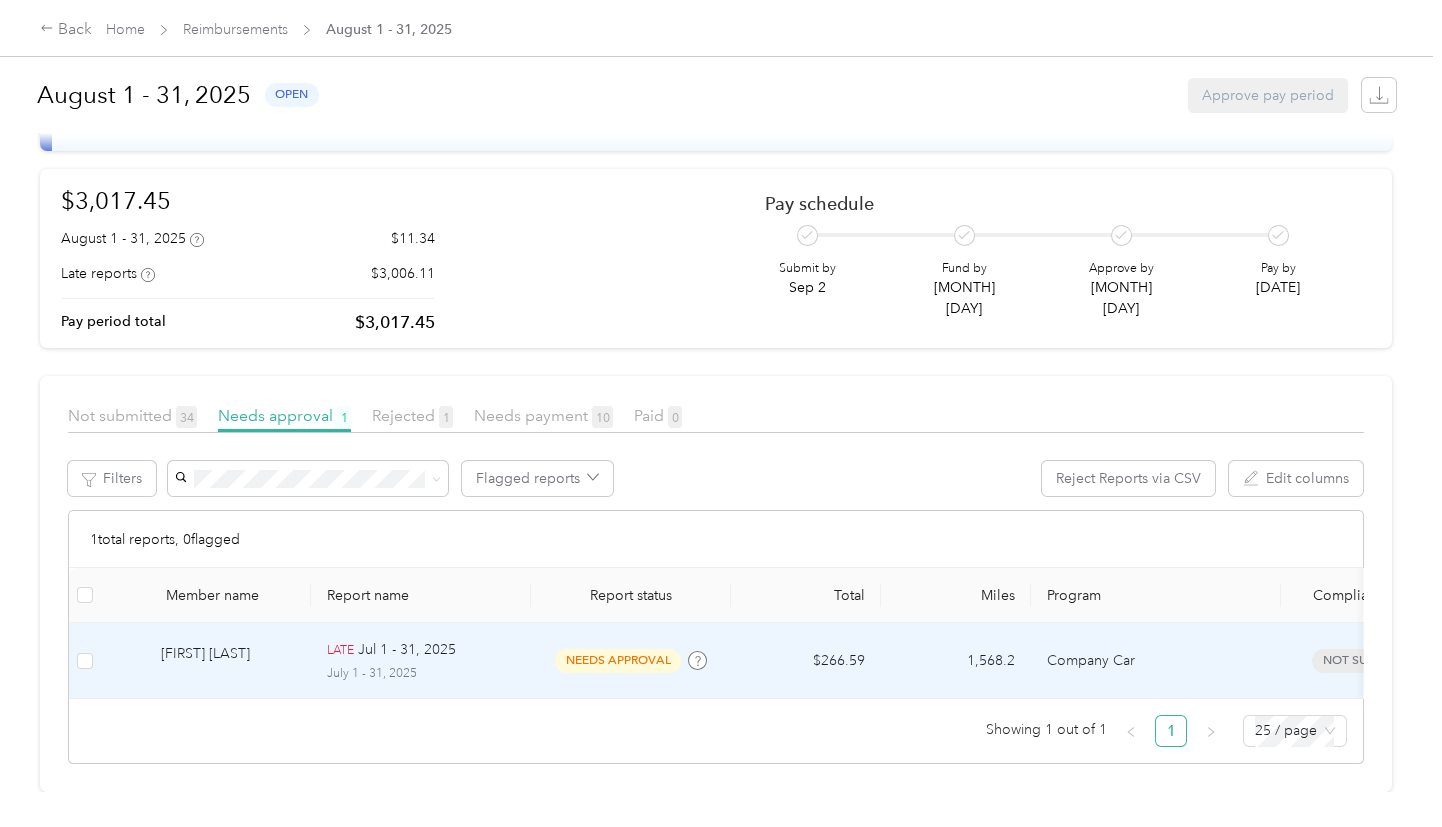 click at bounding box center (716, 827) 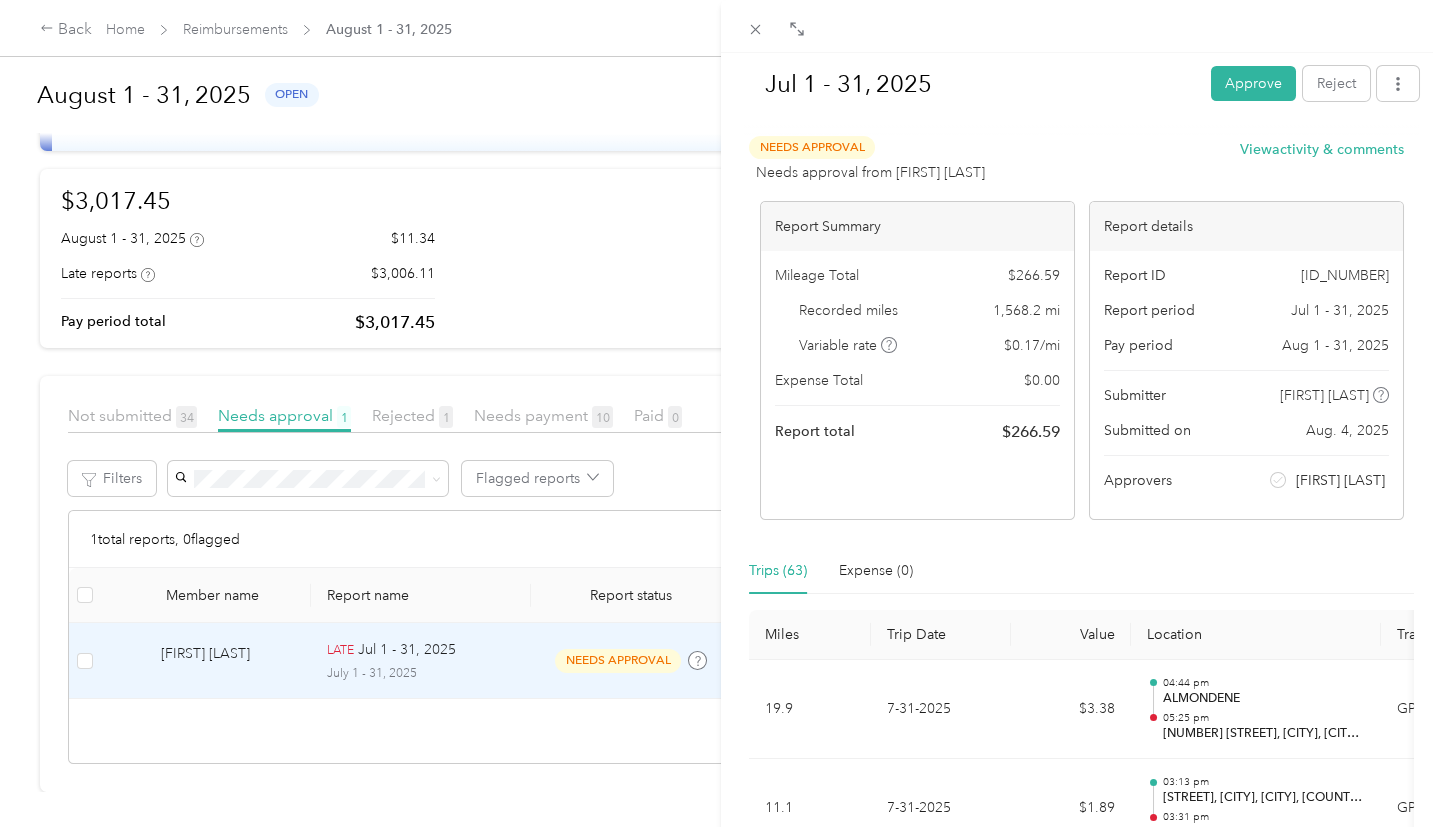 click on "[DATE] - [DATE] Approve Reject Needs Approval Needs approval from [FIRST] [LAST] View  activity & comments Report Summary Mileage Total $ [AMOUNT] Recorded miles [NUMBER]   mi Variable rate   $ [RATE] / mi Expense Total $ [AMOUNT] Report total $ [AMOUNT] Report details Report ID [ID] Report period [DATE] - [DATE] Pay period [DATE] - [DATE] Submitter [FIRST] [LAST] Submitted on [DATE] Approvers [FIRST] [LAST] Trips ([NUMBER]) Expense ([NUMBER]) Miles Trip Date Value Location Track Method Purpose Notes Tags                   [NUMBER] [DATE] $ [AMOUNT] [TIME] [LOCATION] [TIME] [NUMBER] [STREET], [CITY], [CITY], [COUNTRY] GPS [COMPANY] - [NUMBER] [DATE] $ [AMOUNT] [TIME] [STREET], [VILLAGE], [CITY], [COUNTRY] [TIME] [LOCATION] GPS [COMPANY] - [NUMBER] [DATE] $ [AMOUNT] [TIME] [NUMBER] [STREET], [CITY], [CITY], [COUNTRY] [TIME] [STREET], [VILLAGE], [CITY], [COUNTRY] GPS [COMPANY] - [NUMBER] [DATE] $ [AMOUNT] [TIME] [VILLAGE] [CITY], [COUNTRY] [TIME] GPS [COMPANY] -" at bounding box center [721, 413] 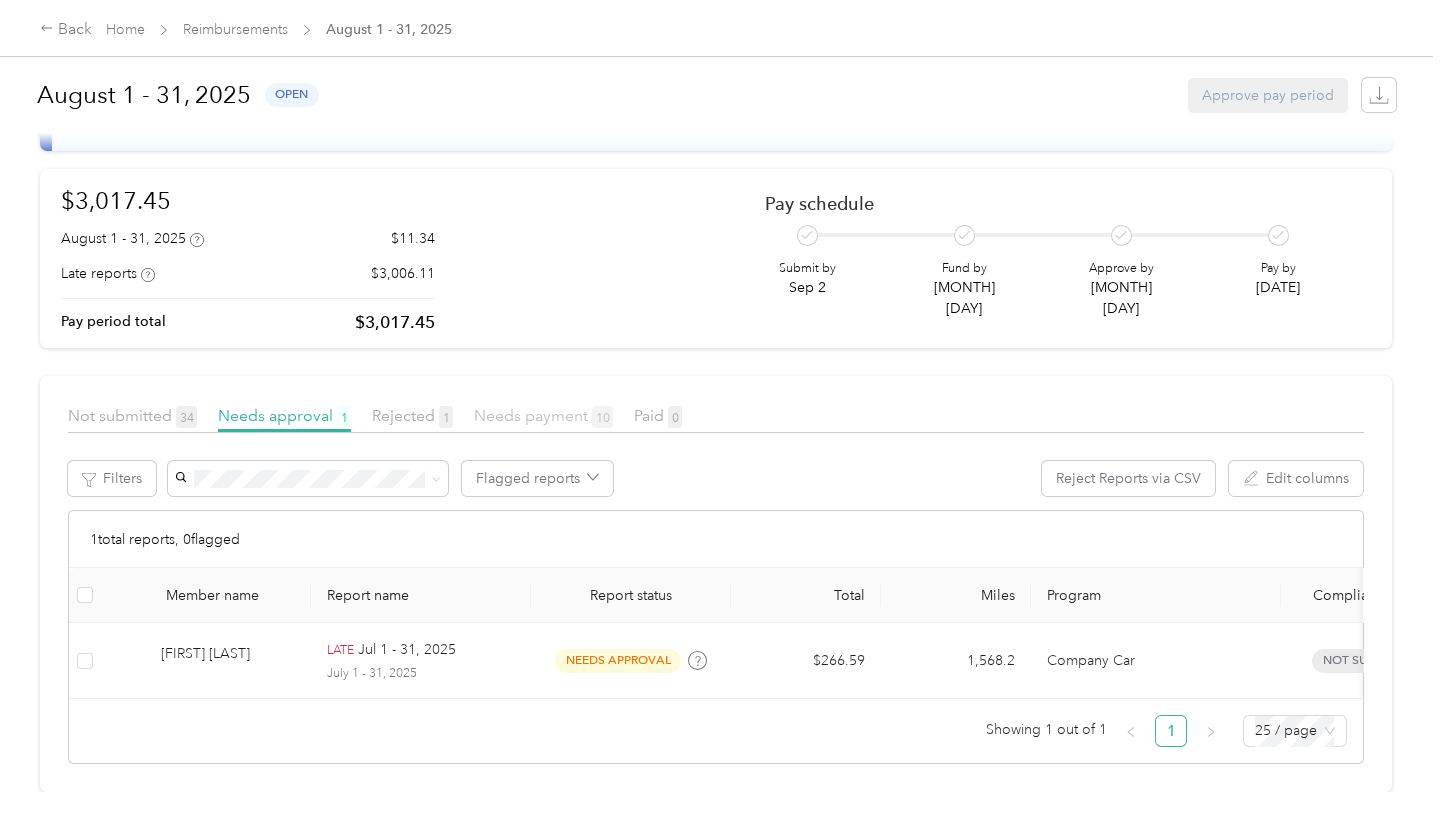 click on "Needs payment   10" at bounding box center [543, 415] 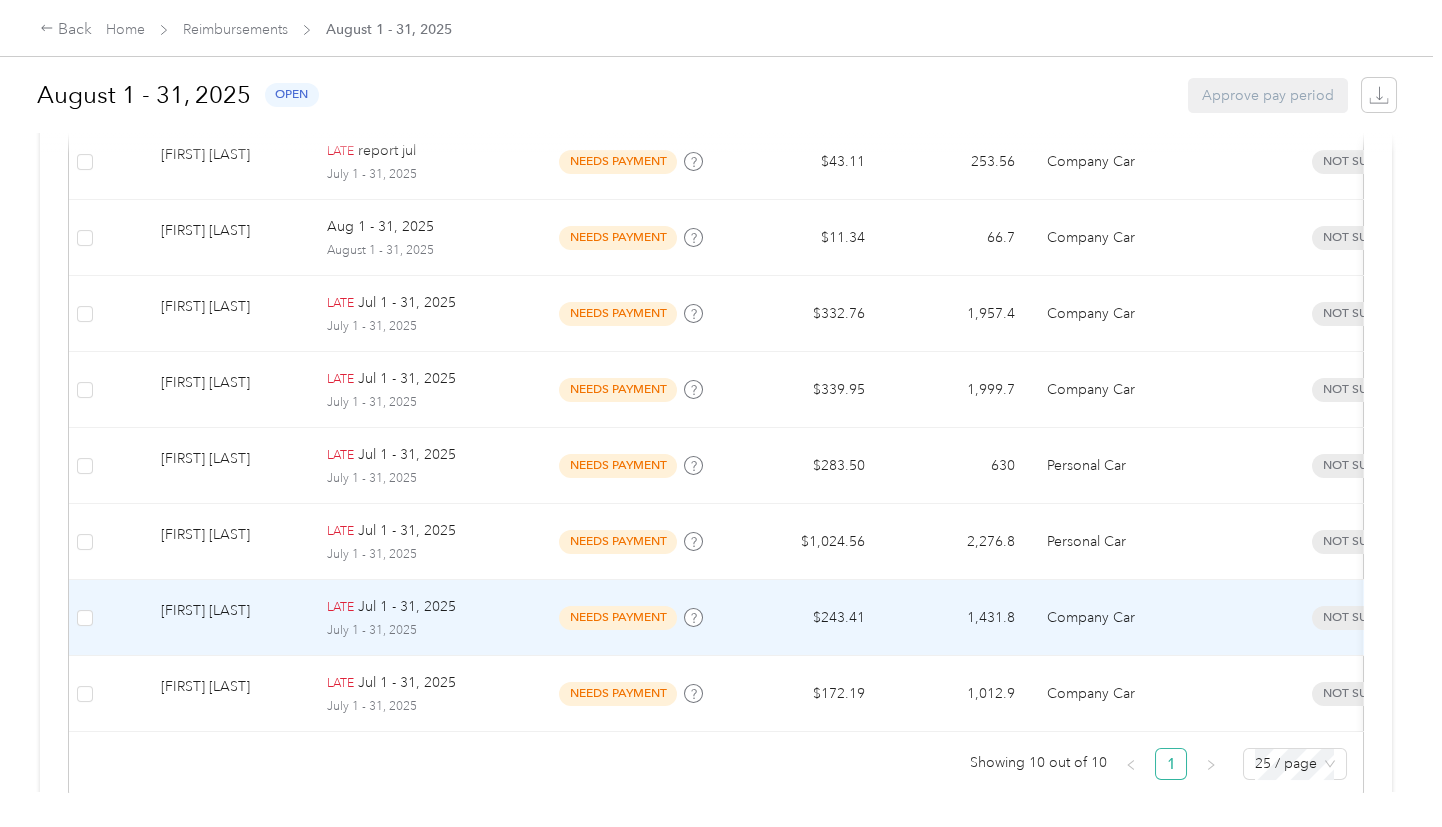 scroll, scrollTop: 476, scrollLeft: 0, axis: vertical 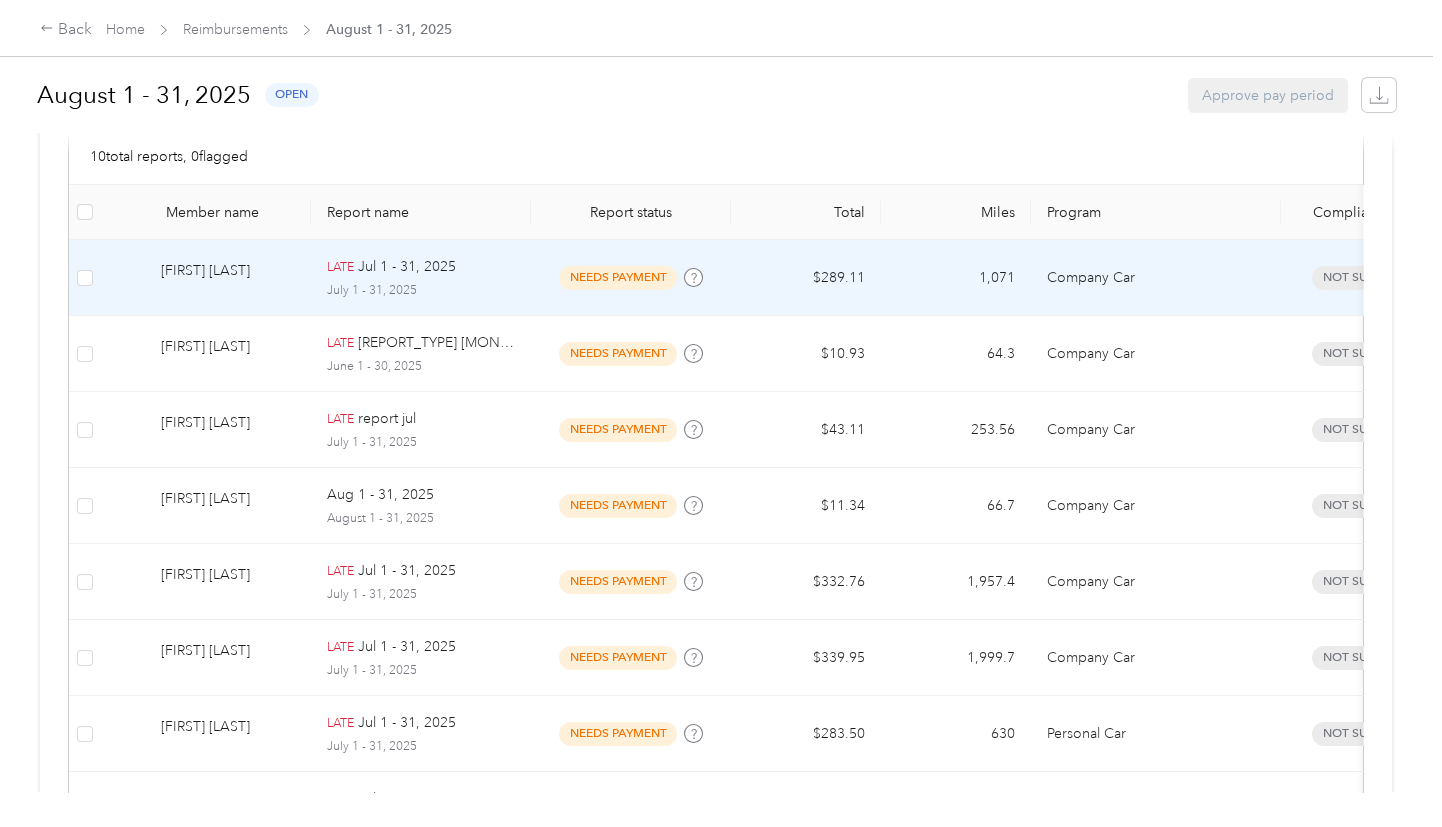 click on "needs payment" at bounding box center (618, 277) 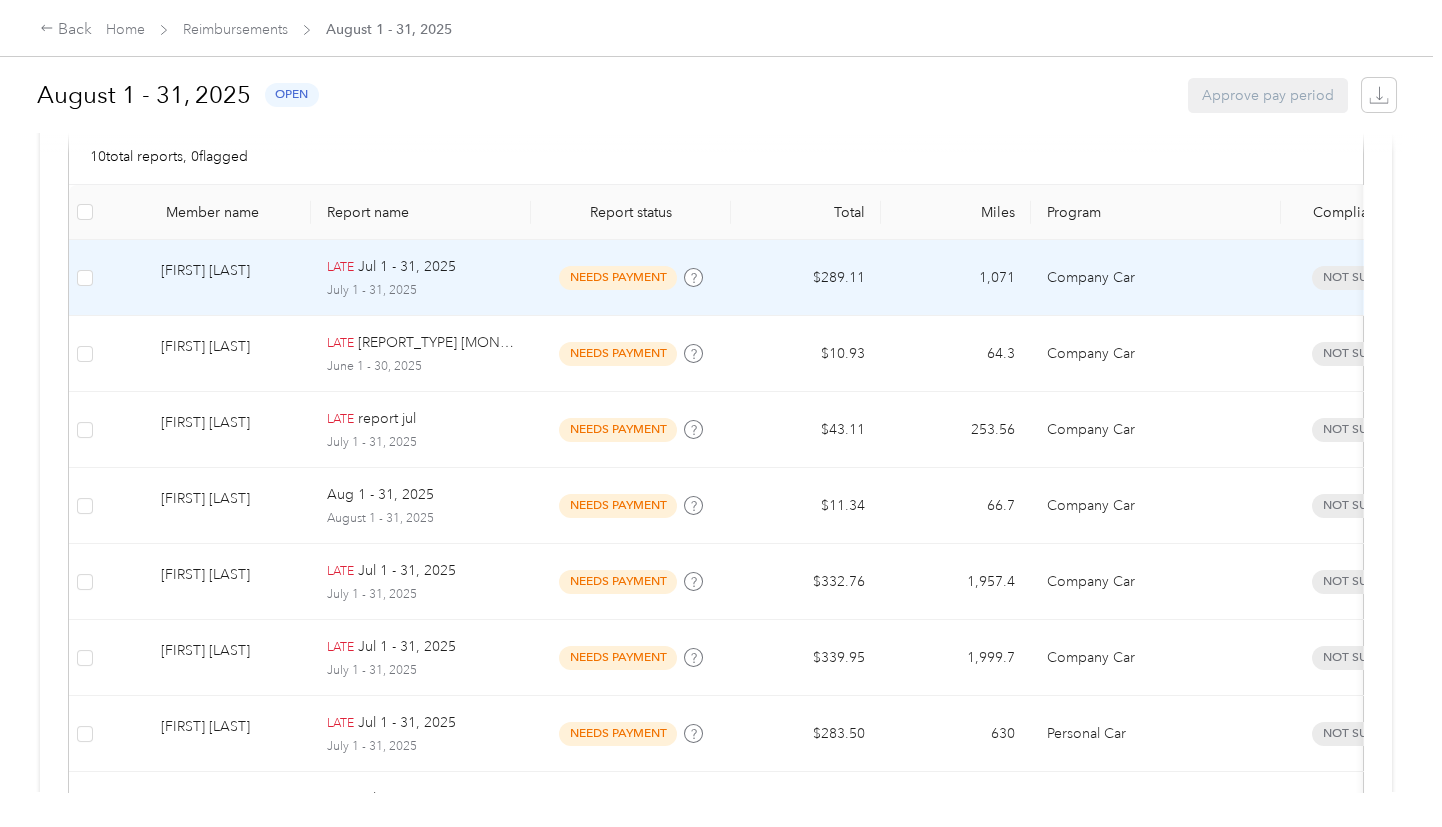 click at bounding box center [716, 827] 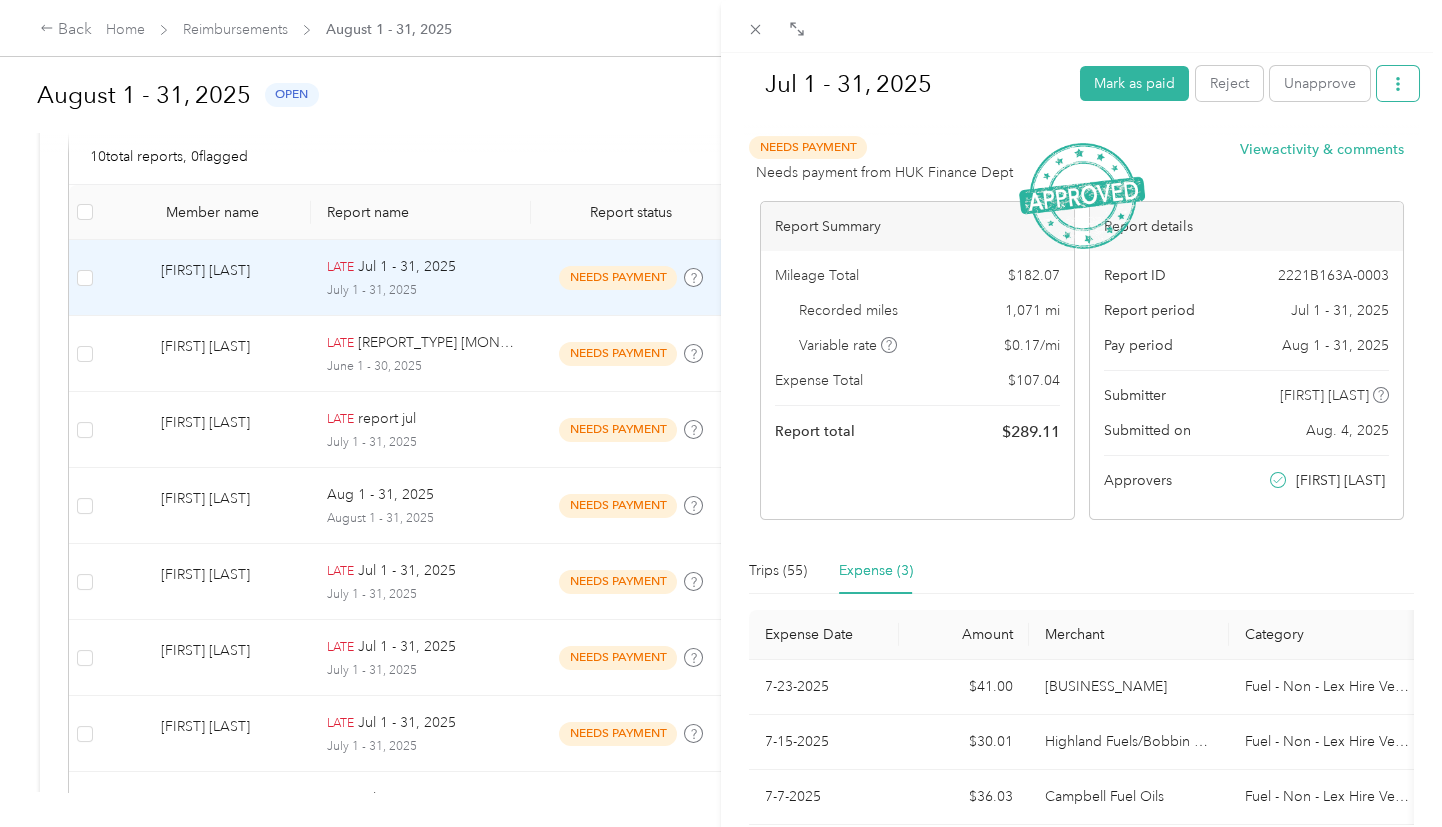 click 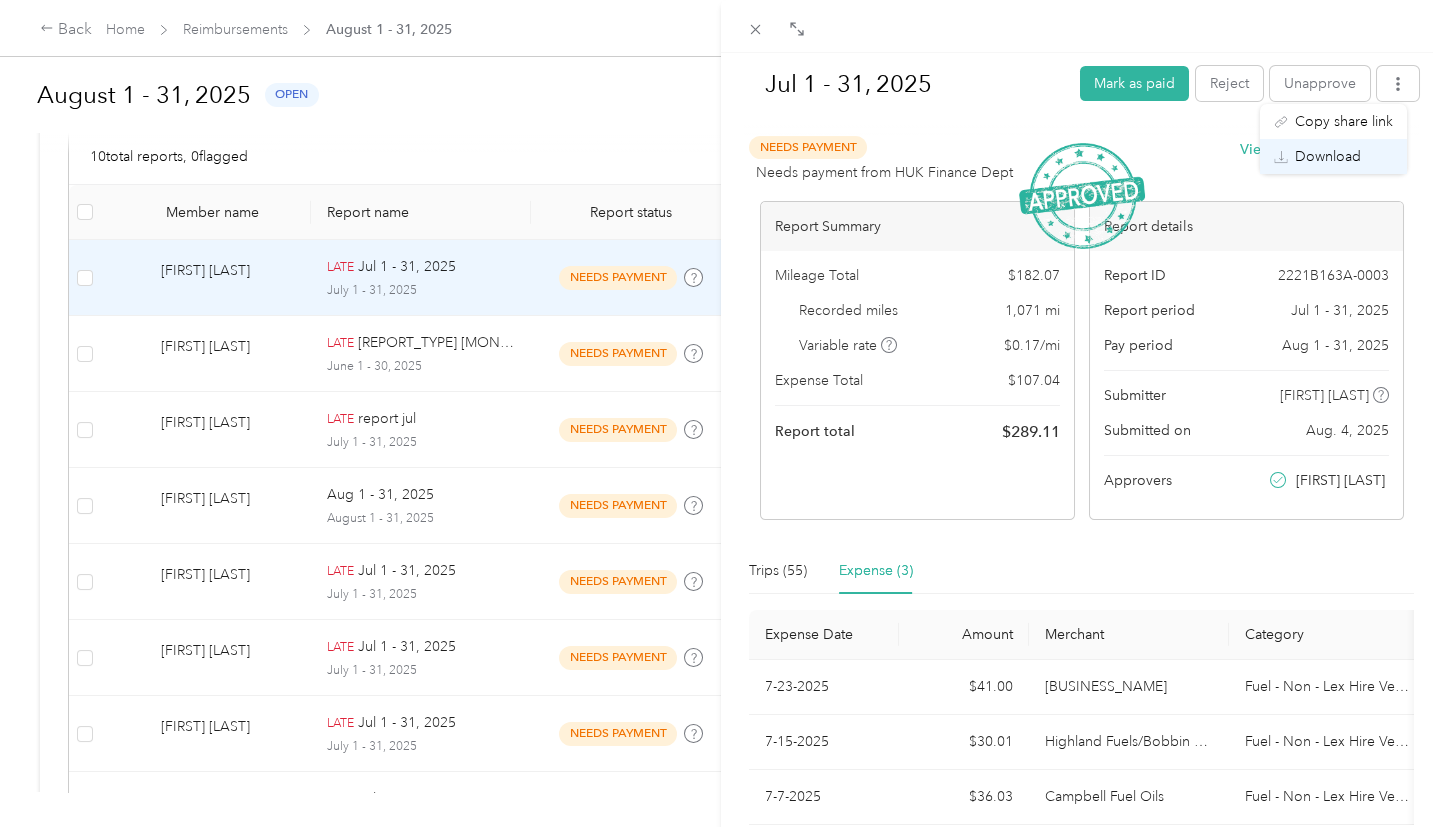 click on "Download" at bounding box center (1328, 156) 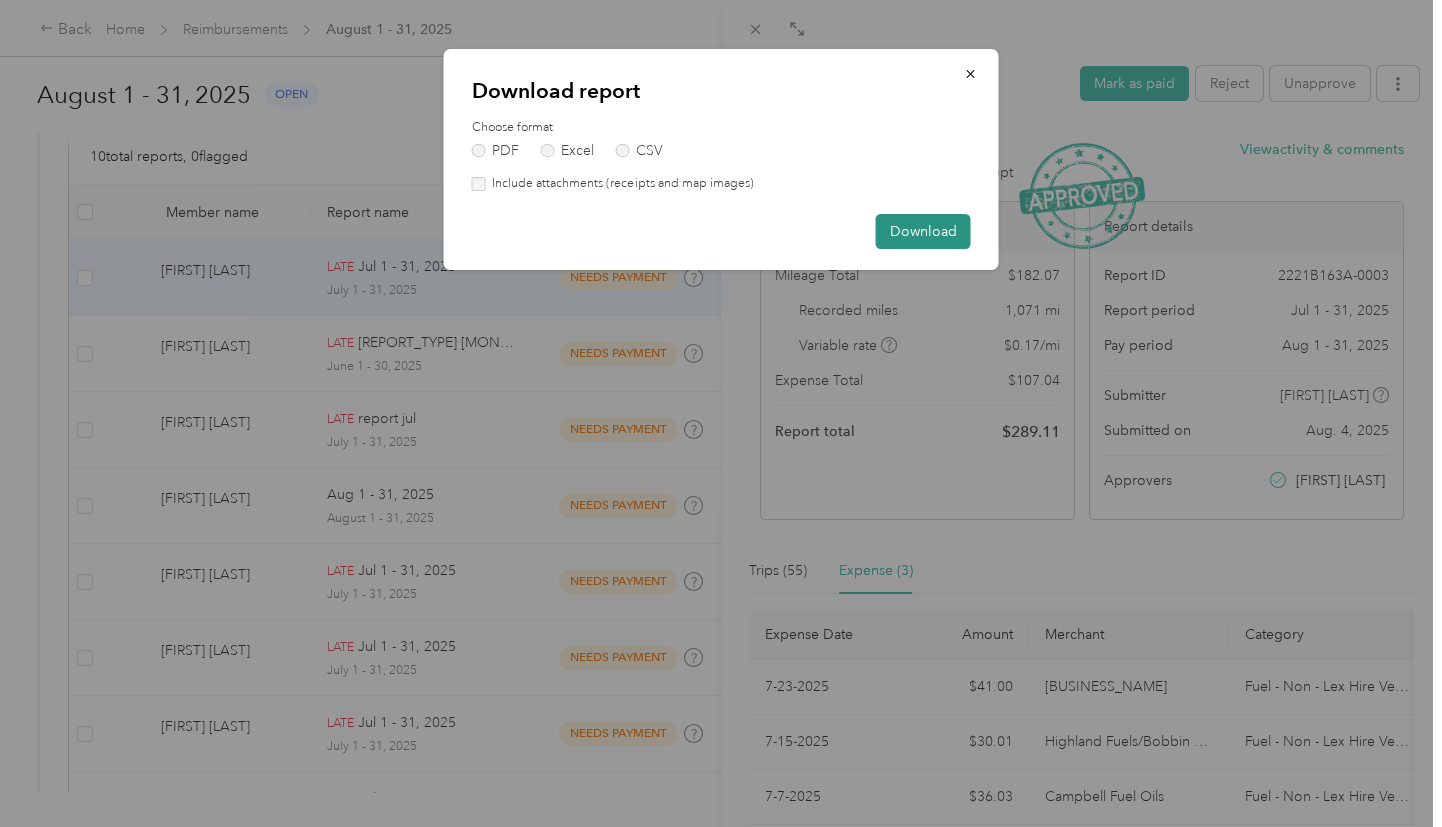 click on "Download" at bounding box center (923, 231) 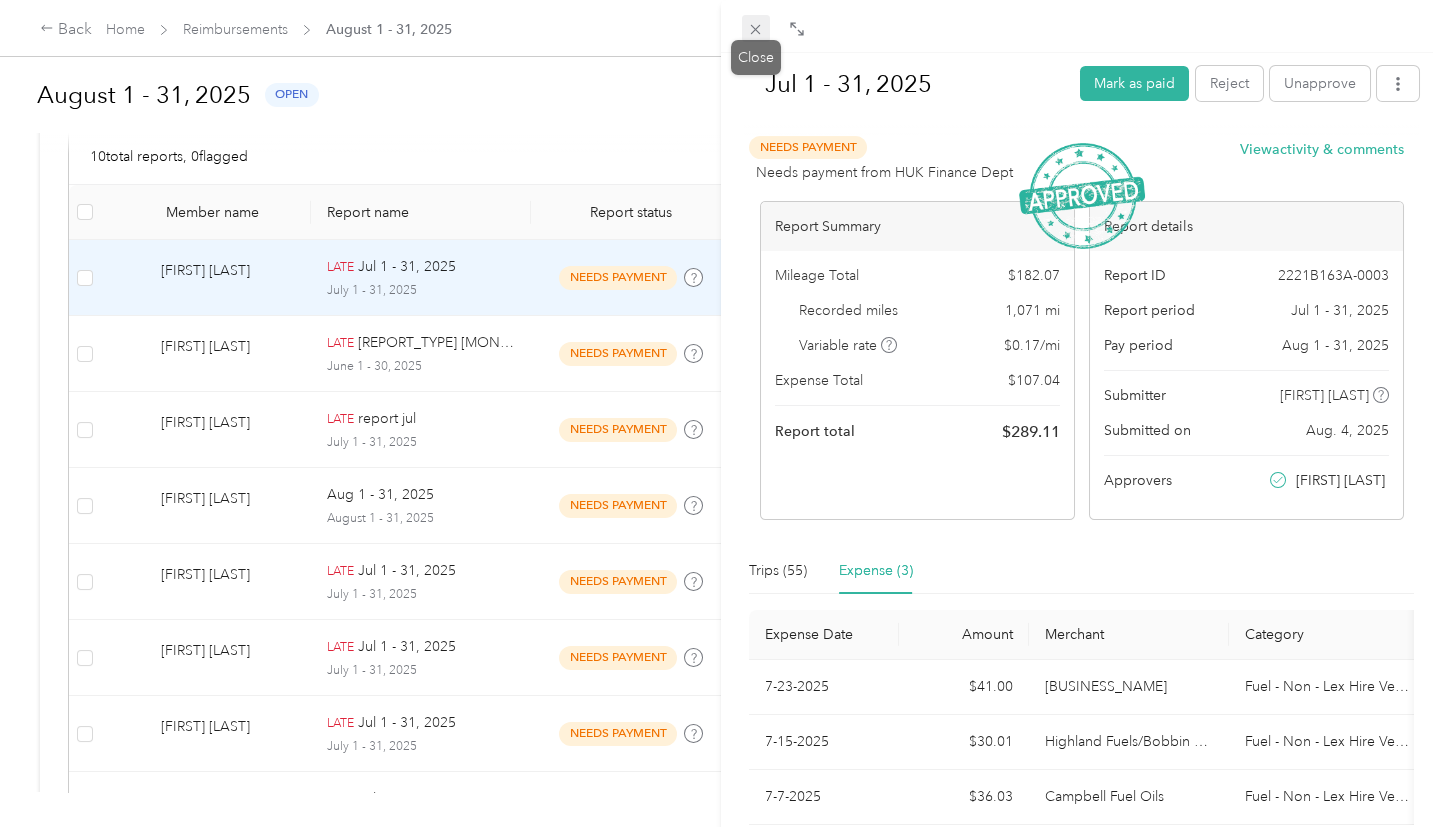 click 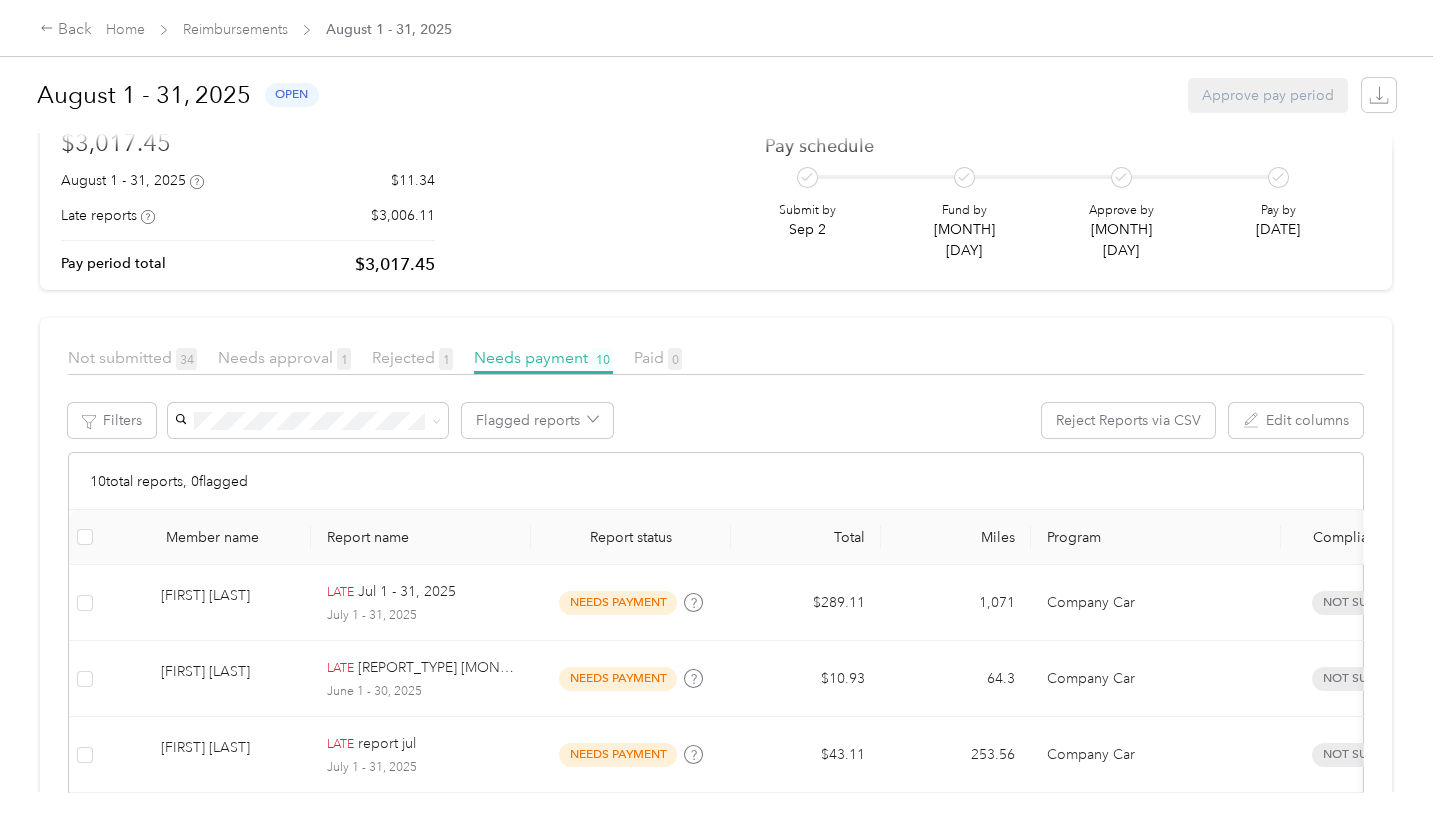 scroll, scrollTop: 0, scrollLeft: 0, axis: both 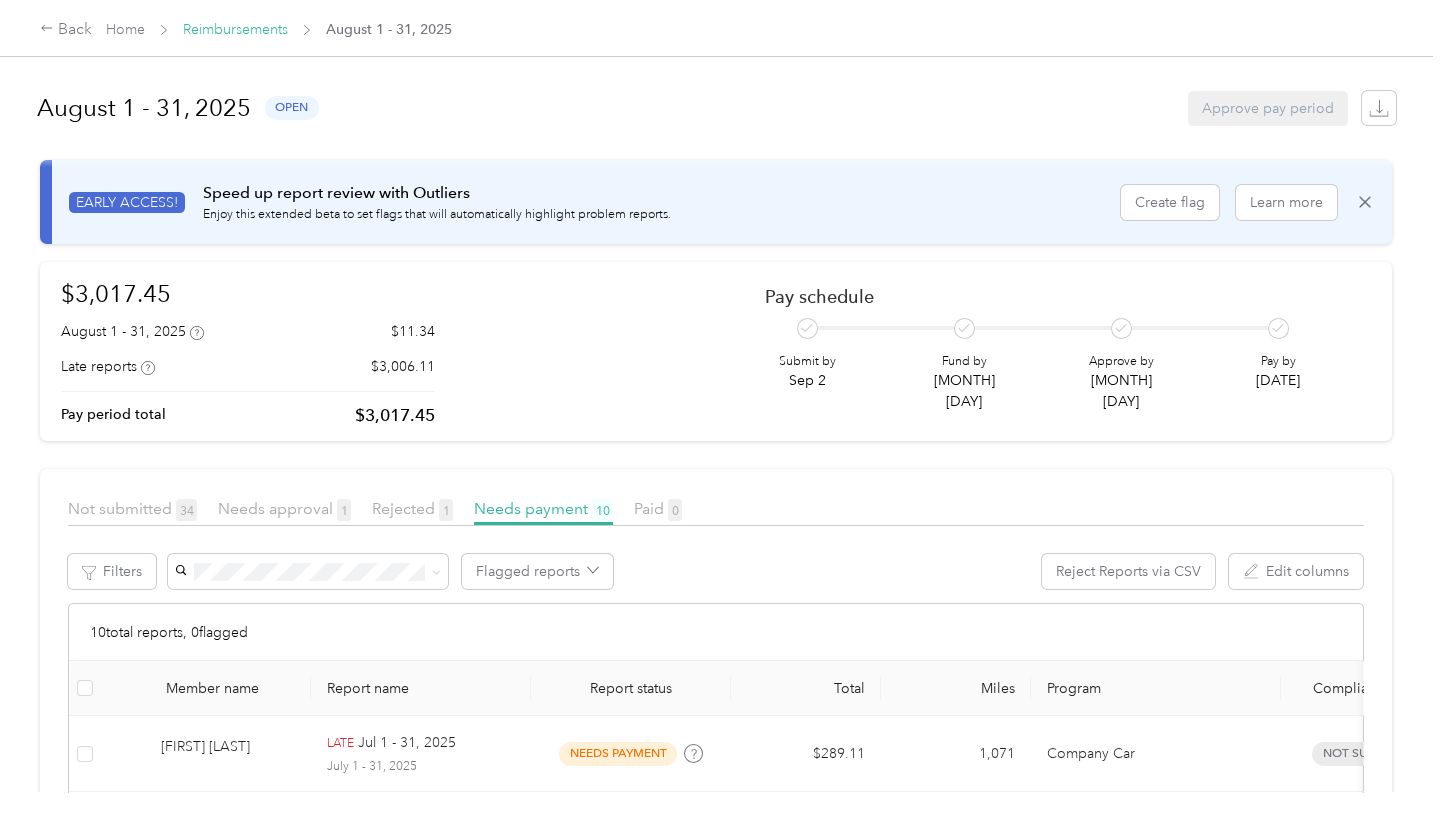 click on "Reimbursements" at bounding box center [235, 29] 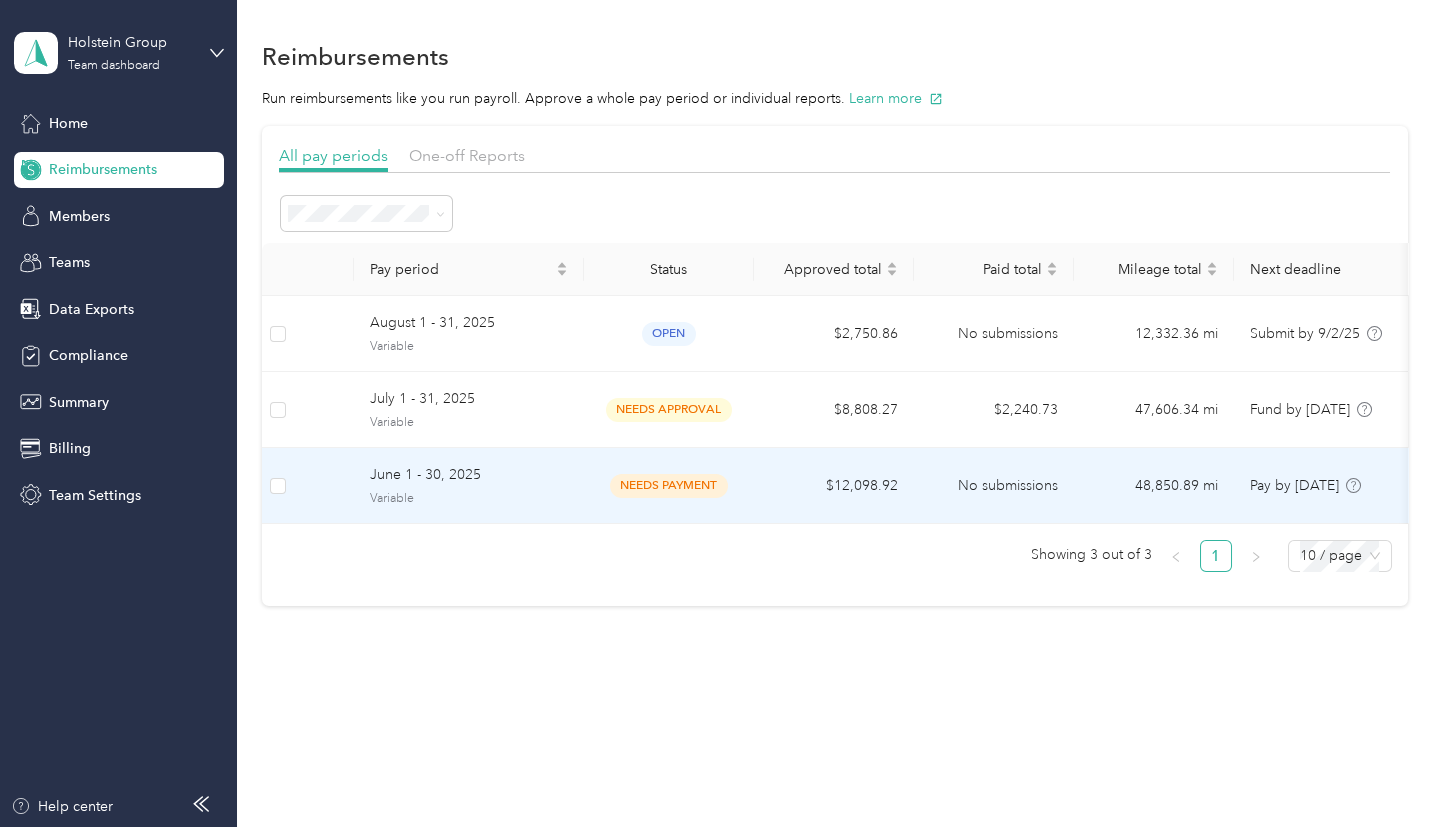 click on "$12,098.92" at bounding box center [834, 486] 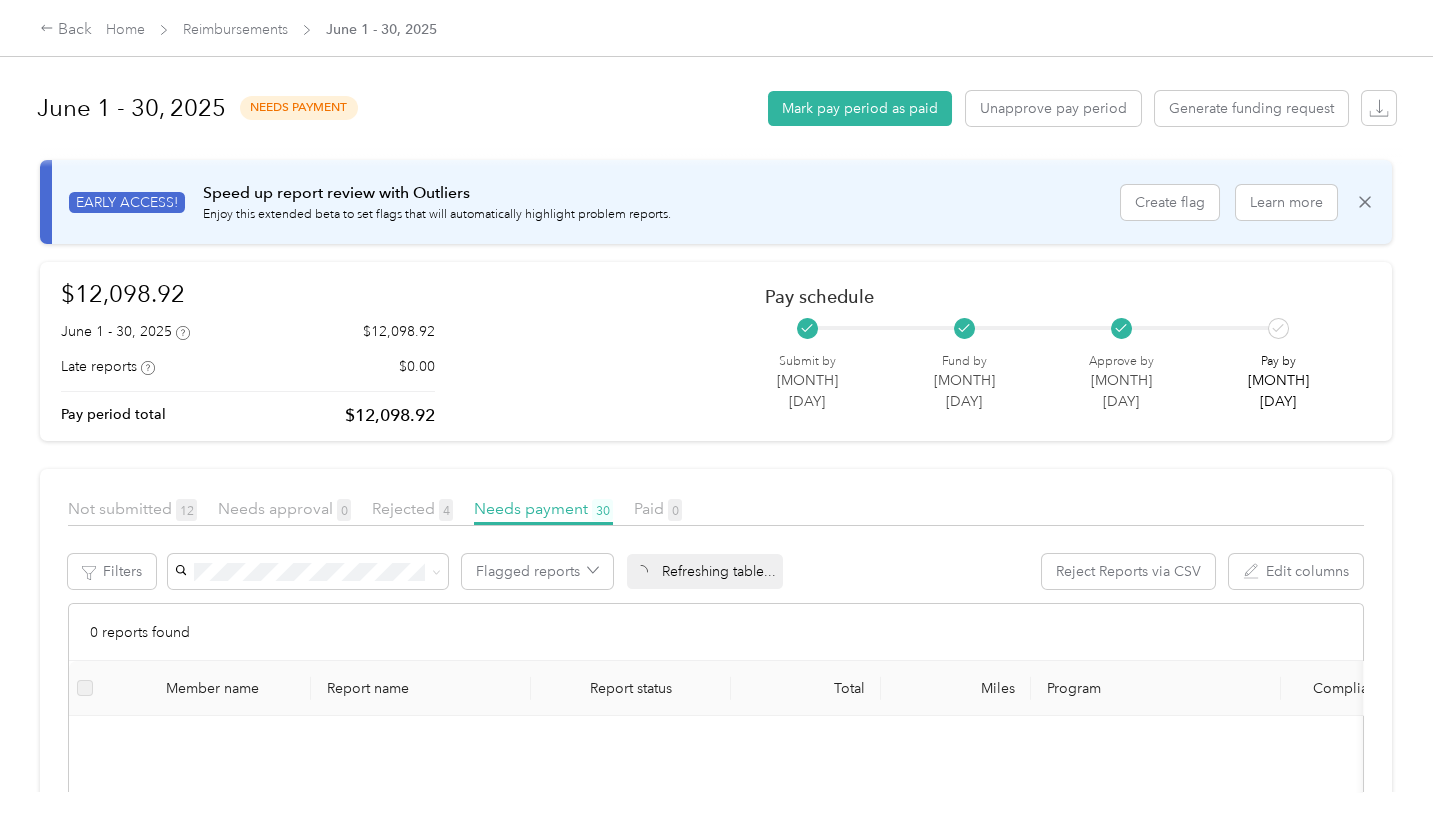 scroll, scrollTop: 267, scrollLeft: 0, axis: vertical 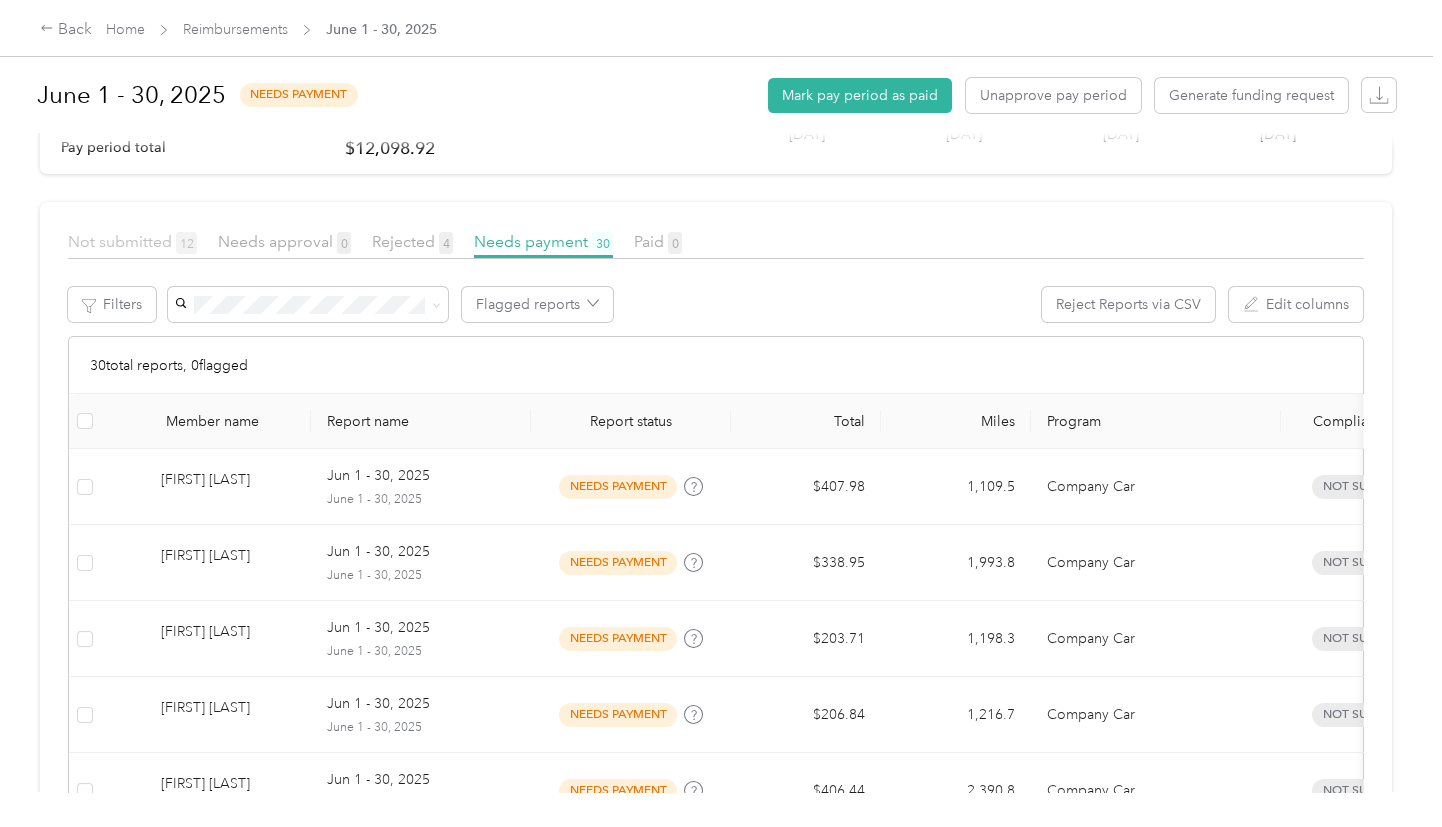 click on "Not submitted [NUMBER]" at bounding box center [132, 241] 